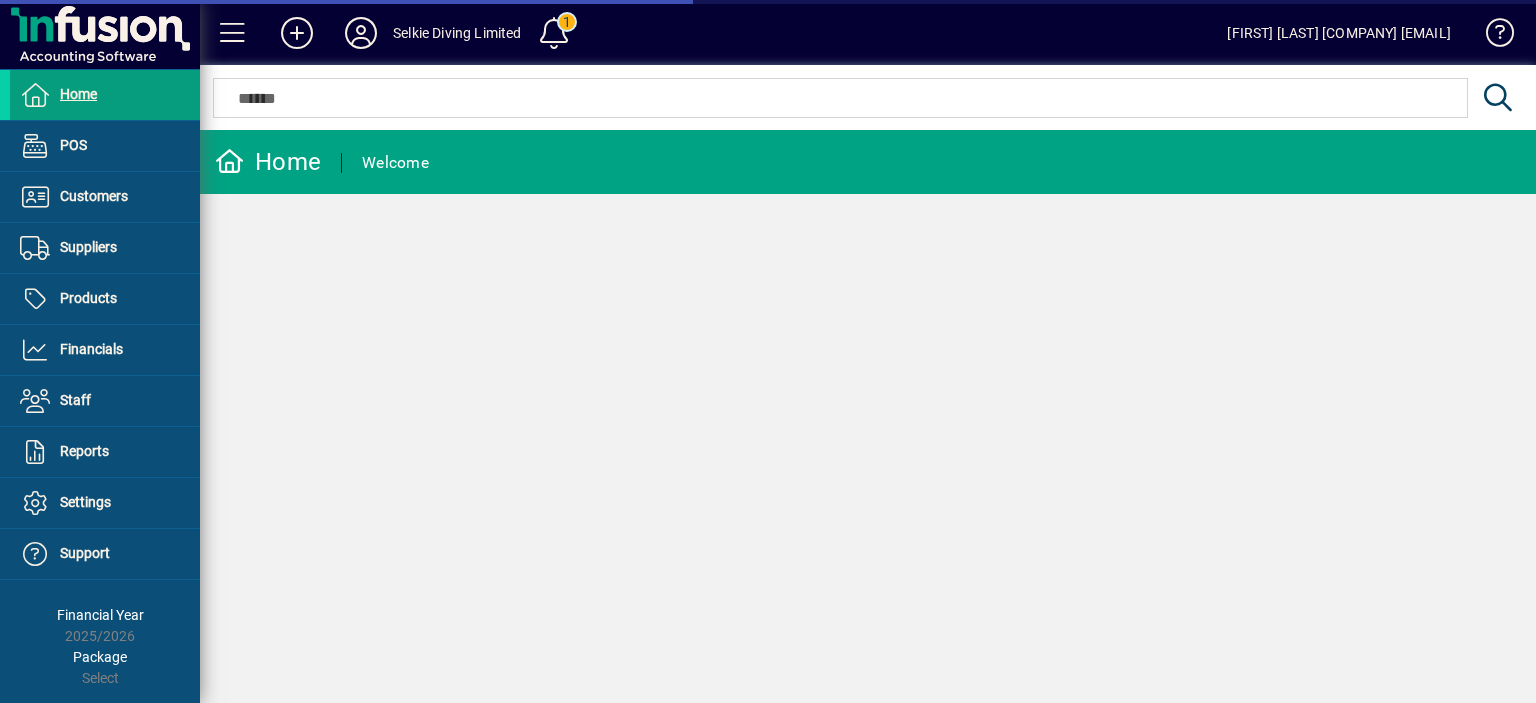 scroll, scrollTop: 0, scrollLeft: 0, axis: both 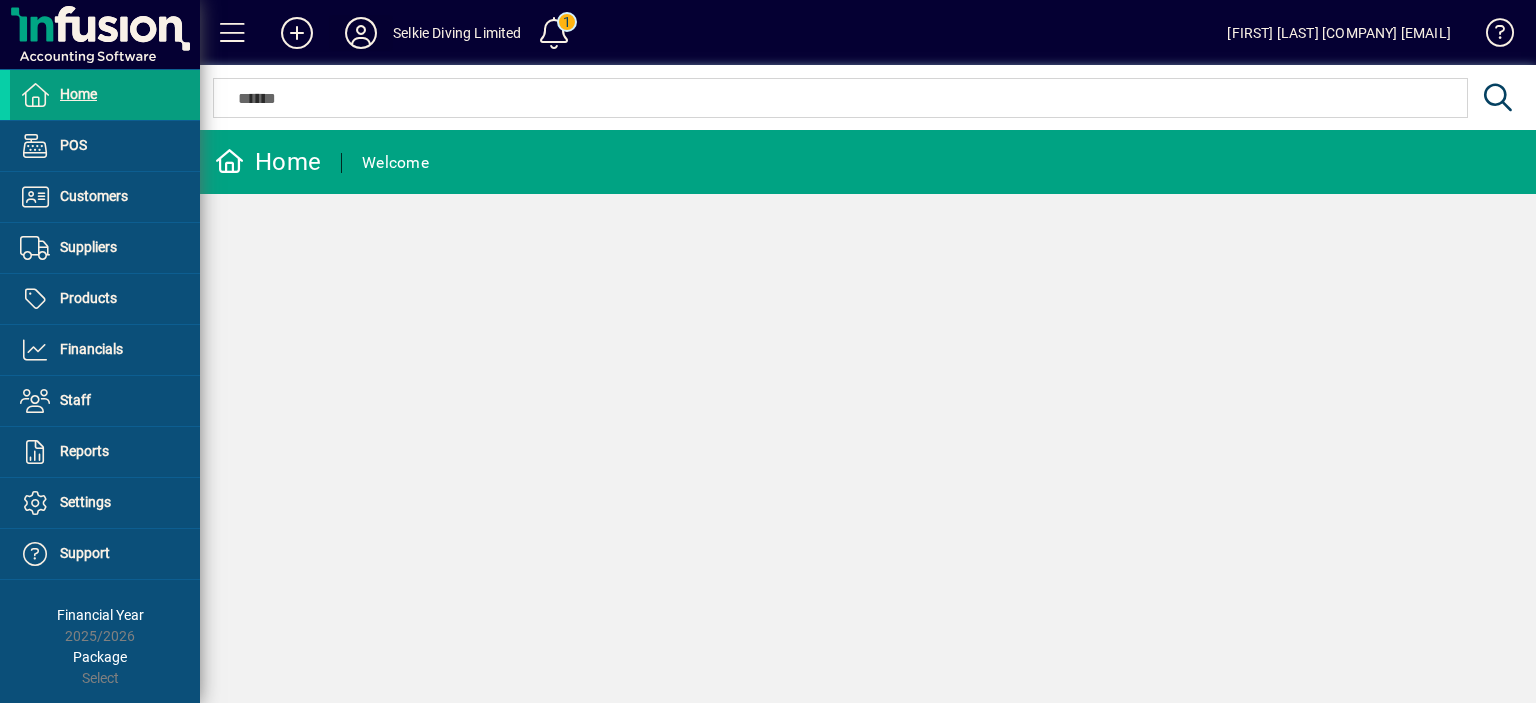 click 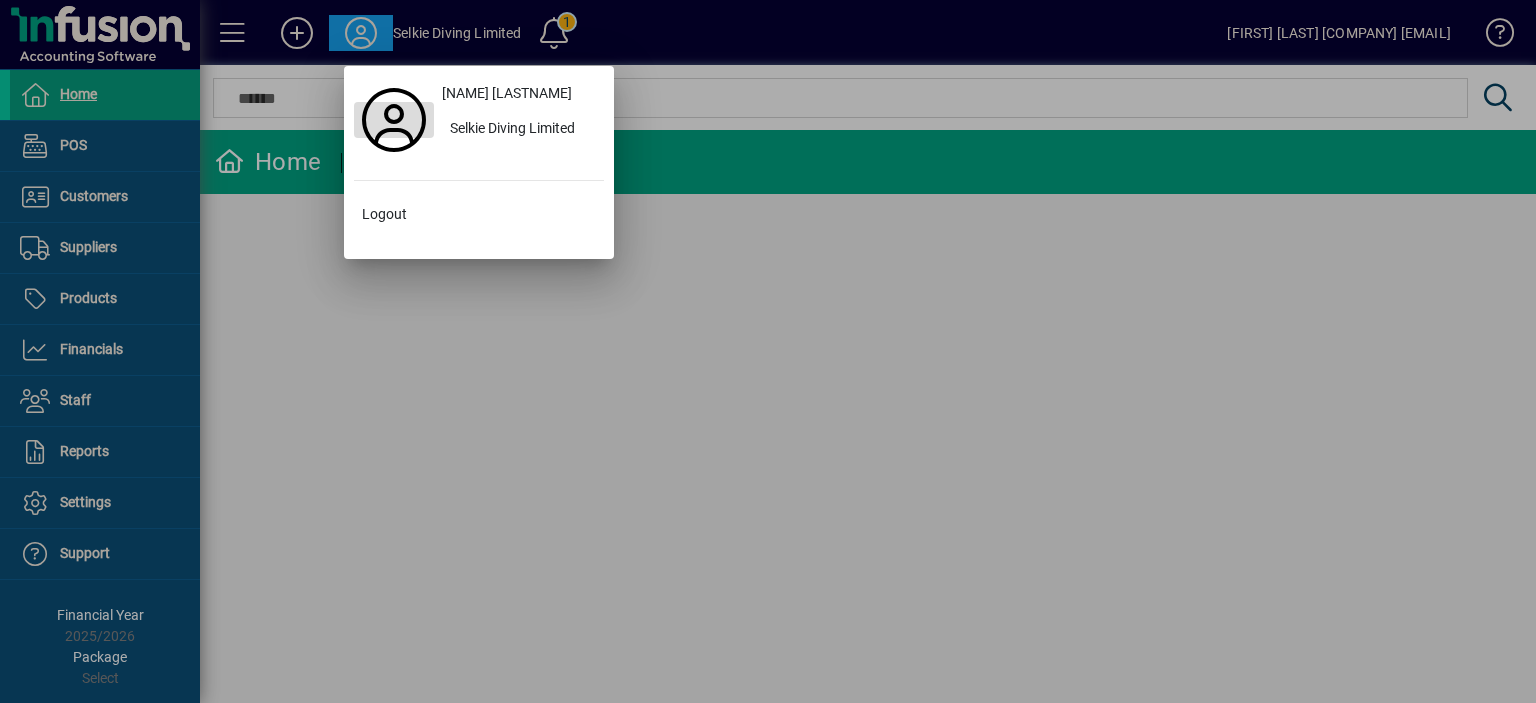 click at bounding box center (394, 120) 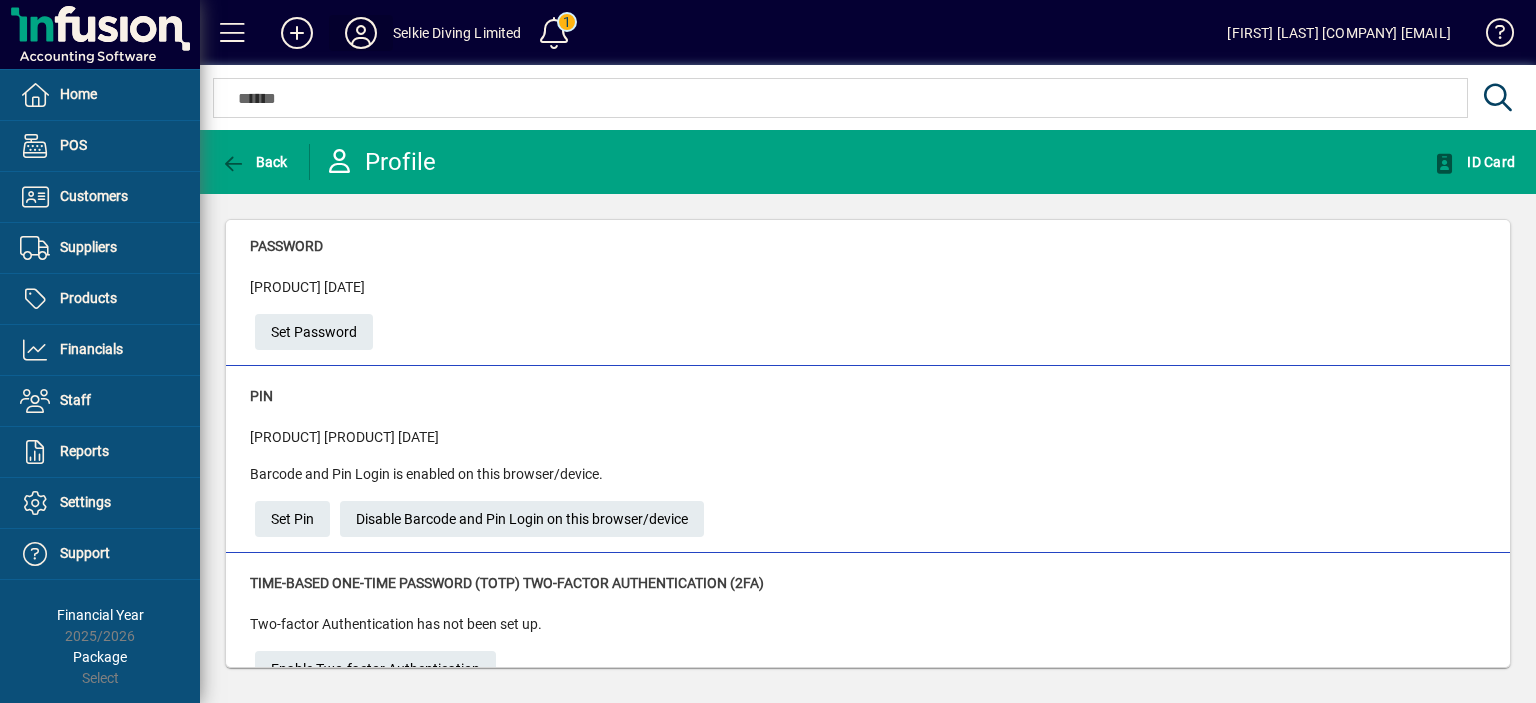 scroll, scrollTop: 0, scrollLeft: 0, axis: both 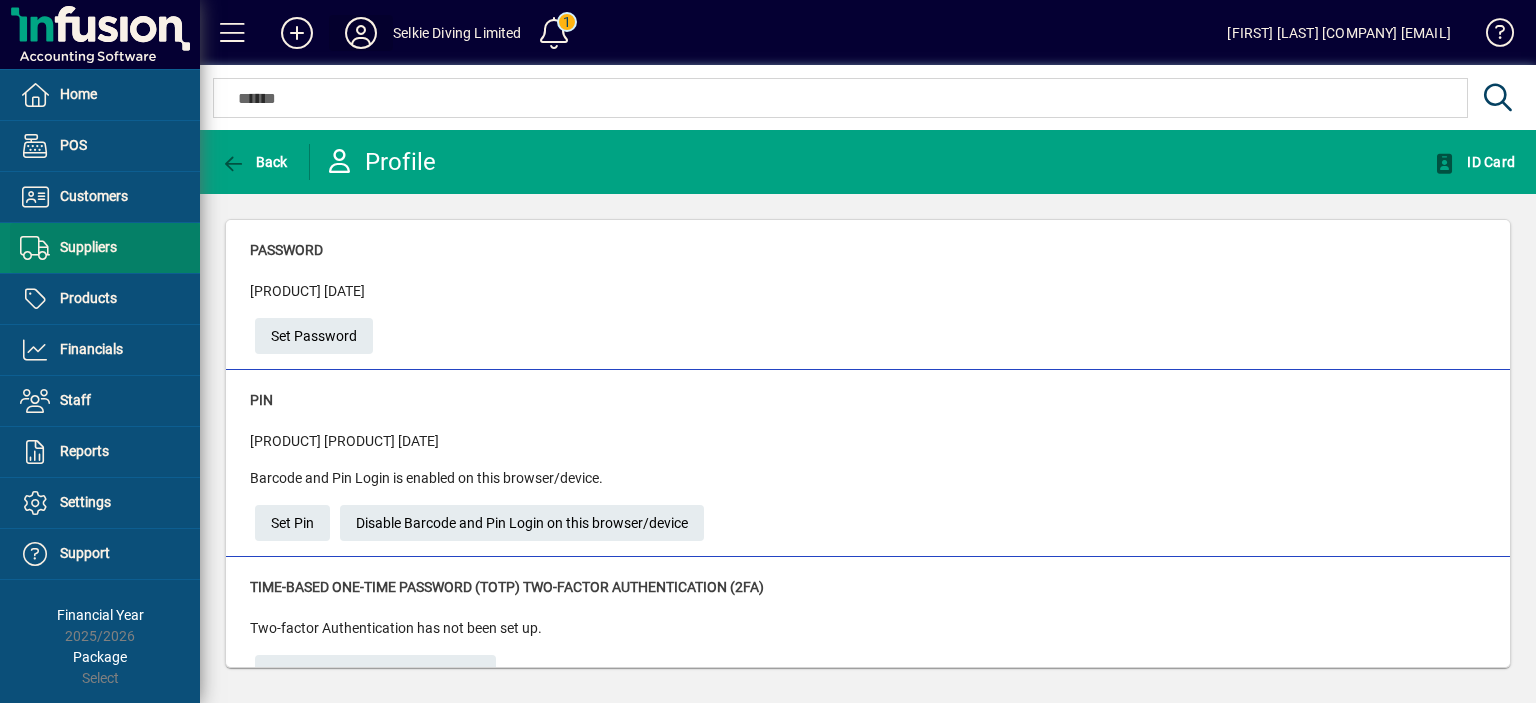 click on "Suppliers" at bounding box center [88, 247] 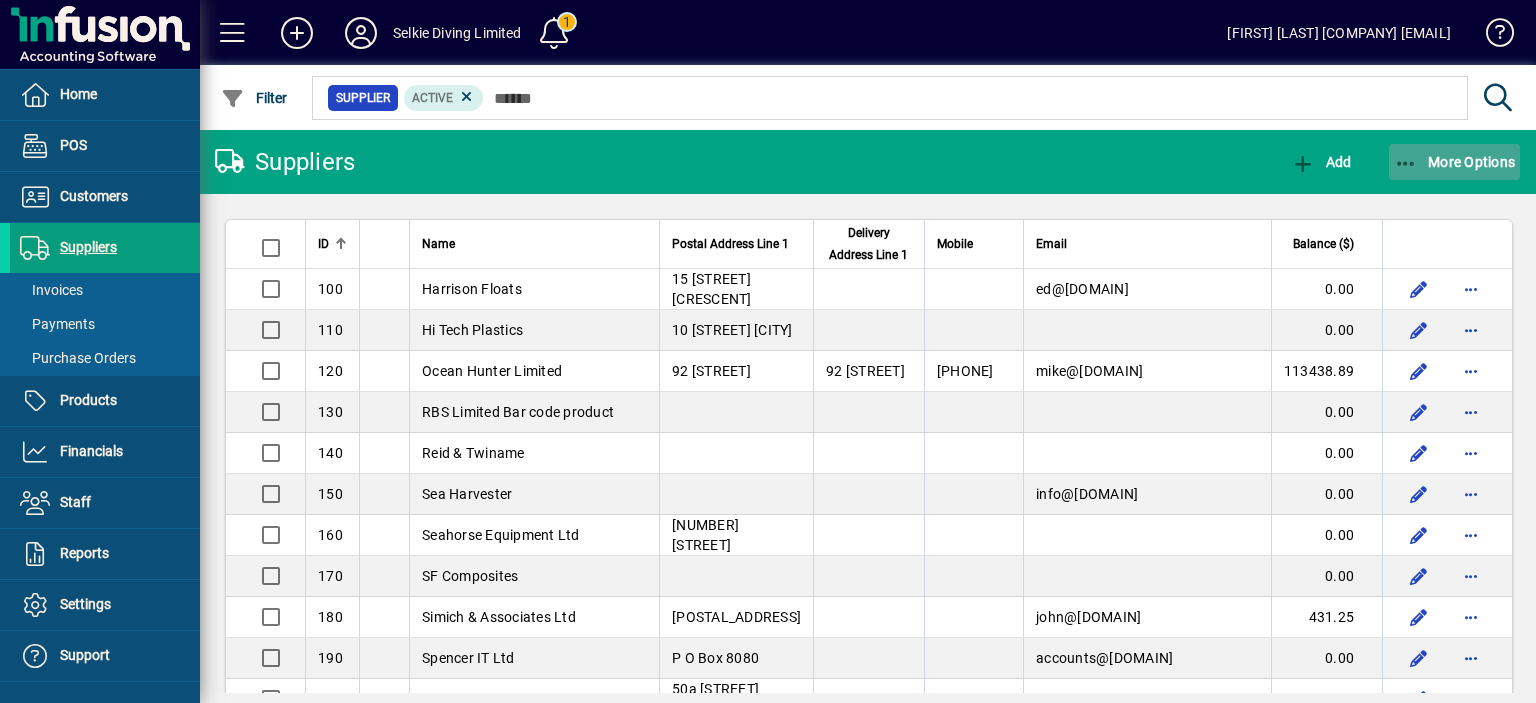 click 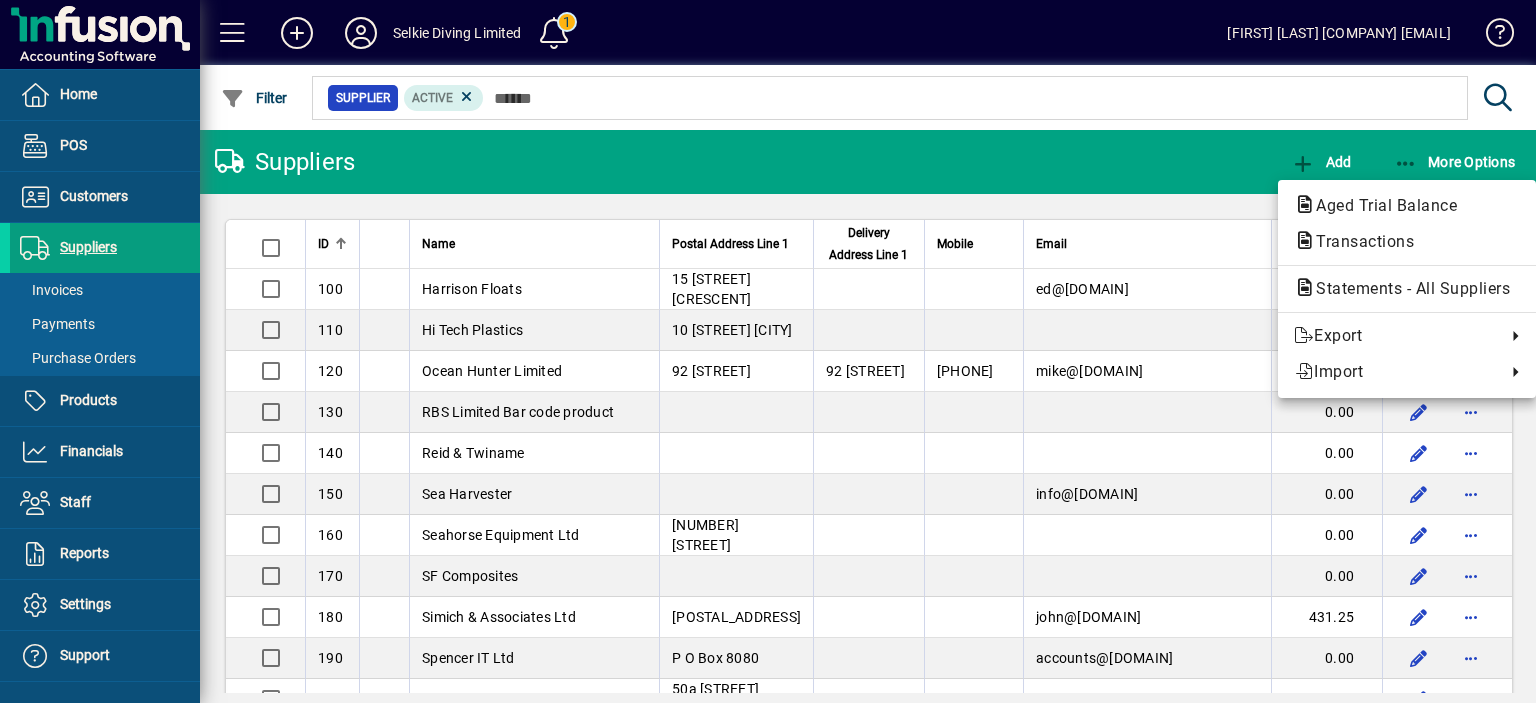 click at bounding box center [768, 351] 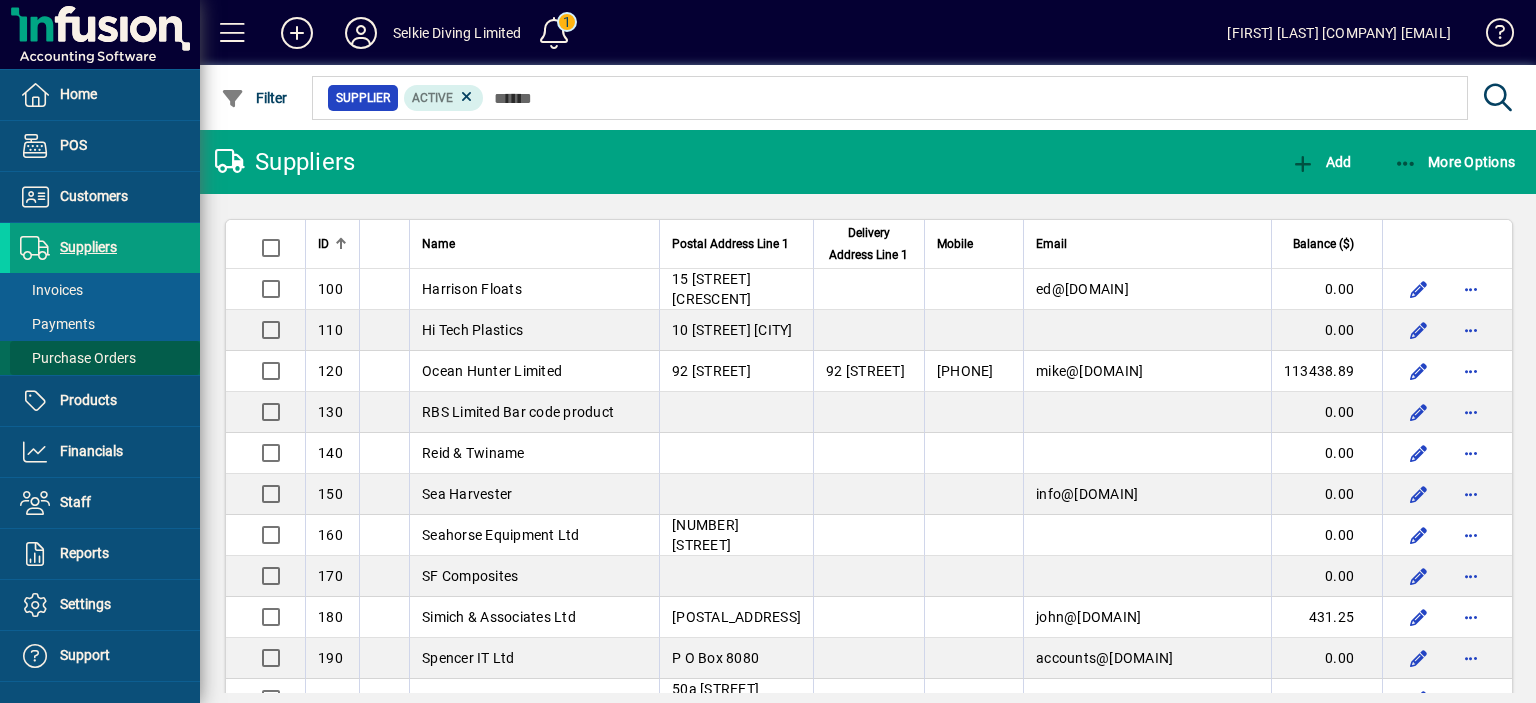 click on "Purchase Orders" at bounding box center (78, 358) 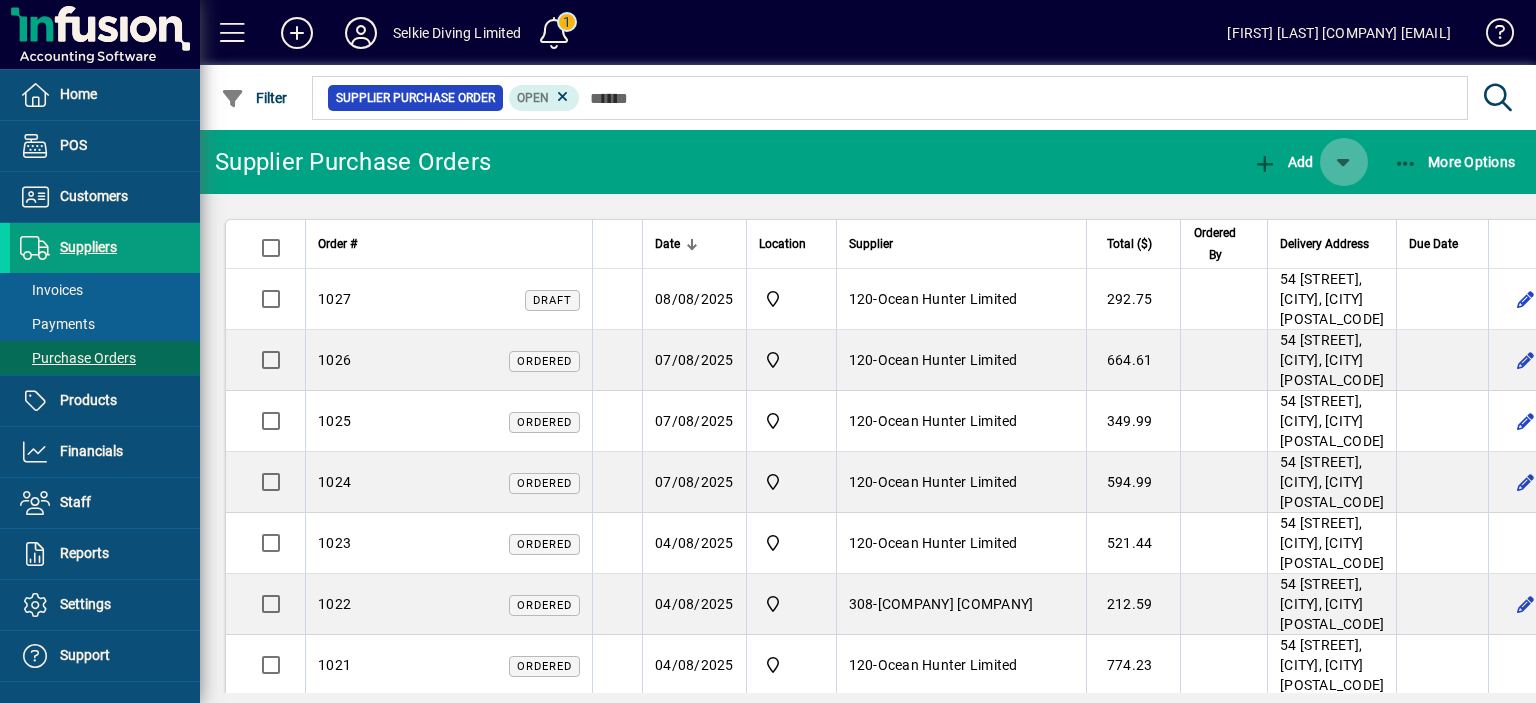 click 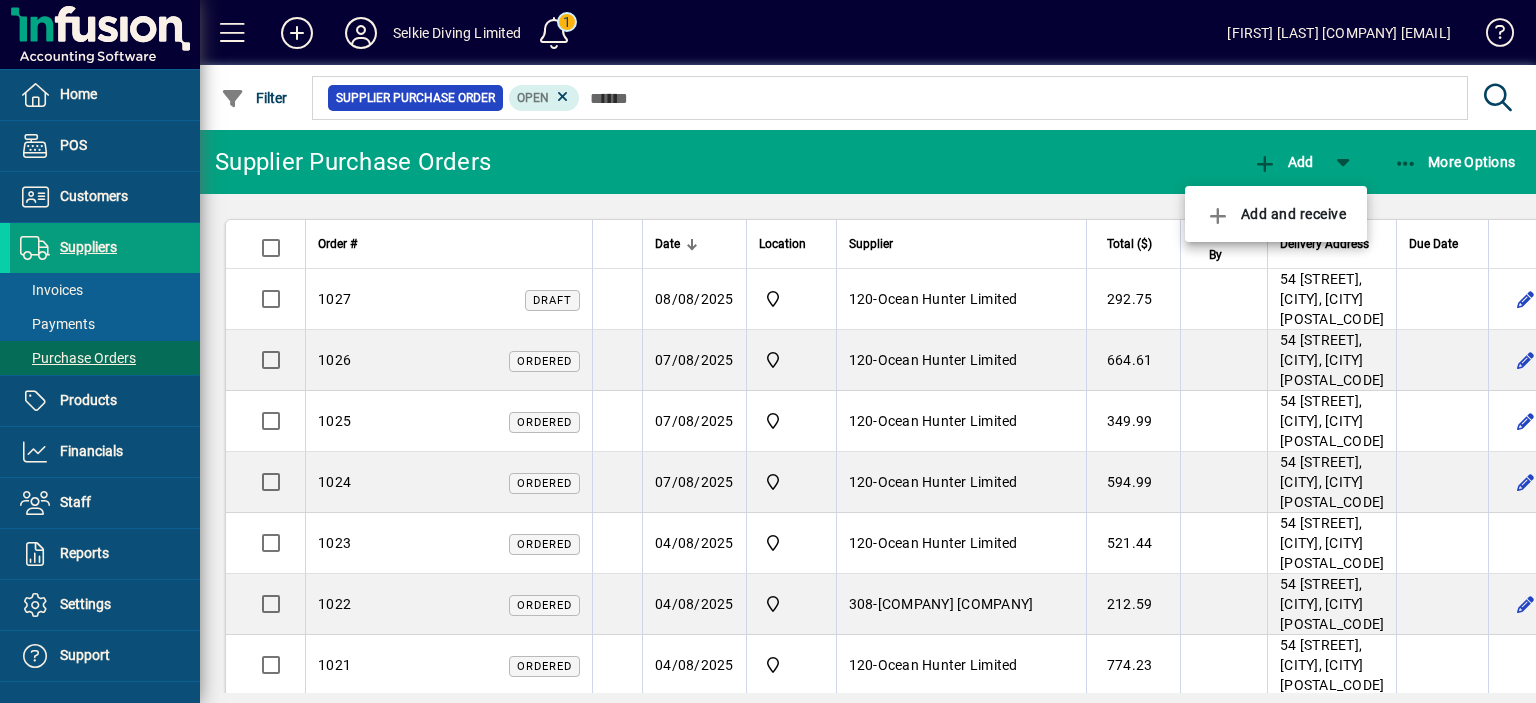 click at bounding box center [768, 351] 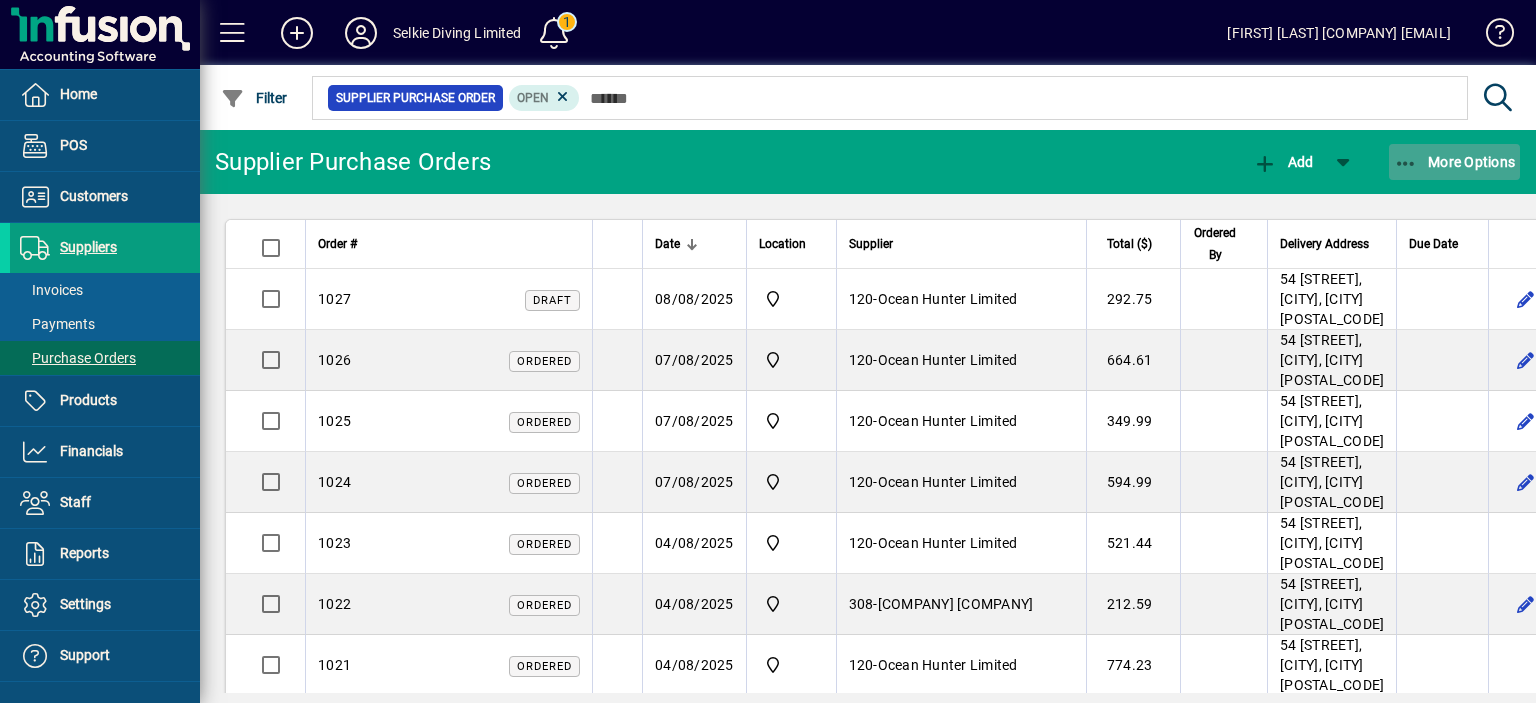 click 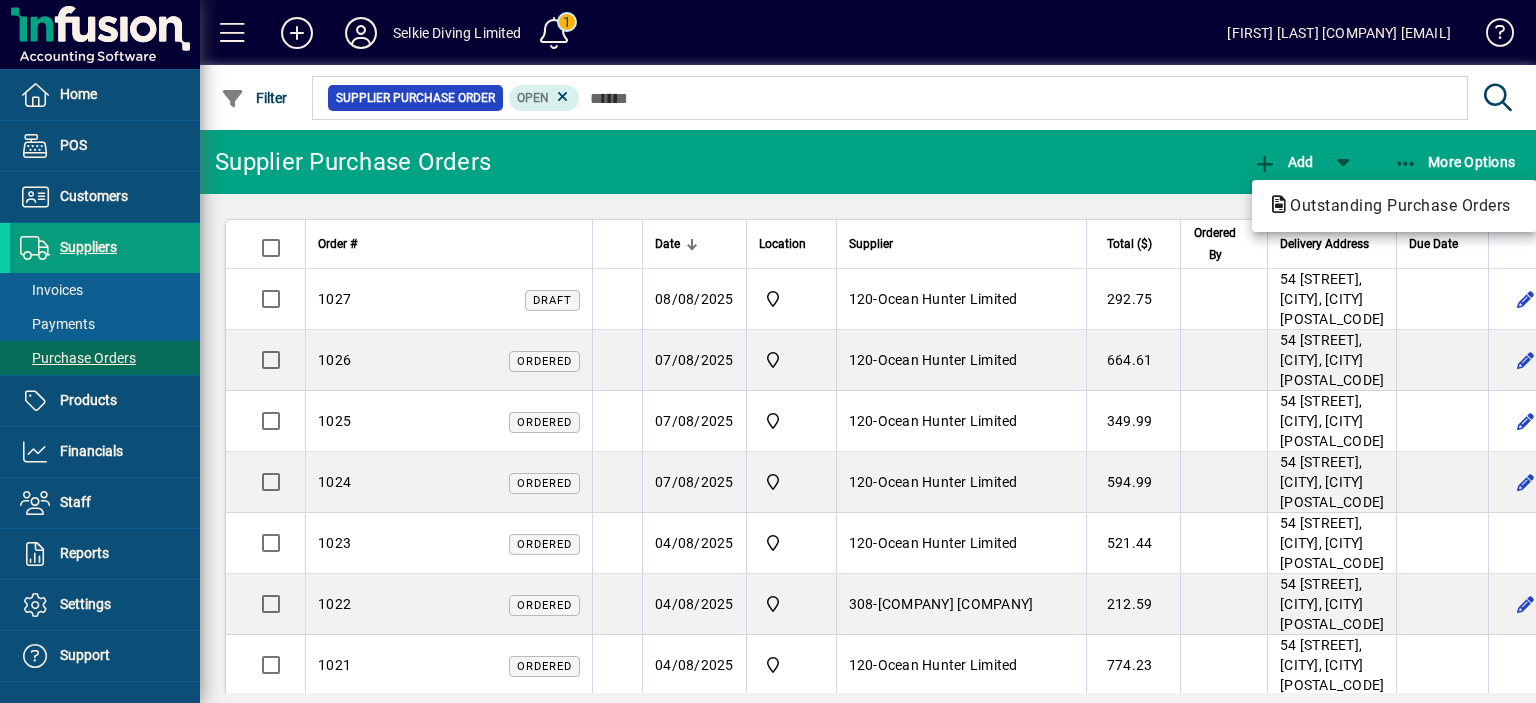 click at bounding box center (768, 351) 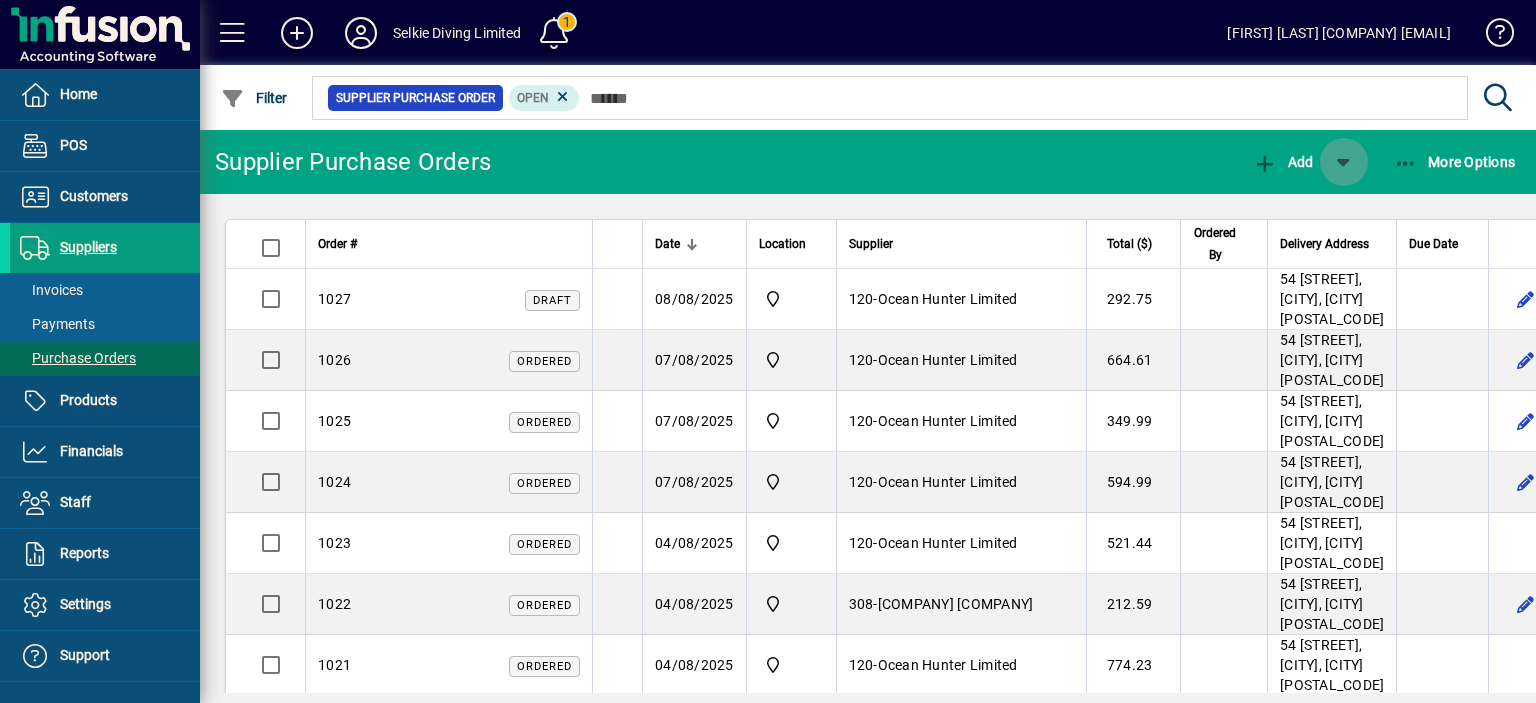 click 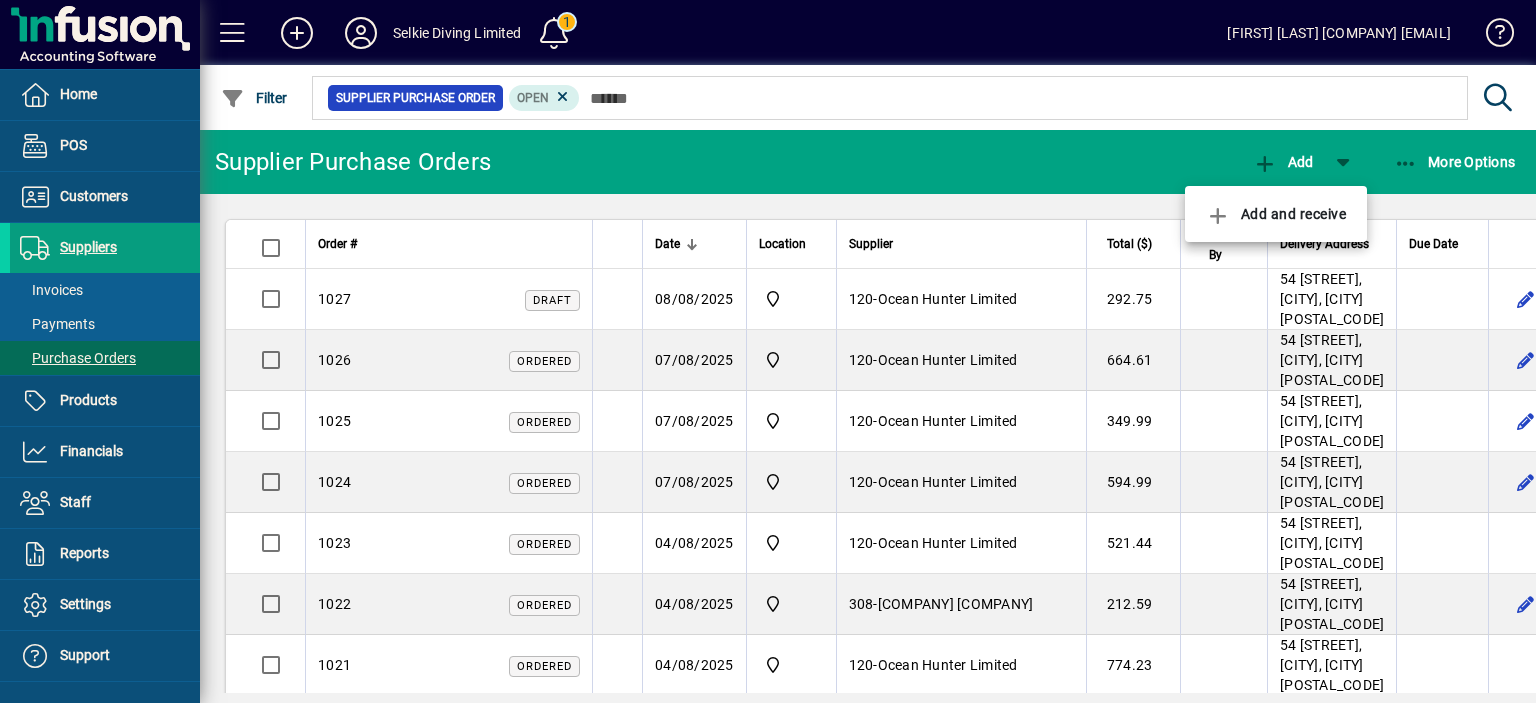 click at bounding box center (768, 351) 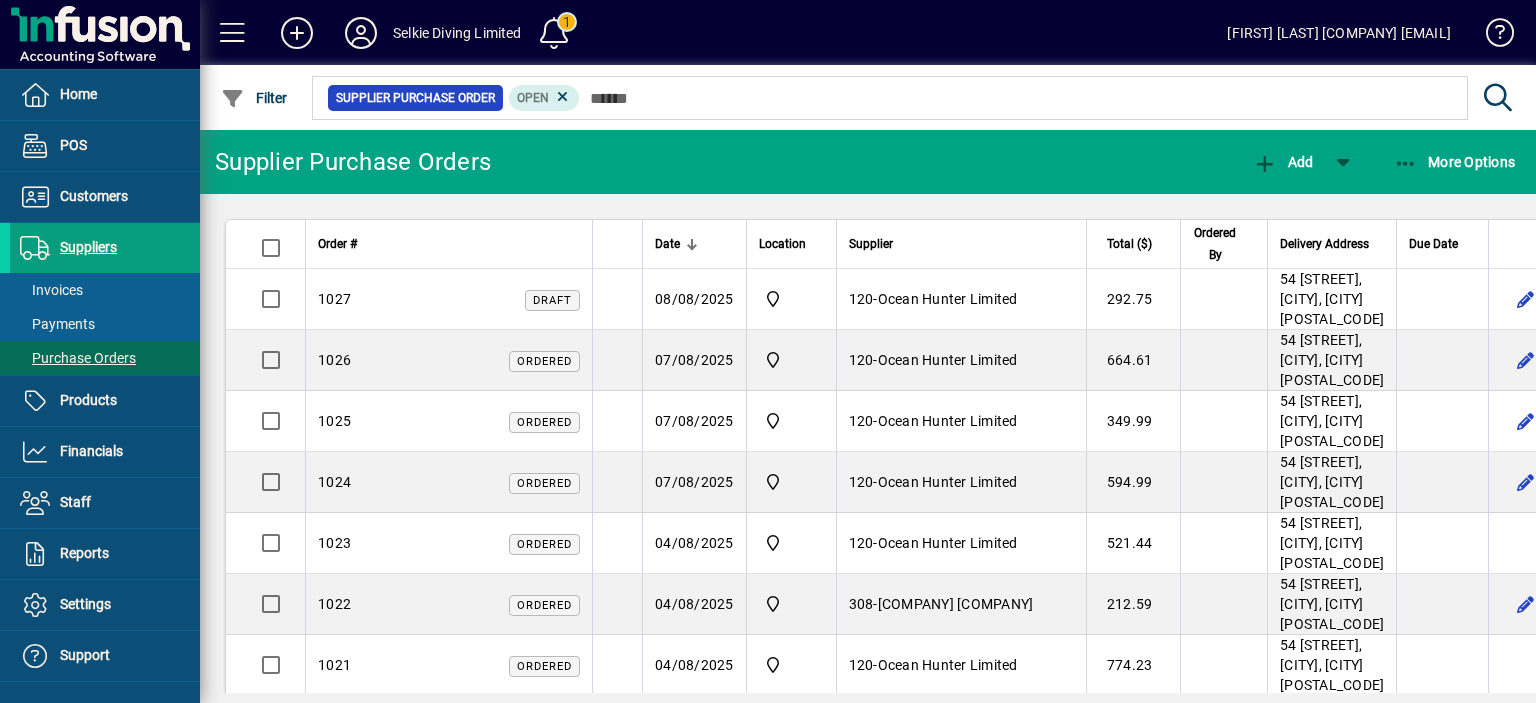 click 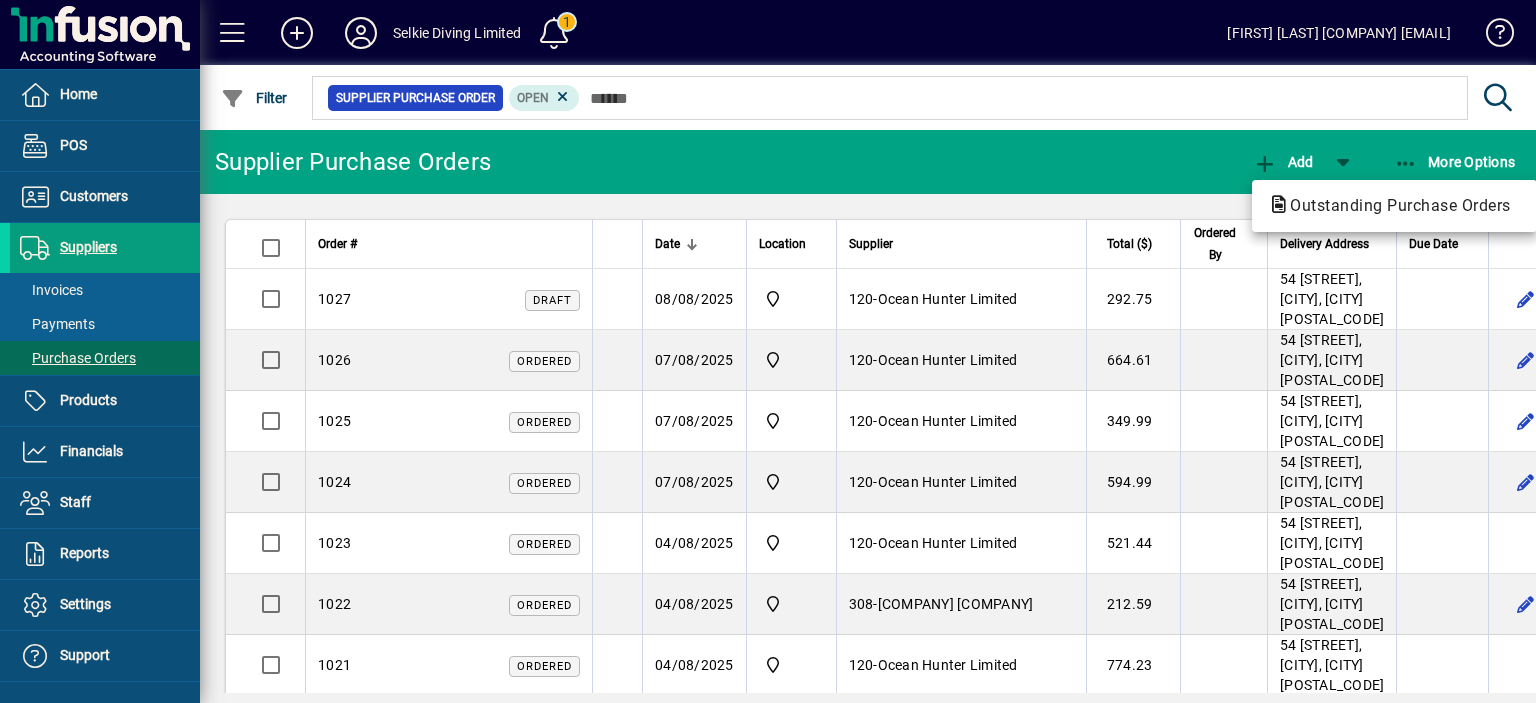 click at bounding box center [768, 351] 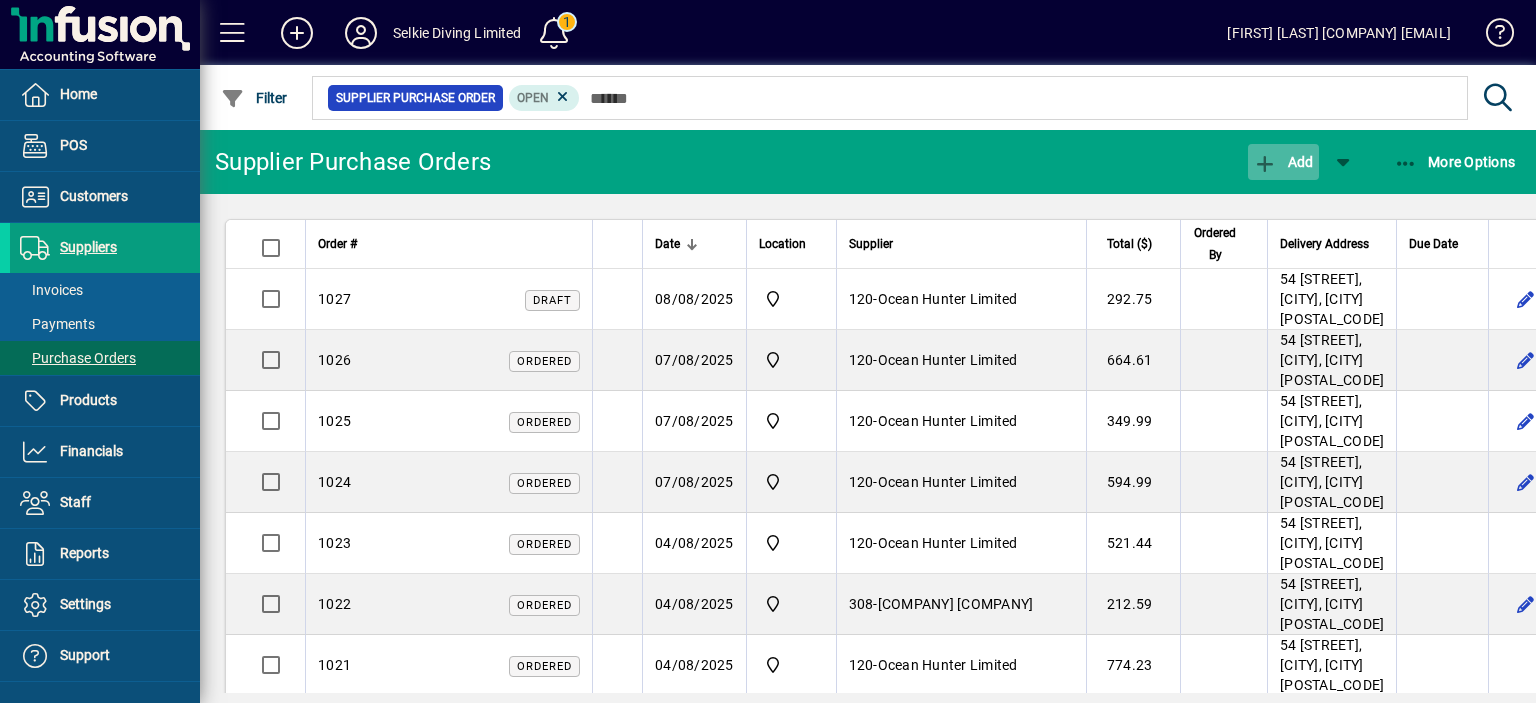 click 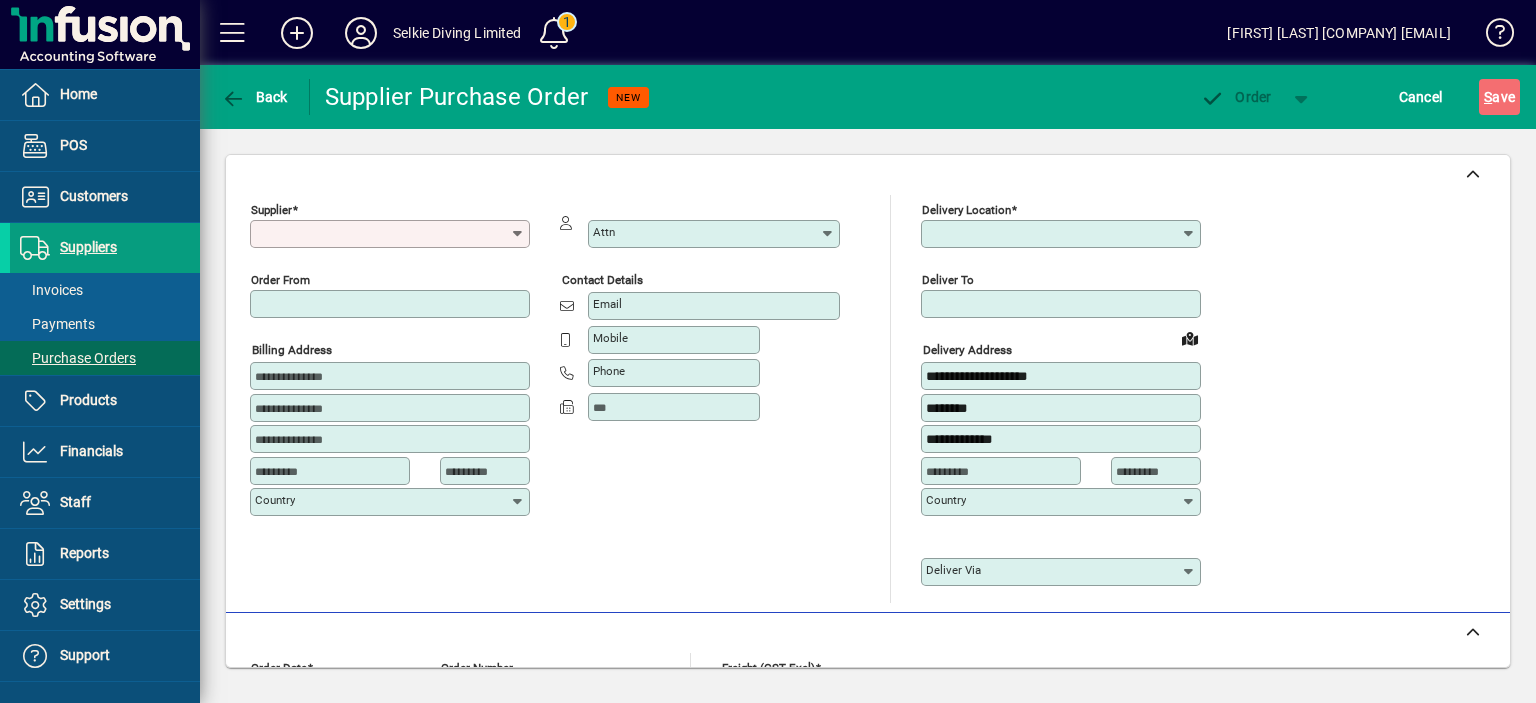 type on "****" 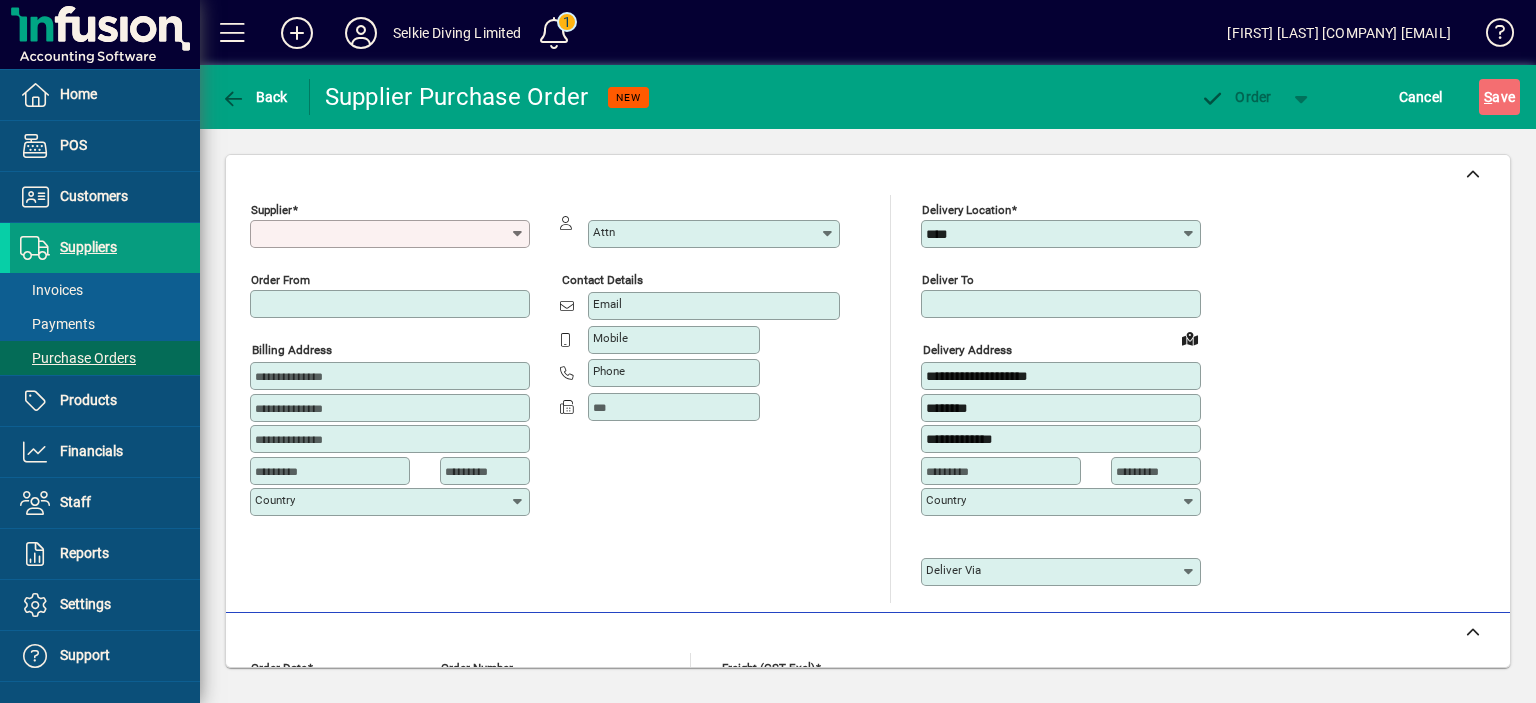 click on "Supplier" at bounding box center (382, 234) 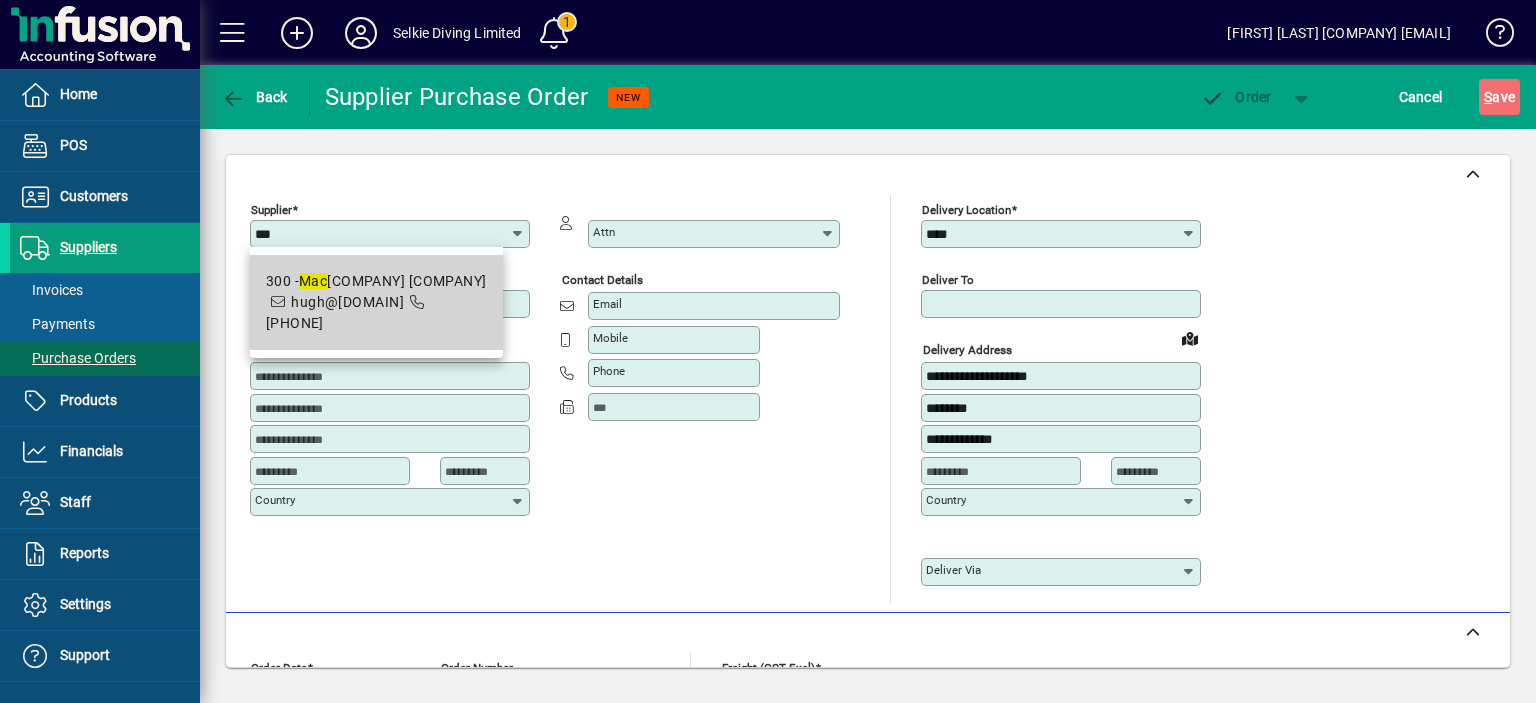 click on "300 - [COMPANY] [COMPANY]" at bounding box center (376, 281) 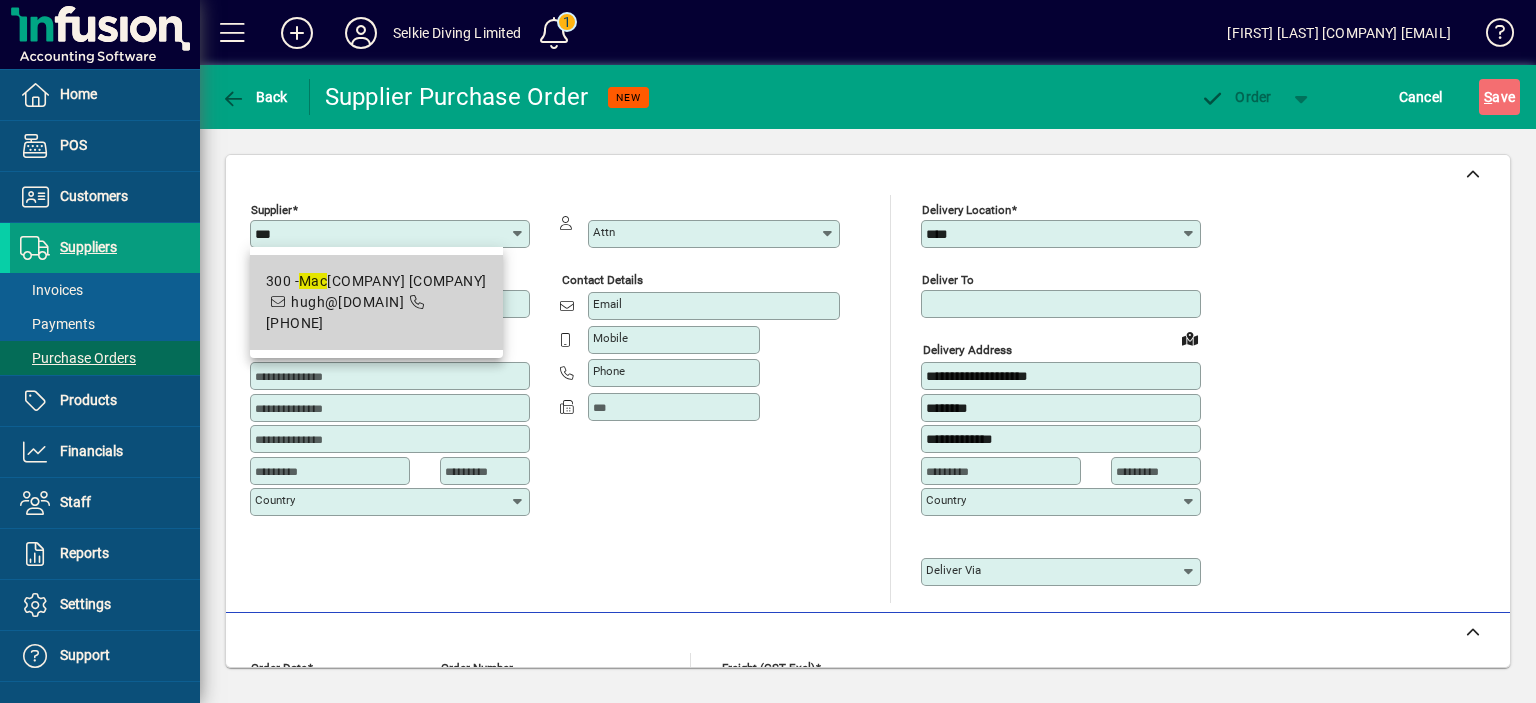 type on "**********" 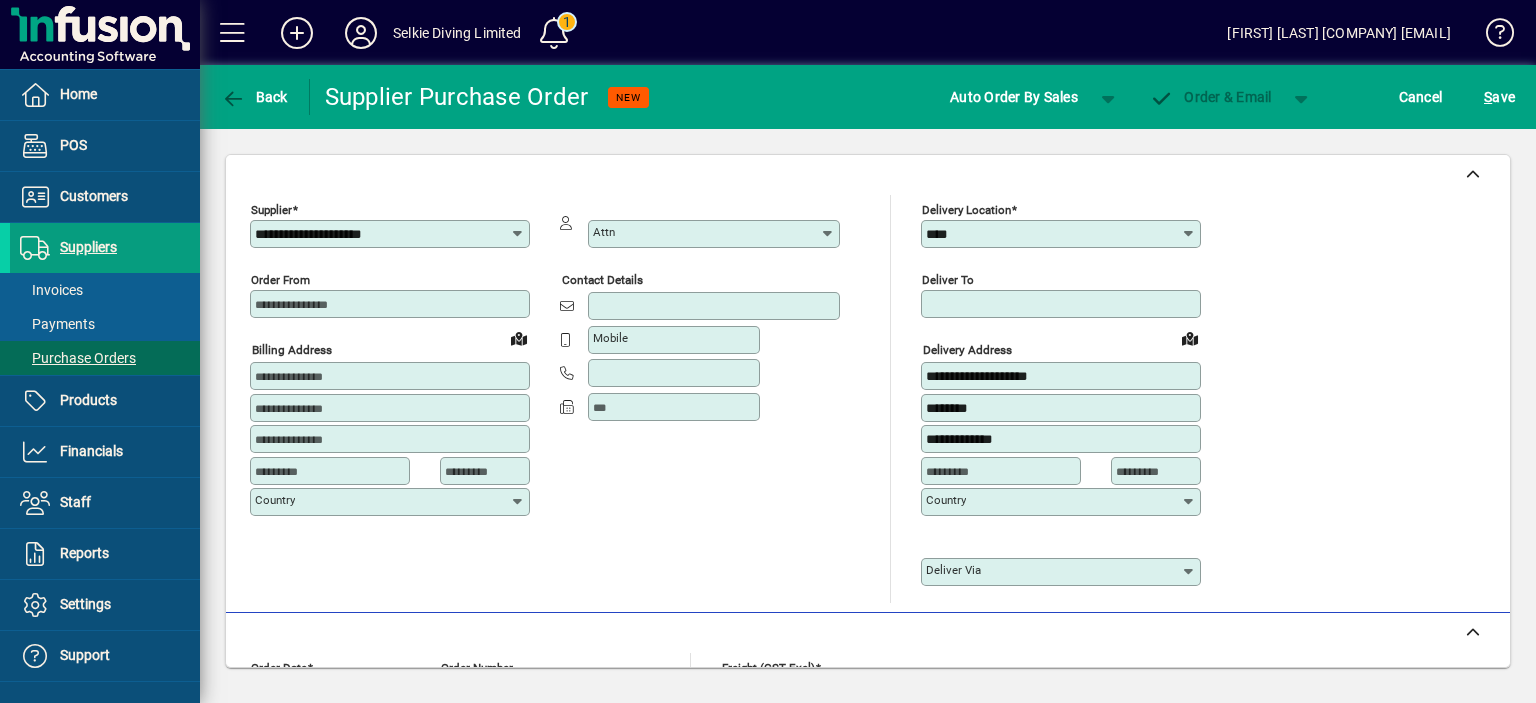 type on "**********" 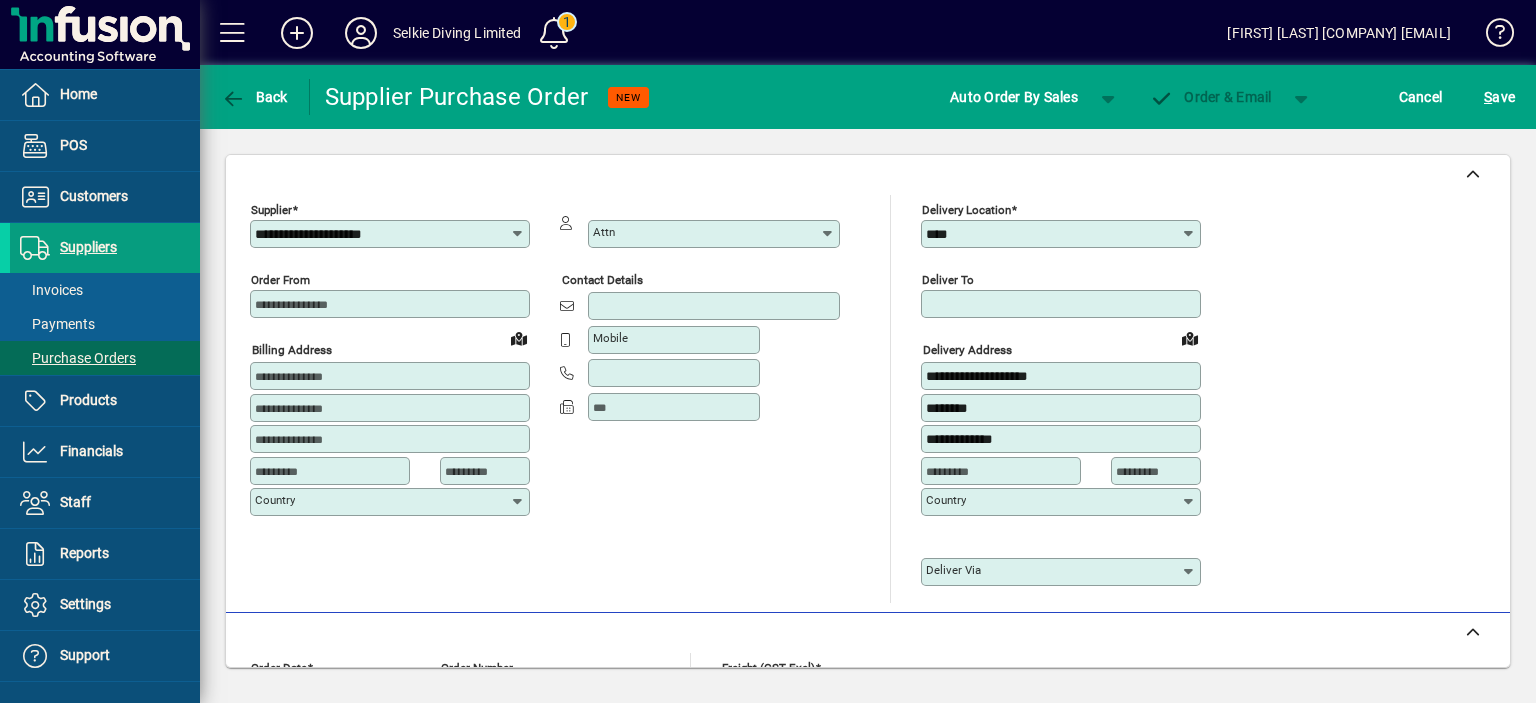type on "*********" 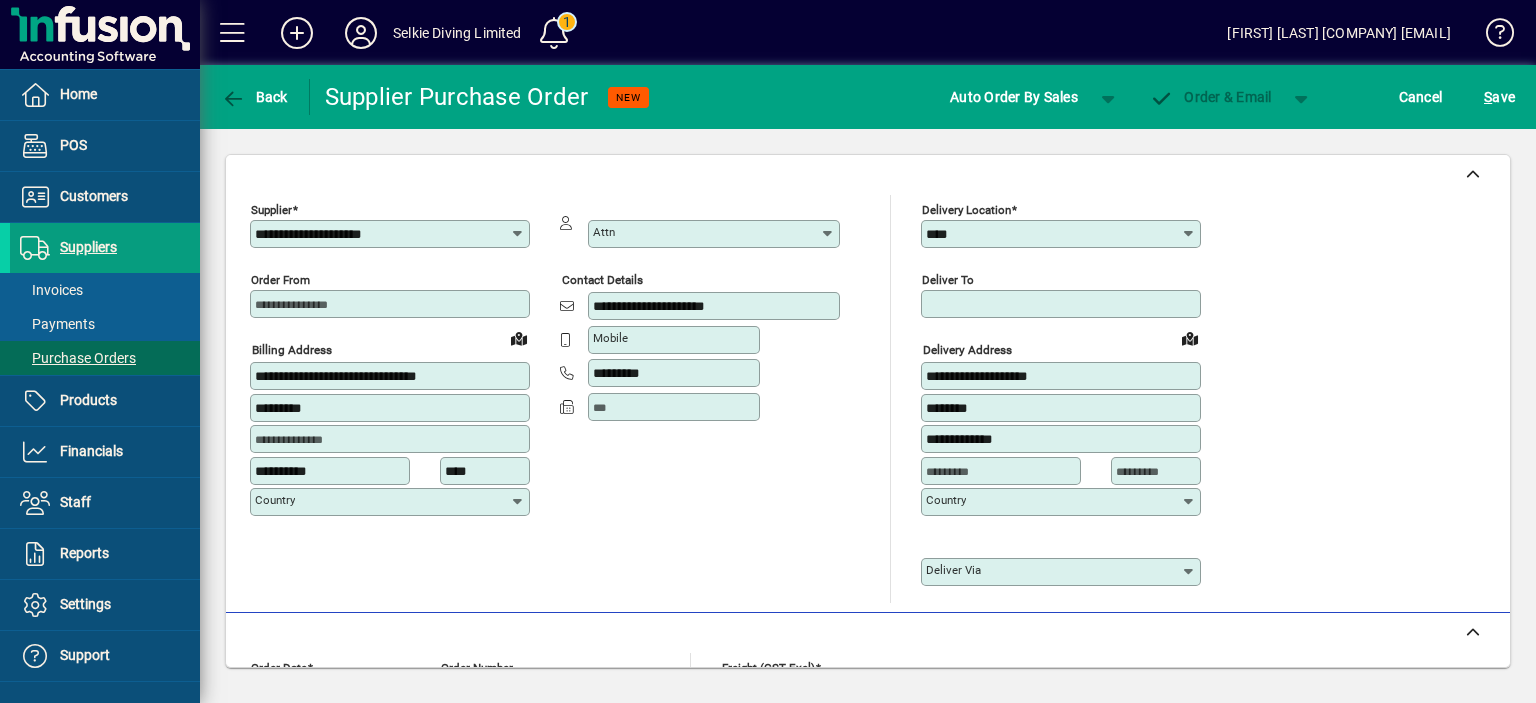 type on "**********" 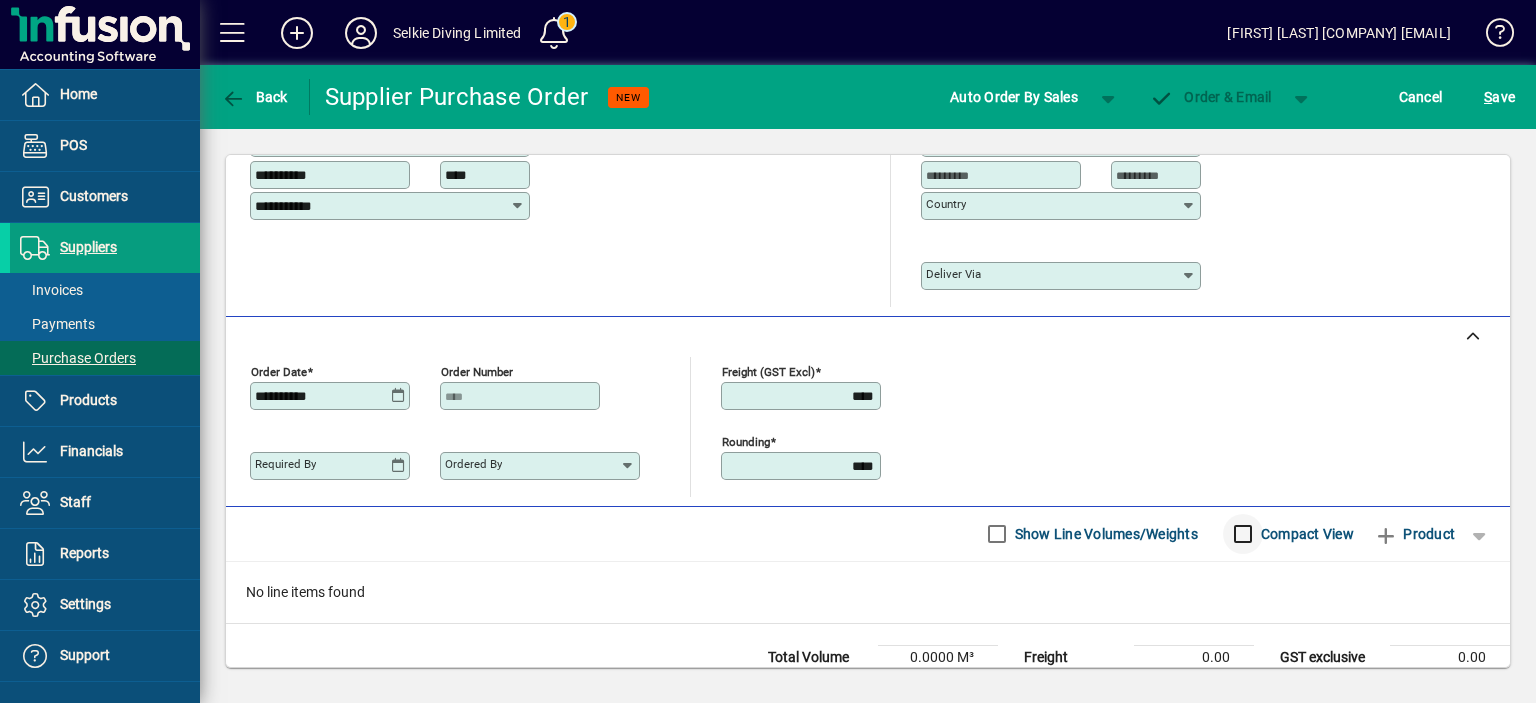 scroll, scrollTop: 360, scrollLeft: 0, axis: vertical 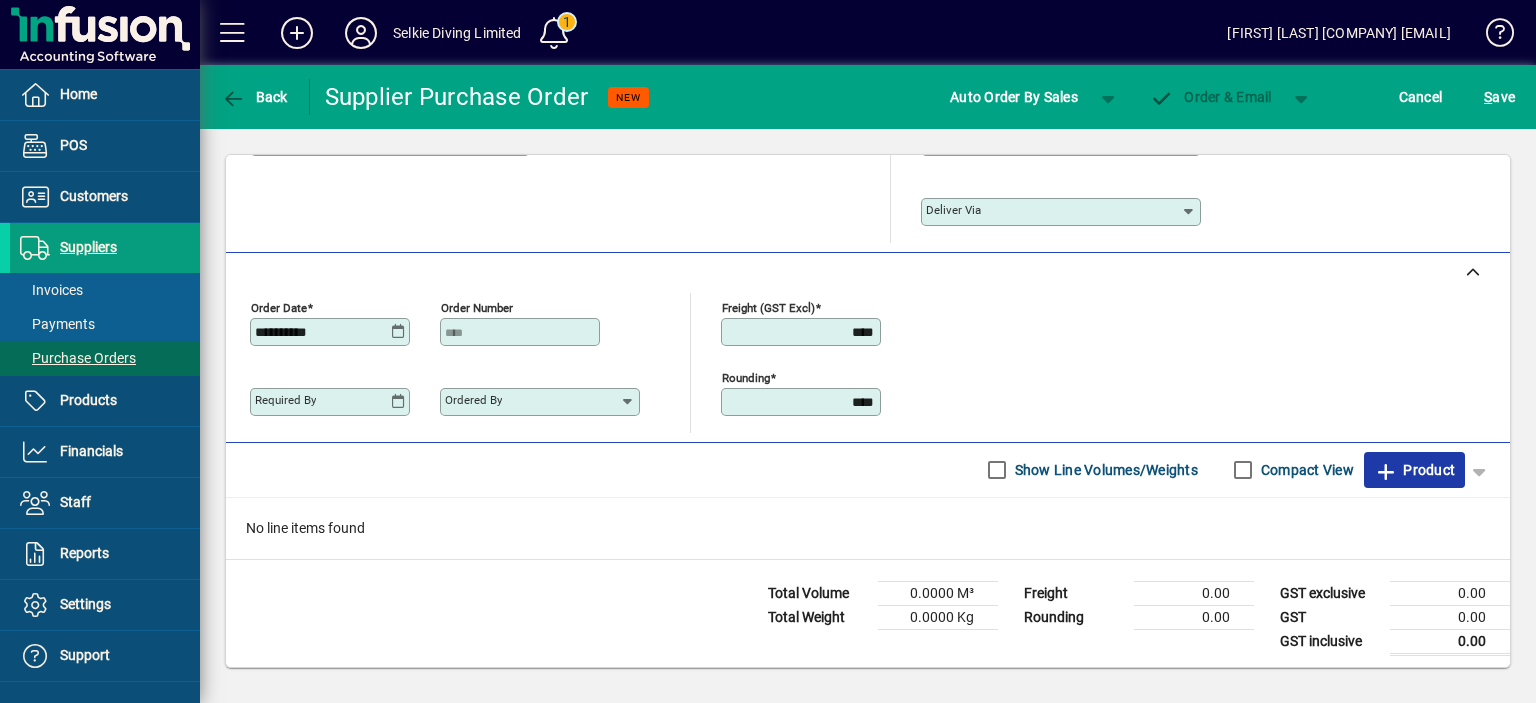 click 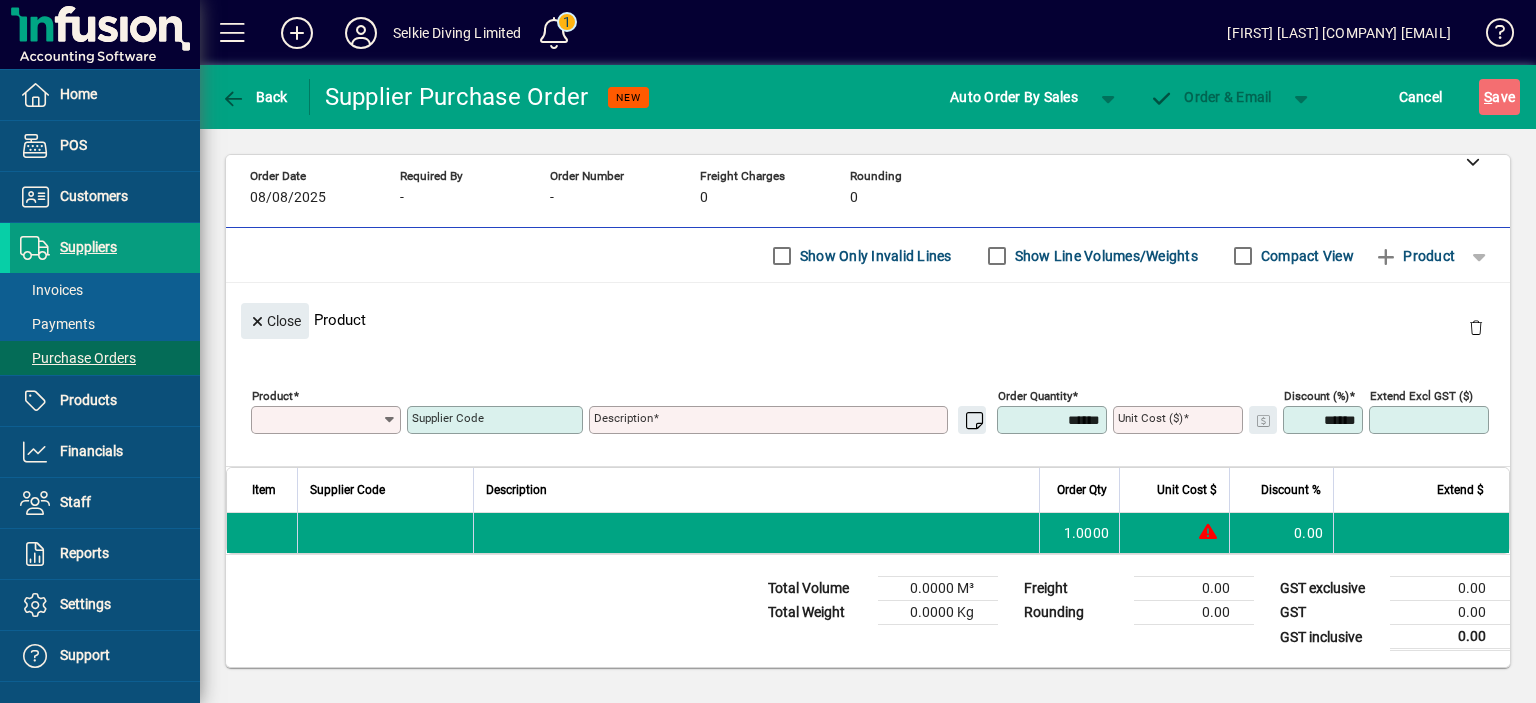 scroll, scrollTop: 98, scrollLeft: 0, axis: vertical 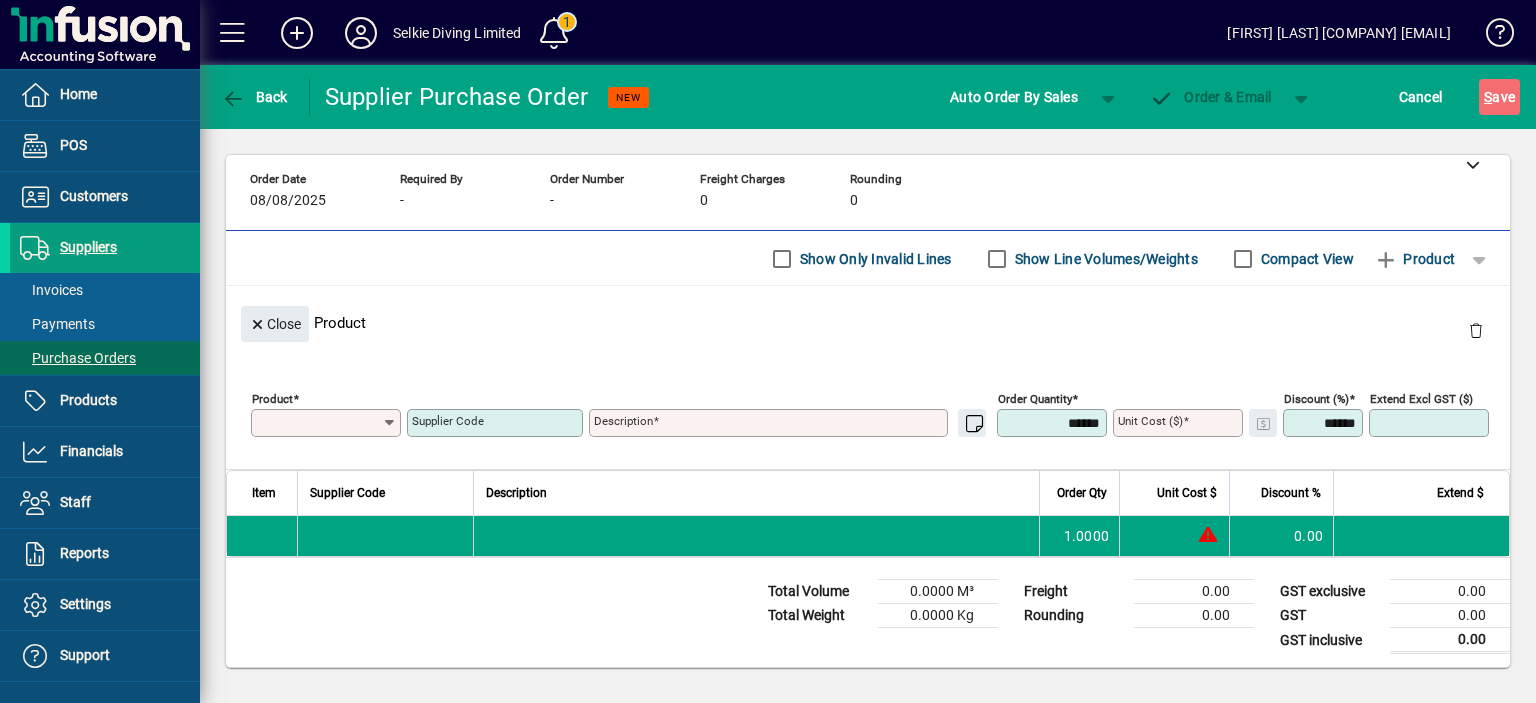click on "Product" at bounding box center [319, 423] 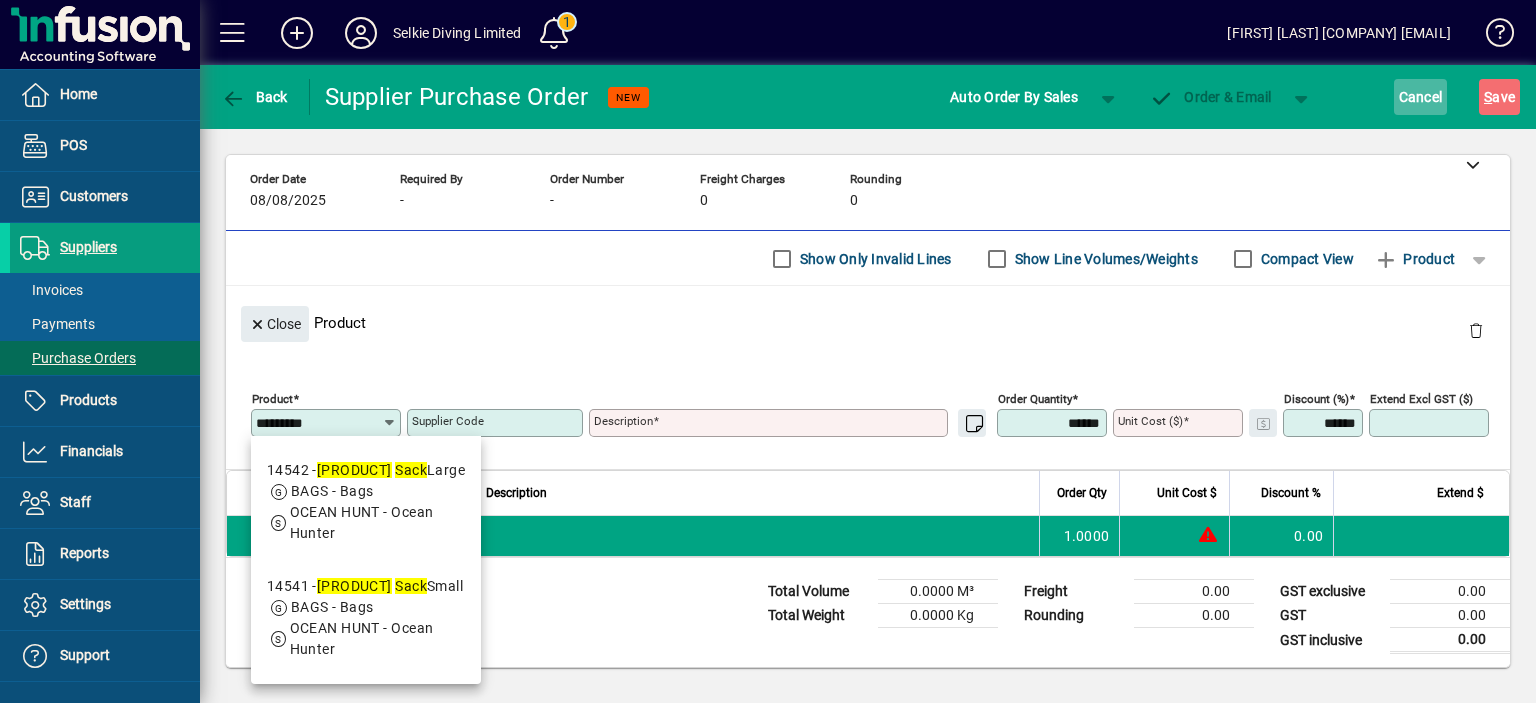 type on "*********" 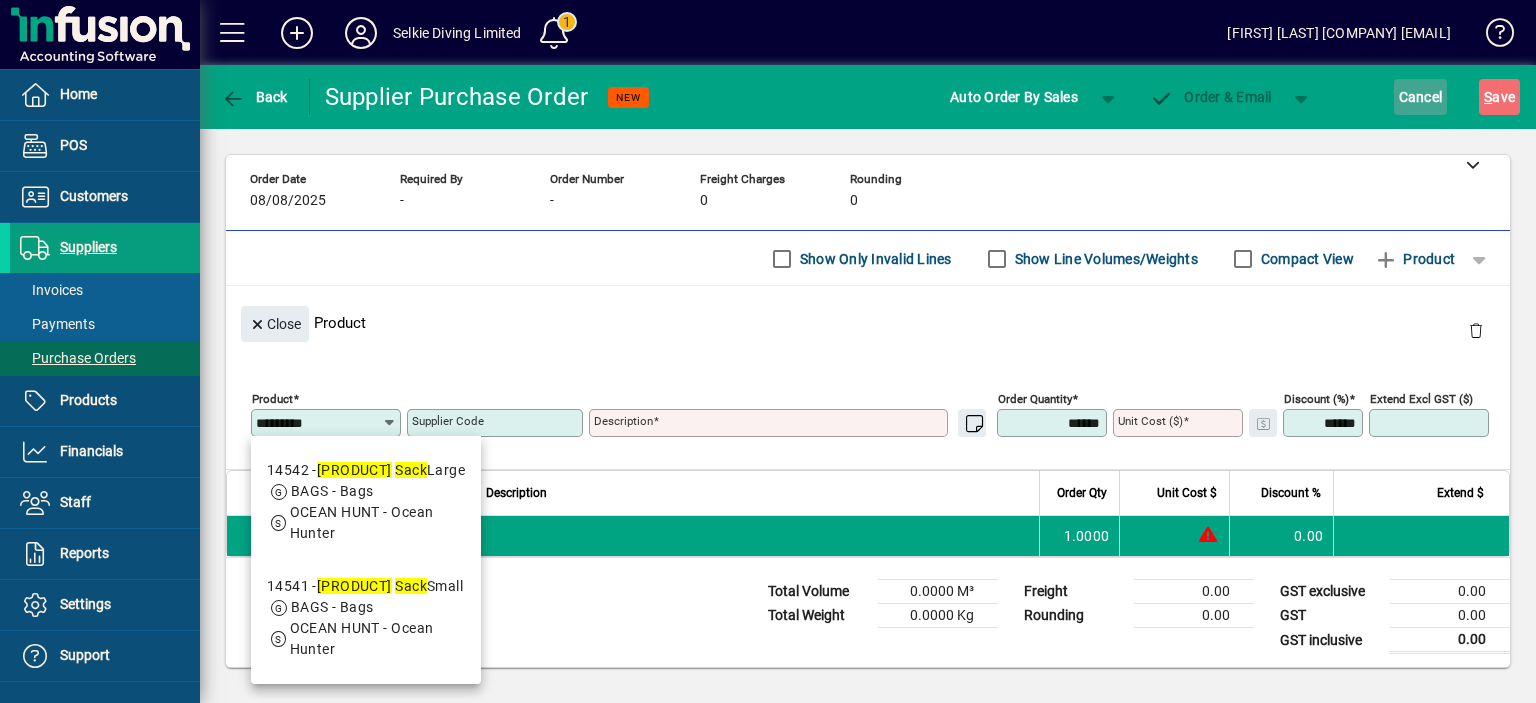 click on "Cancel" 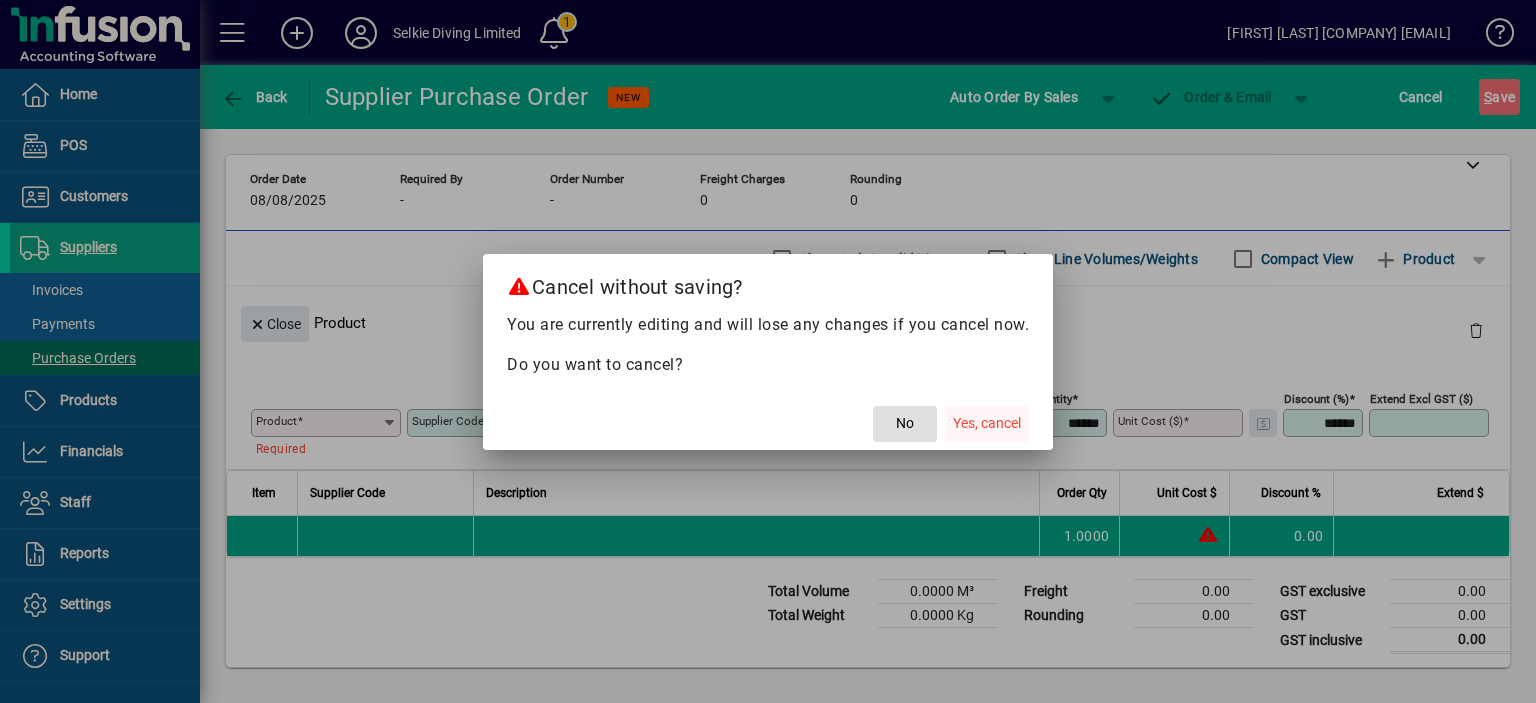 click on "Yes, cancel" 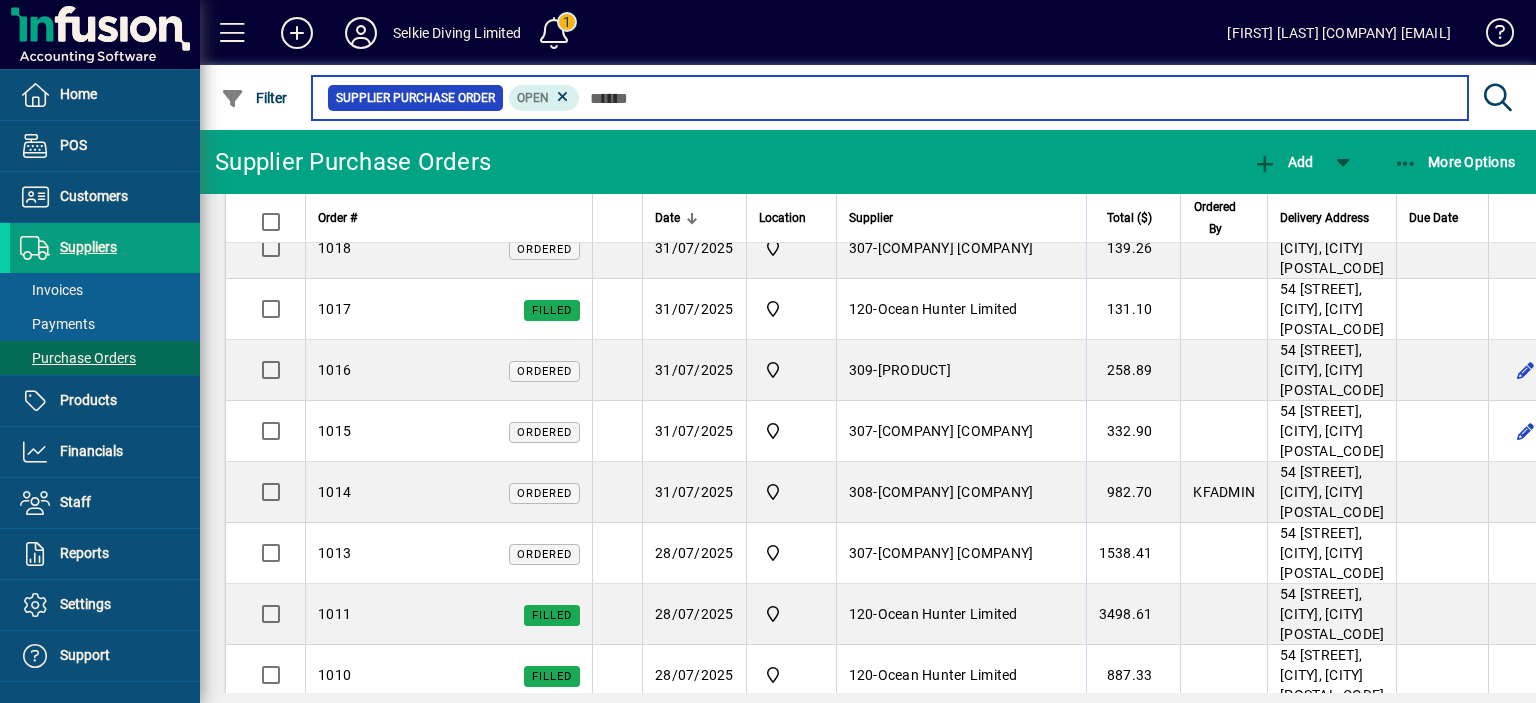 scroll, scrollTop: 0, scrollLeft: 0, axis: both 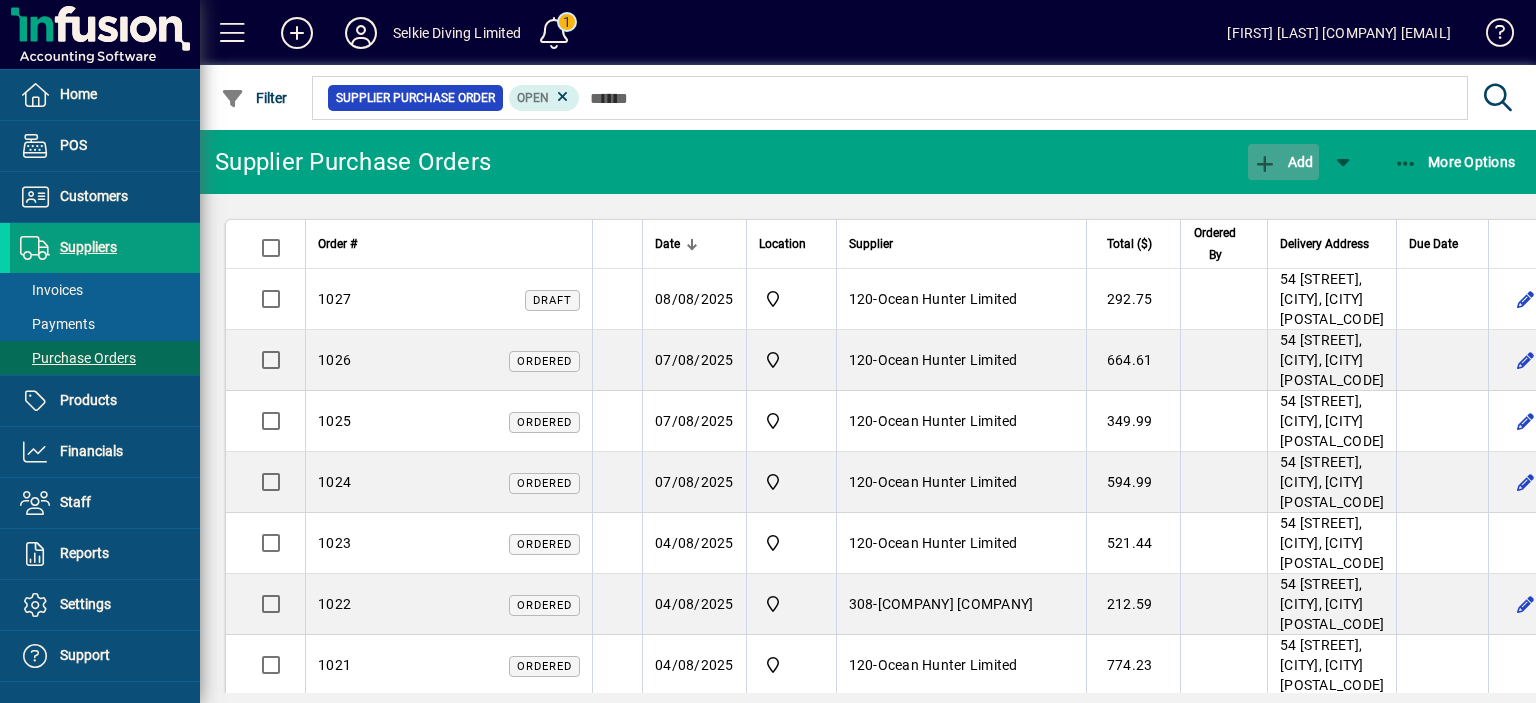 click 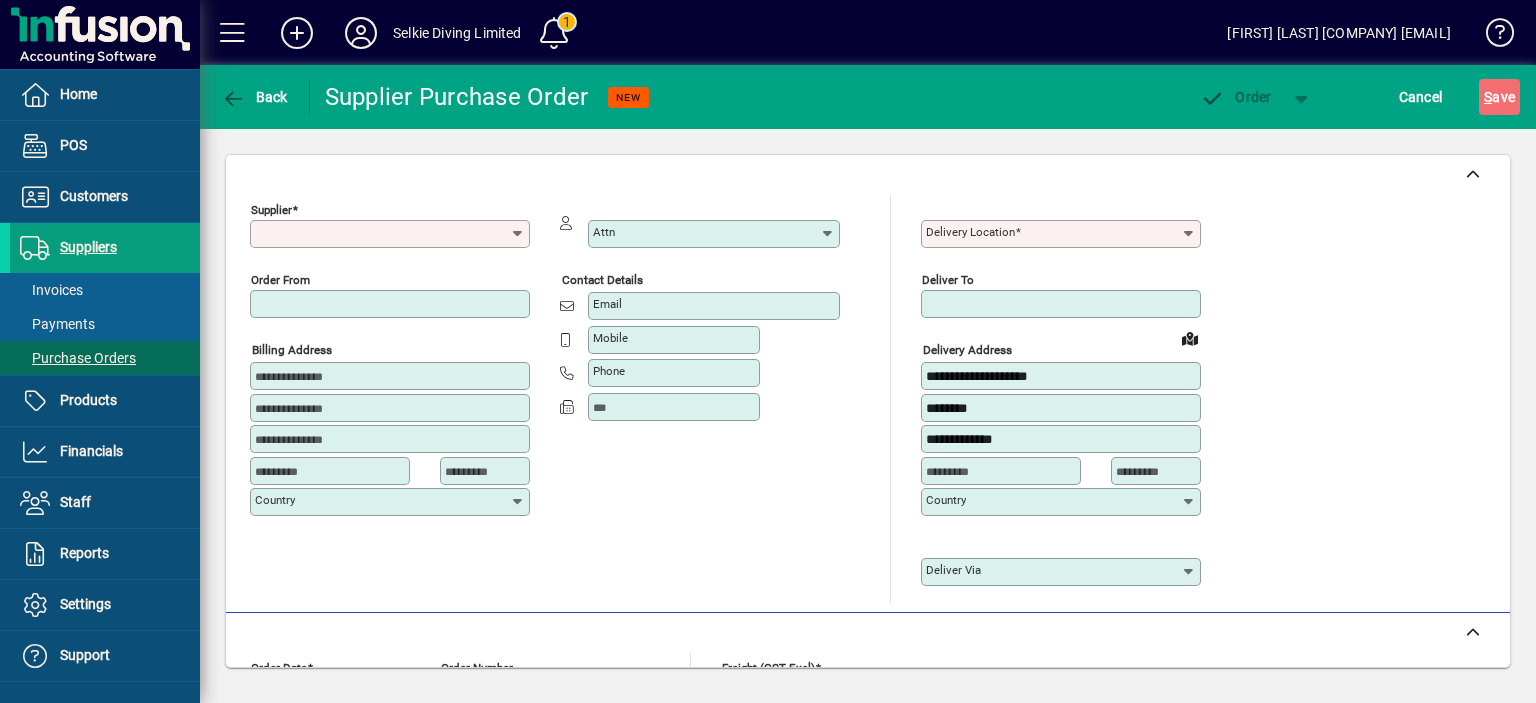 type on "****" 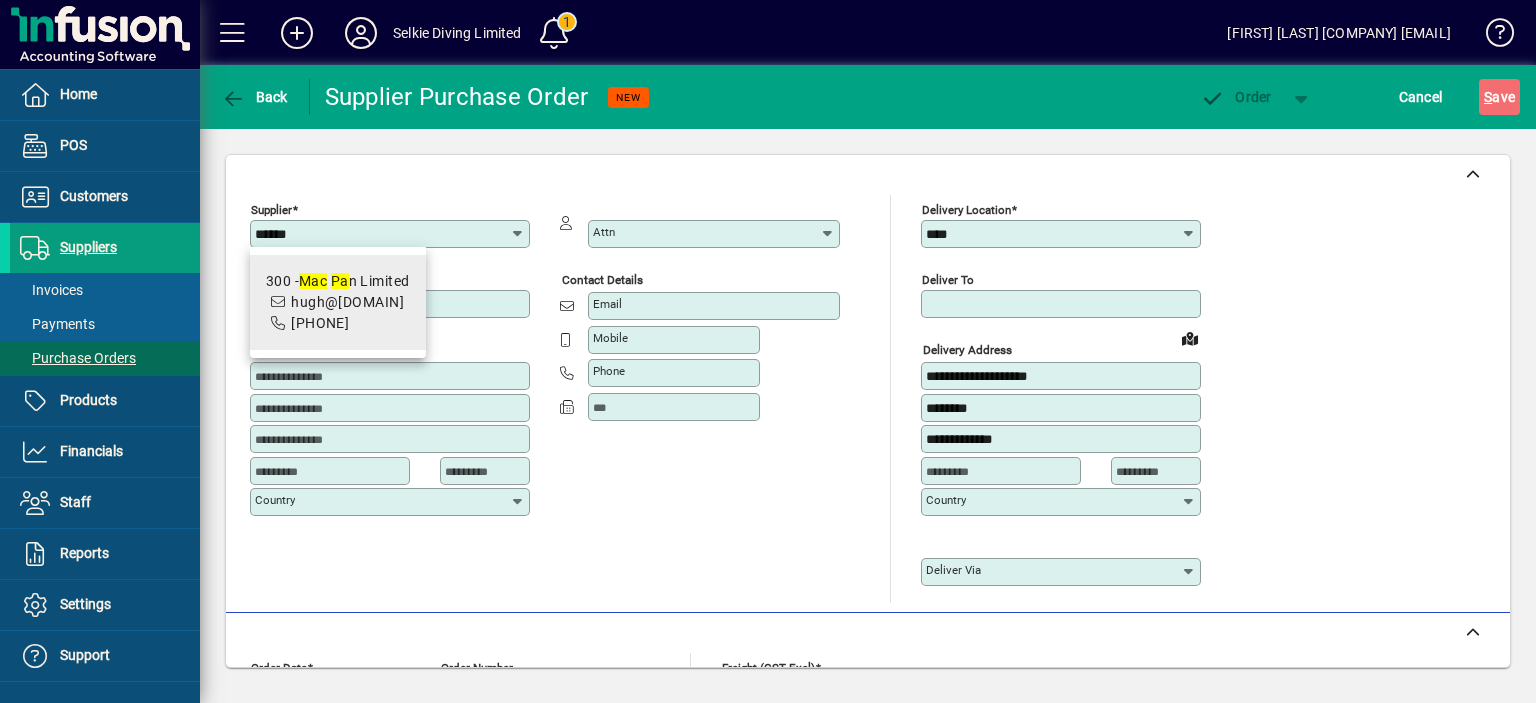 click on "300 - [COMPANY] [COMPANY] [EMAIL] [PHONE]" at bounding box center (338, 302) 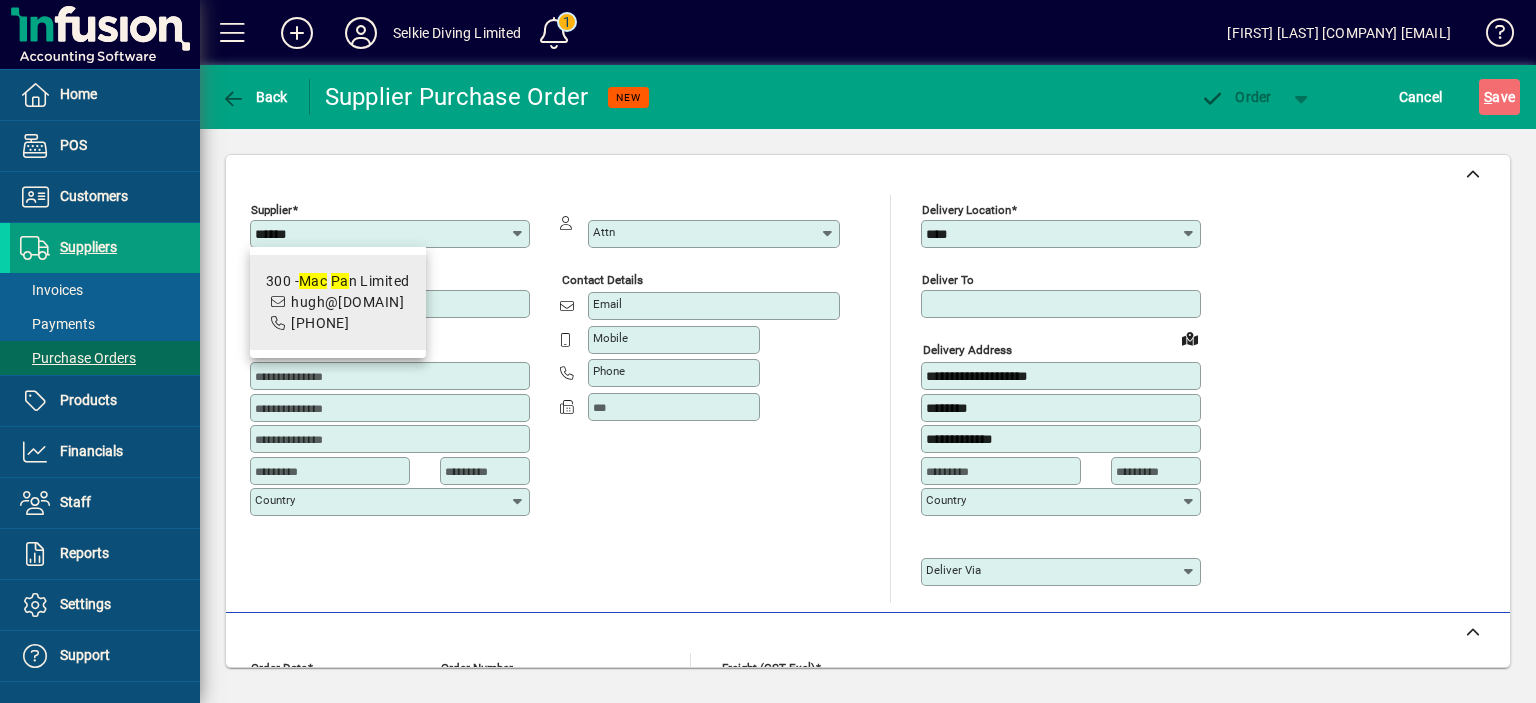 type on "**********" 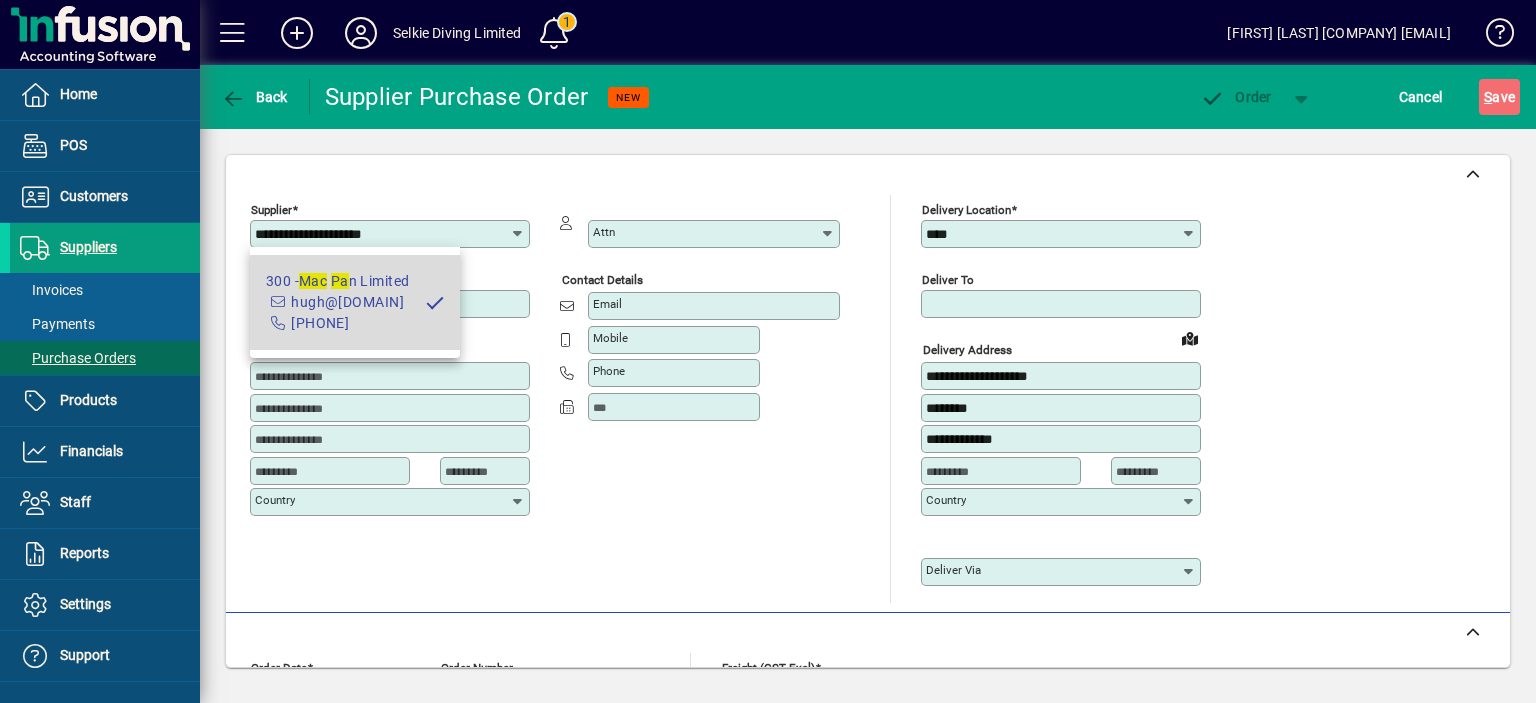 type on "**********" 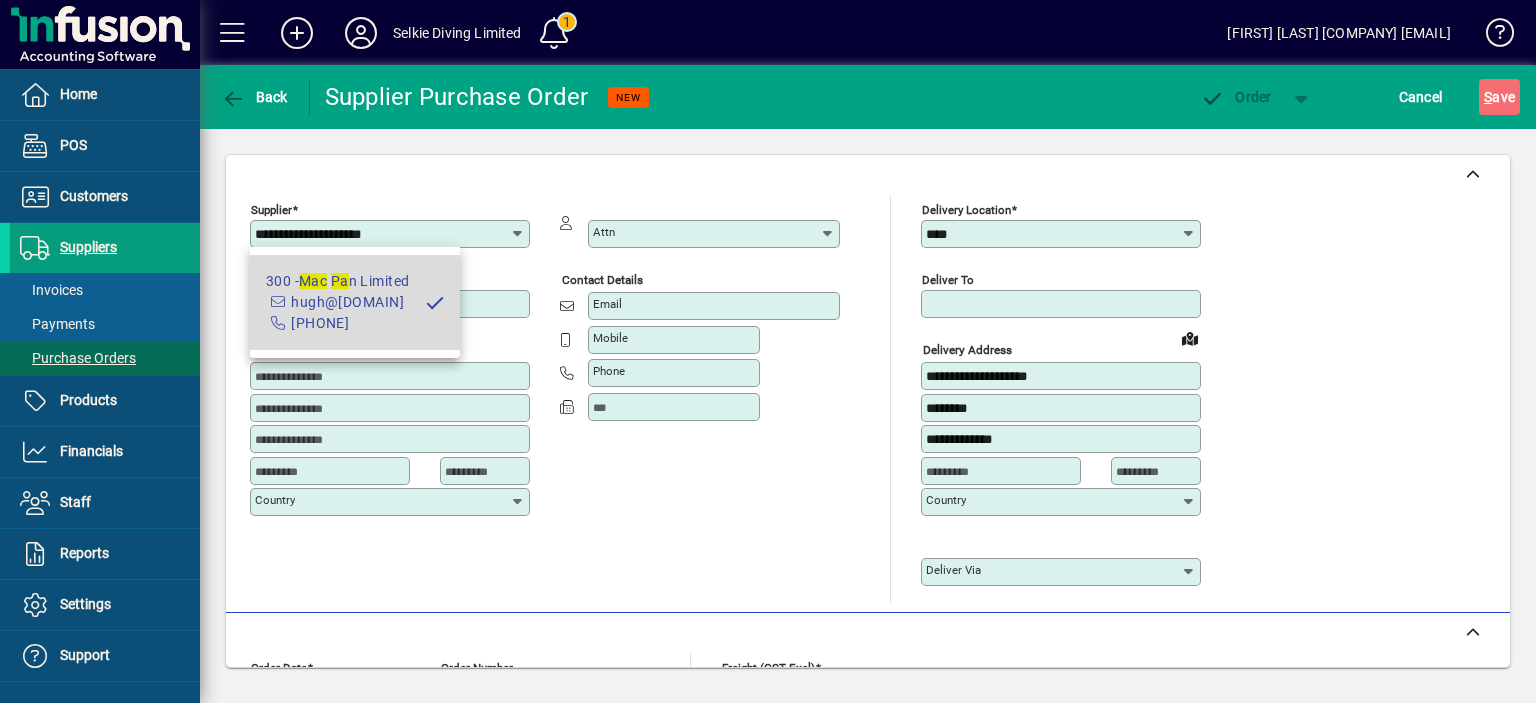 type on "*********" 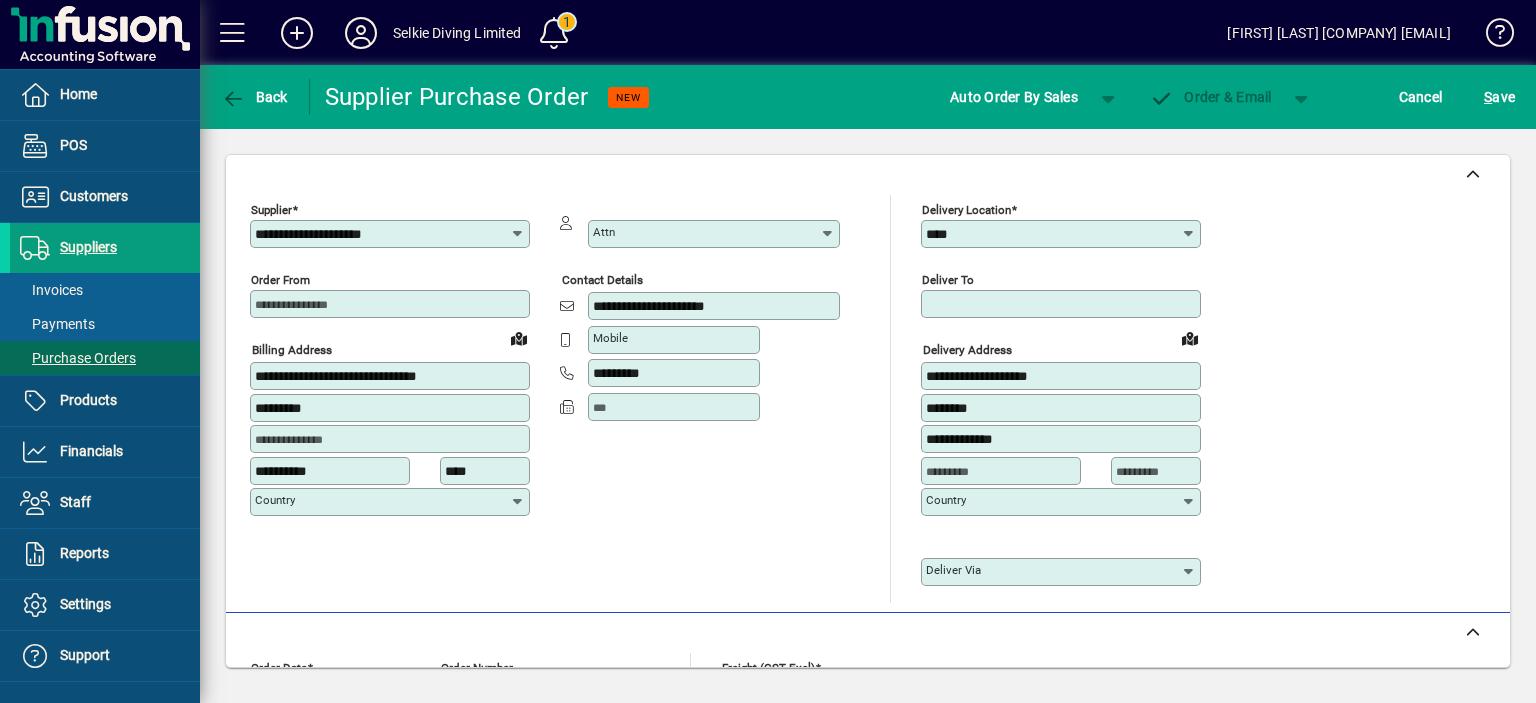 type on "**********" 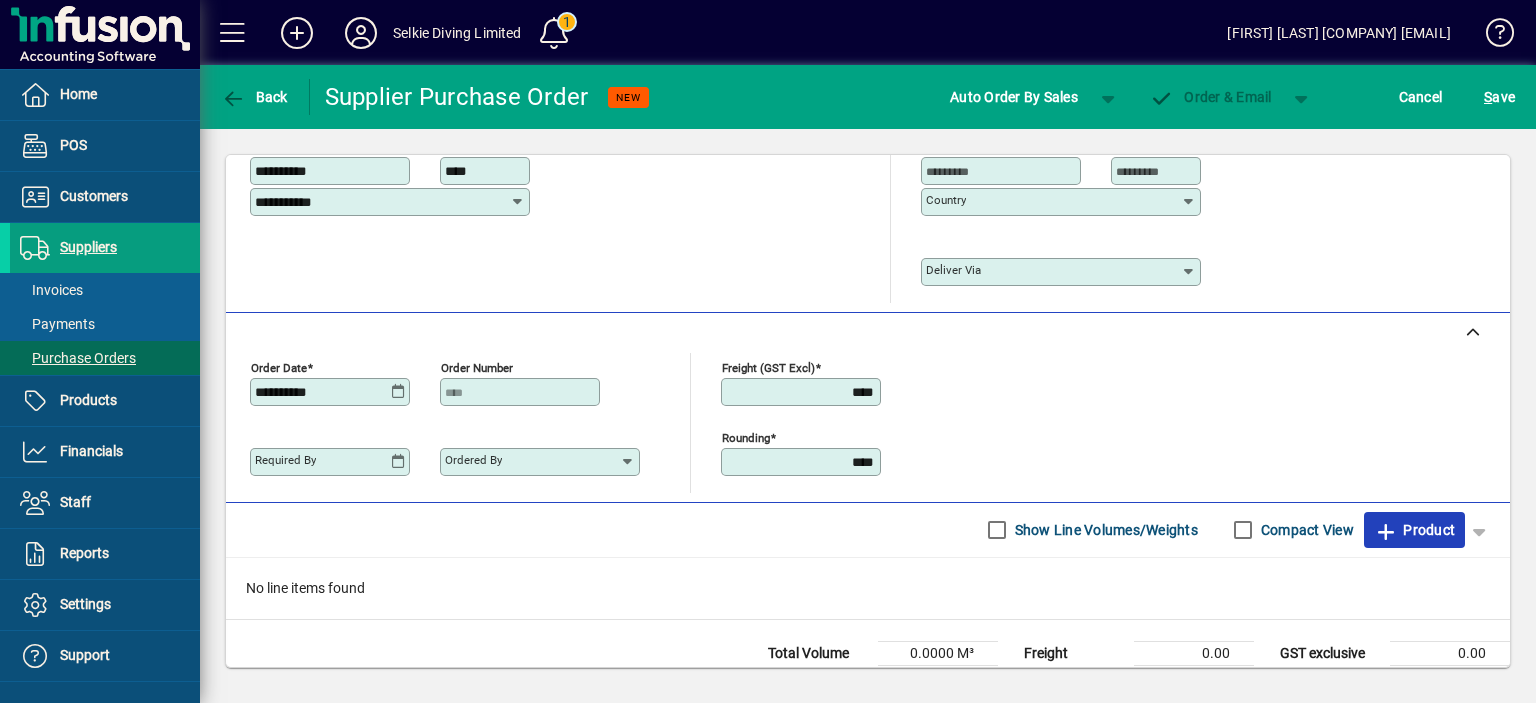 click on "Product" 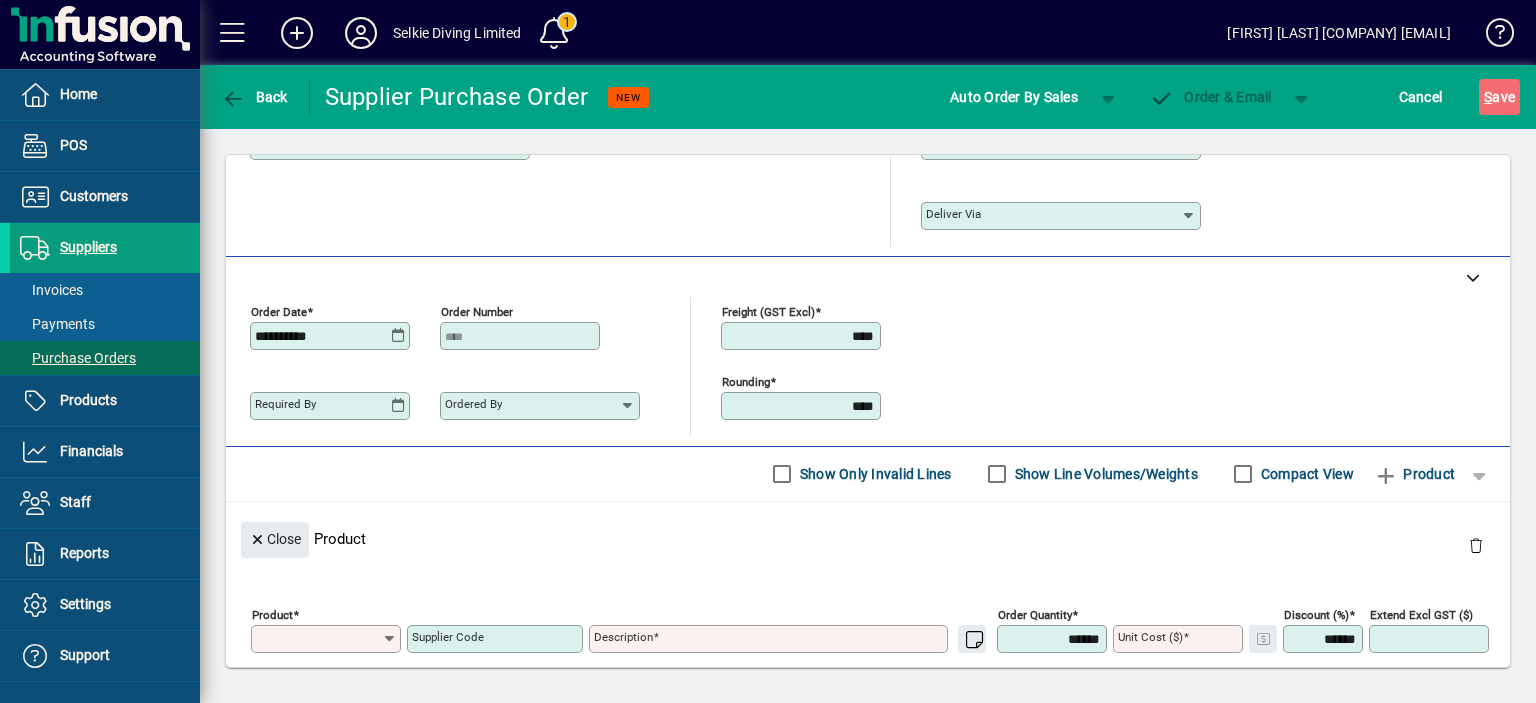 scroll, scrollTop: 98, scrollLeft: 0, axis: vertical 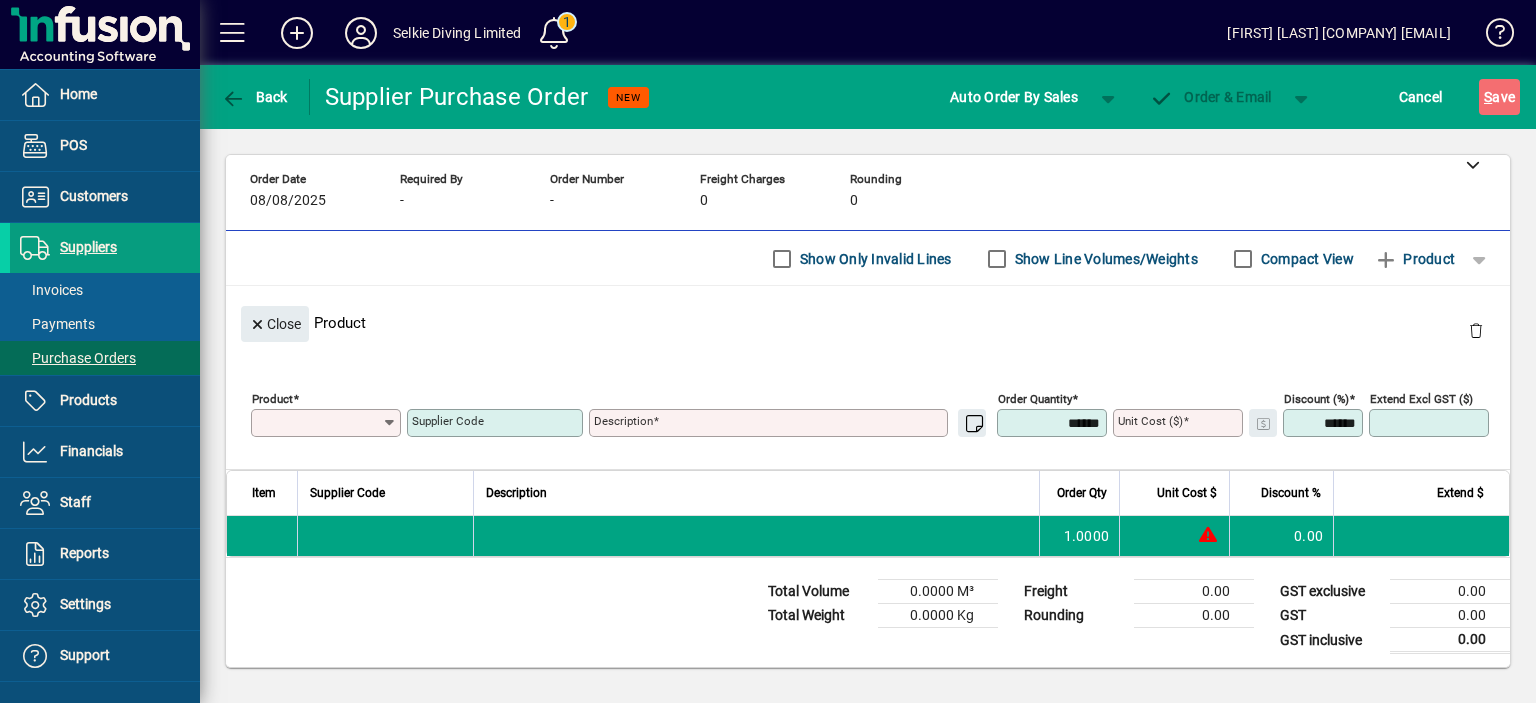 click on "Product" at bounding box center [319, 423] 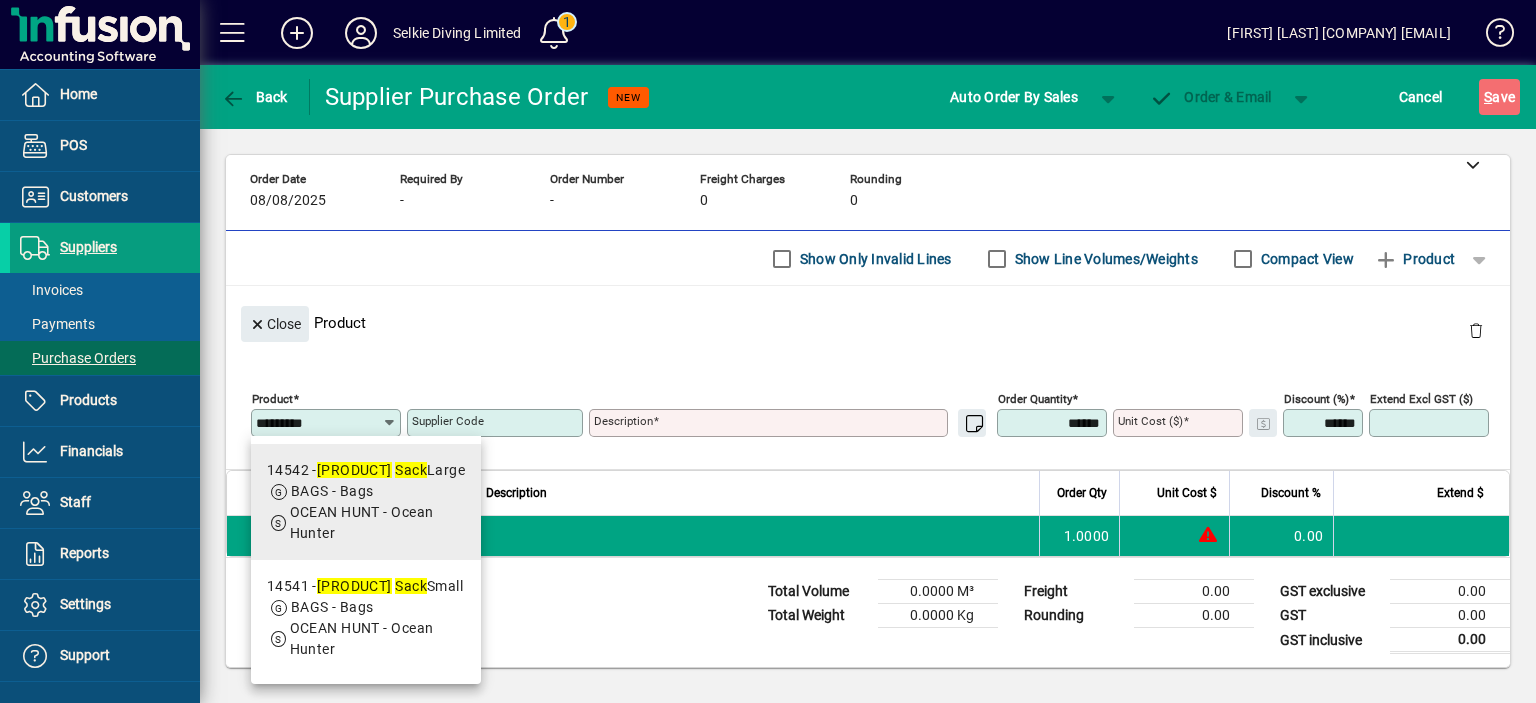 click on "BAGS - Bags" at bounding box center (366, 491) 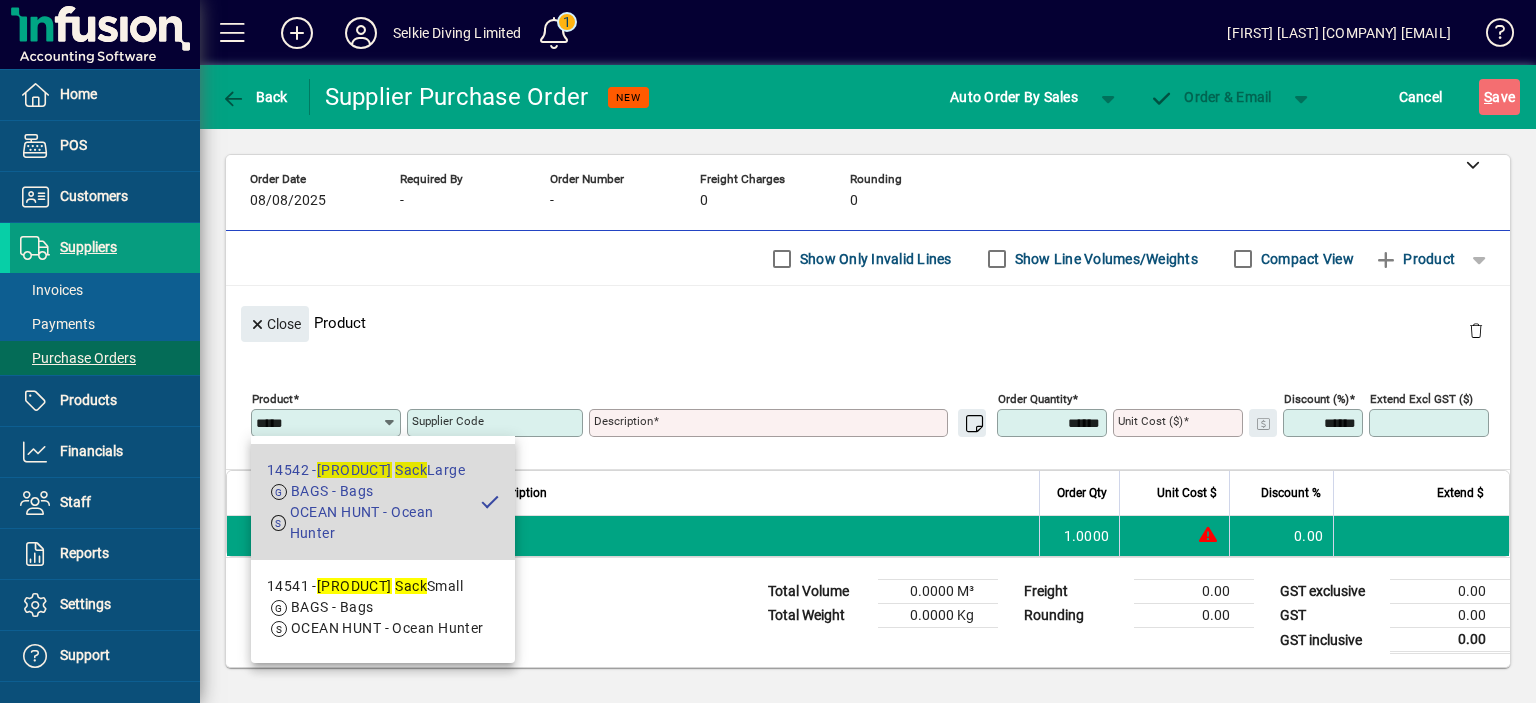 type on "**********" 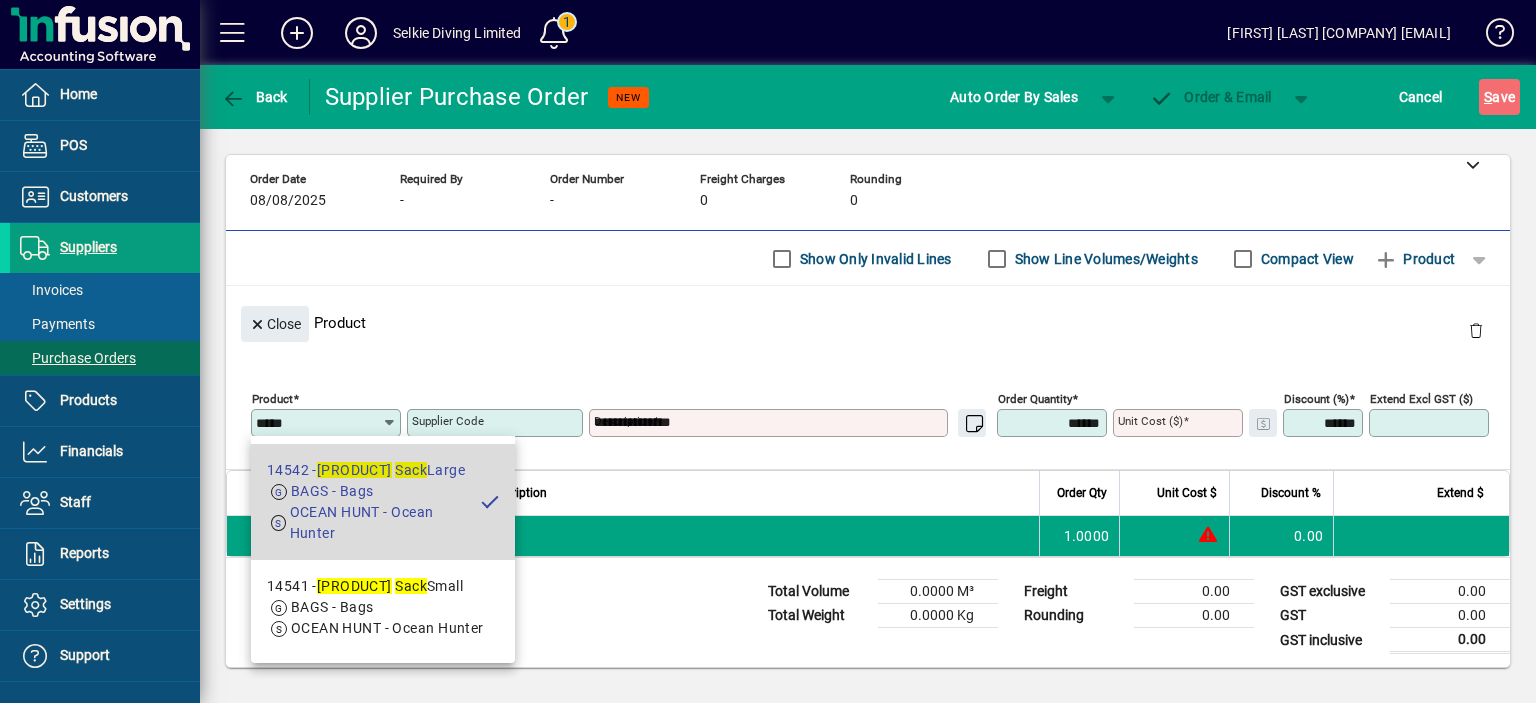type on "*******" 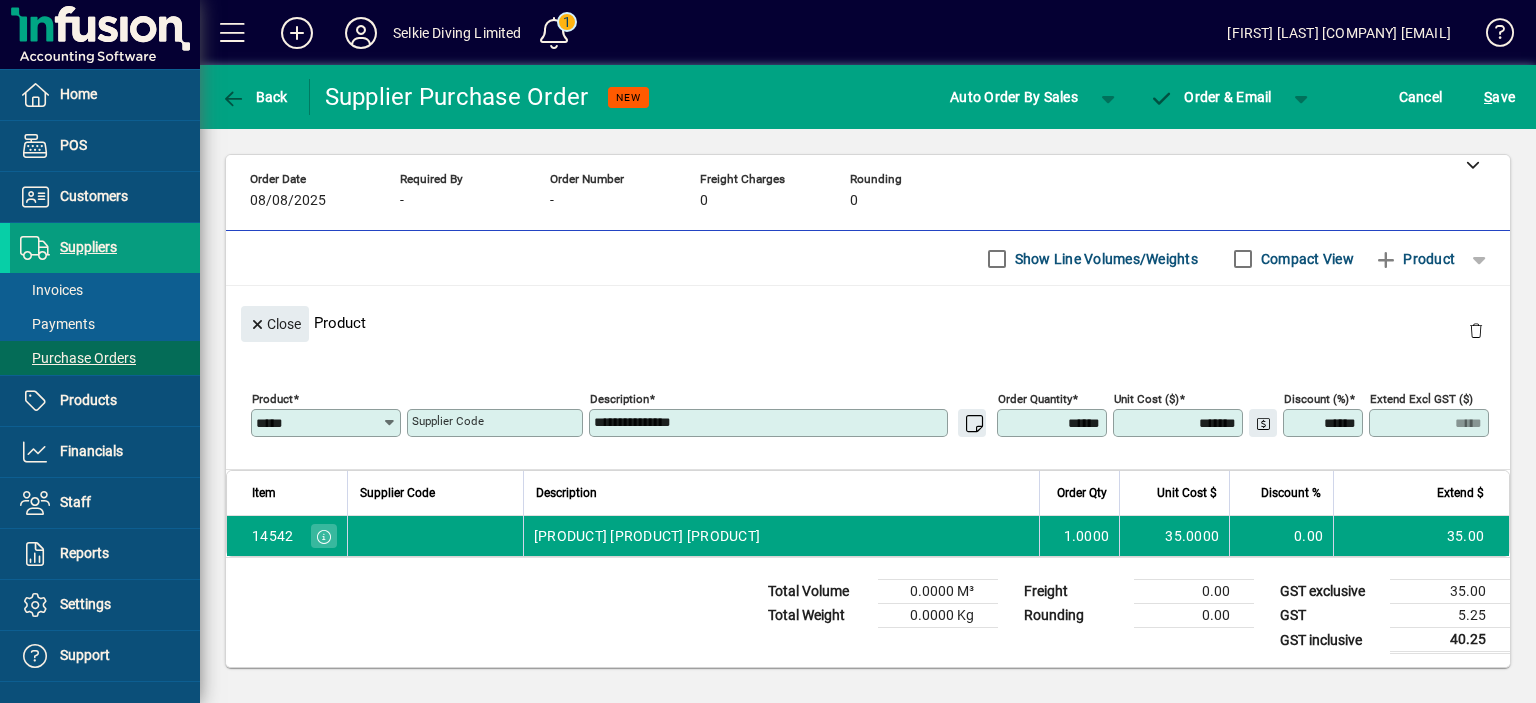 click on "******" at bounding box center (1054, 423) 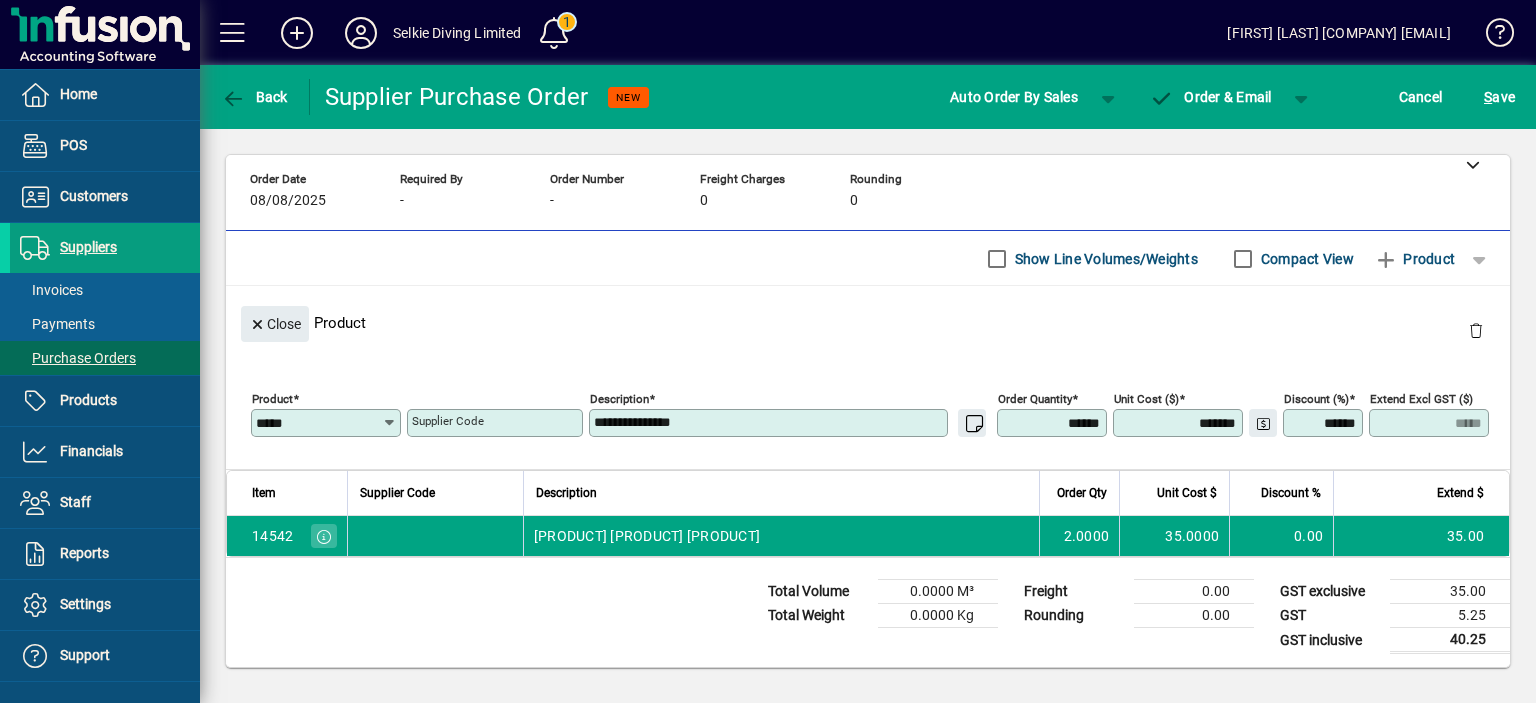 type on "*****" 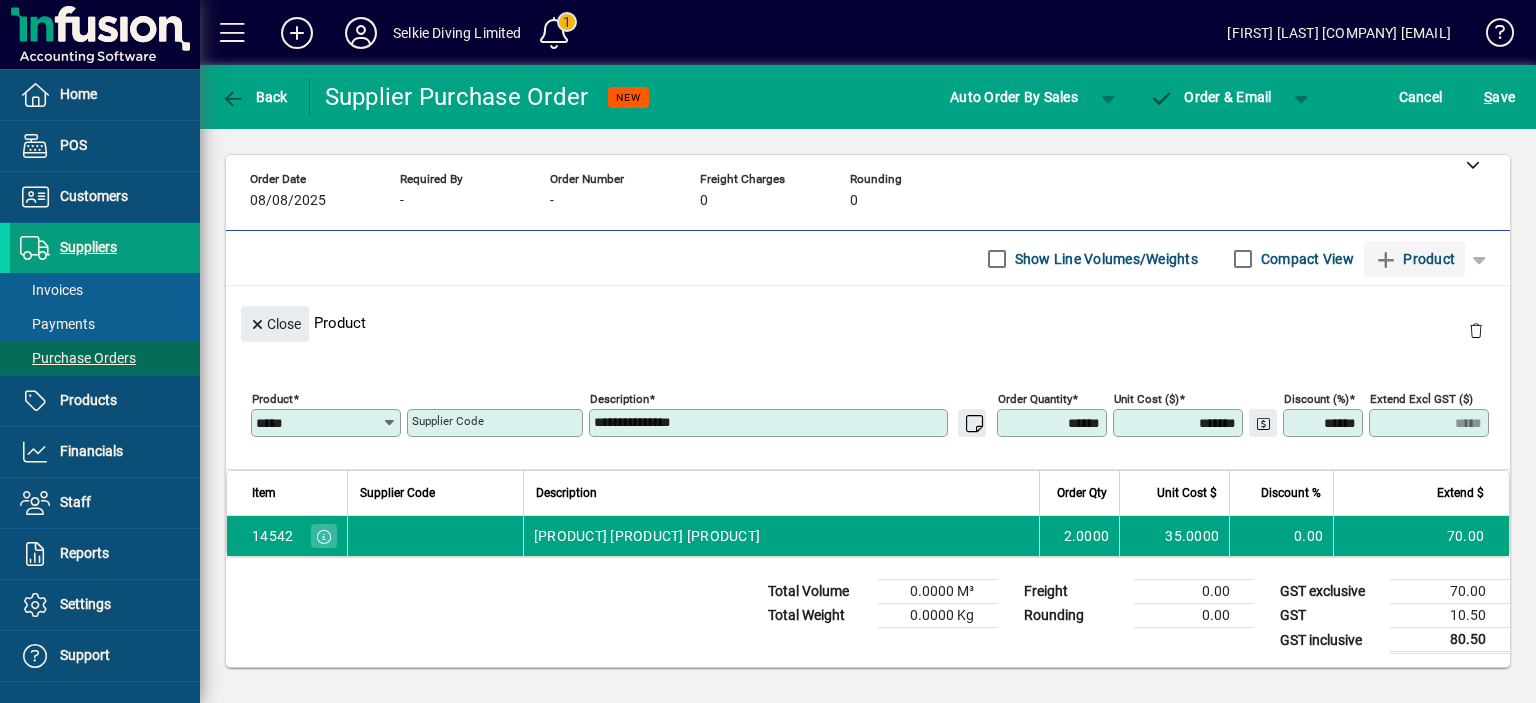 type on "******" 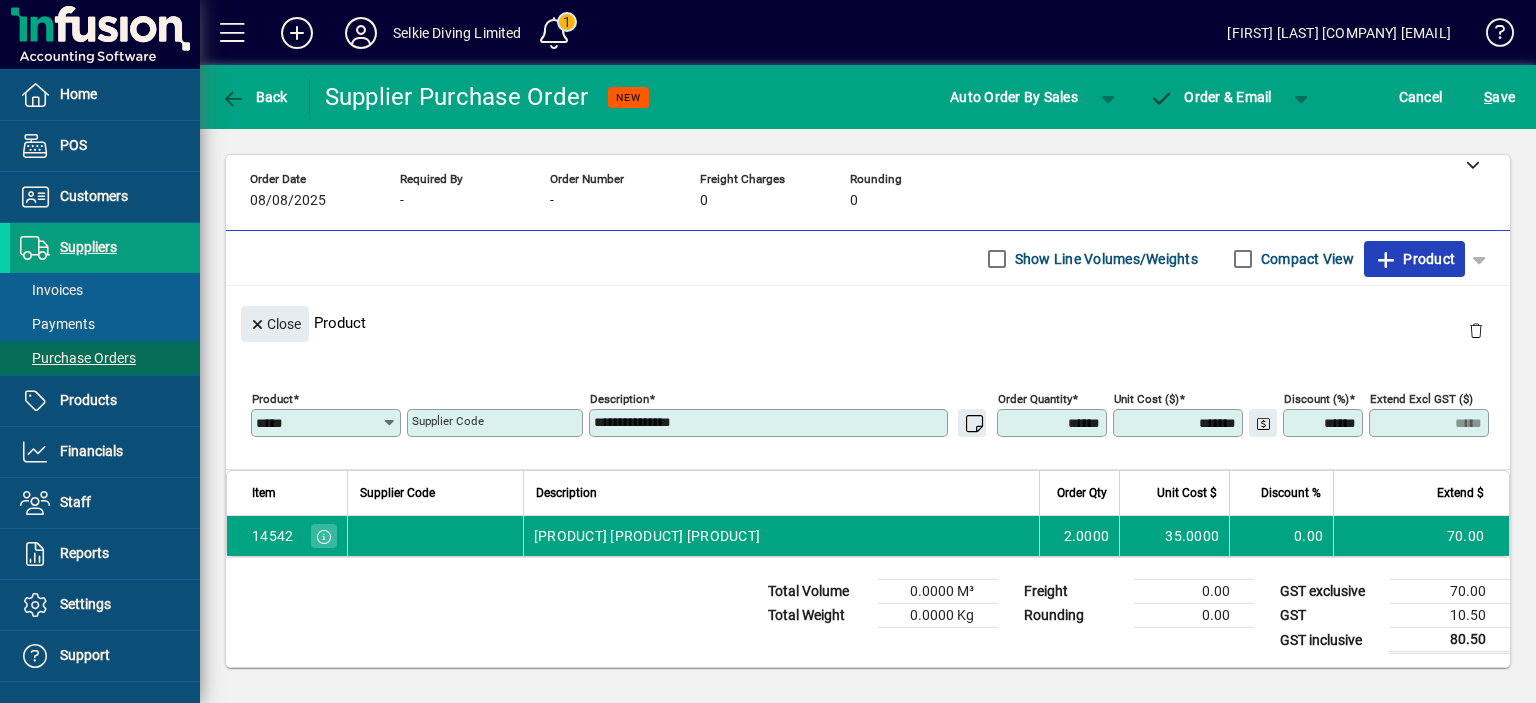 click 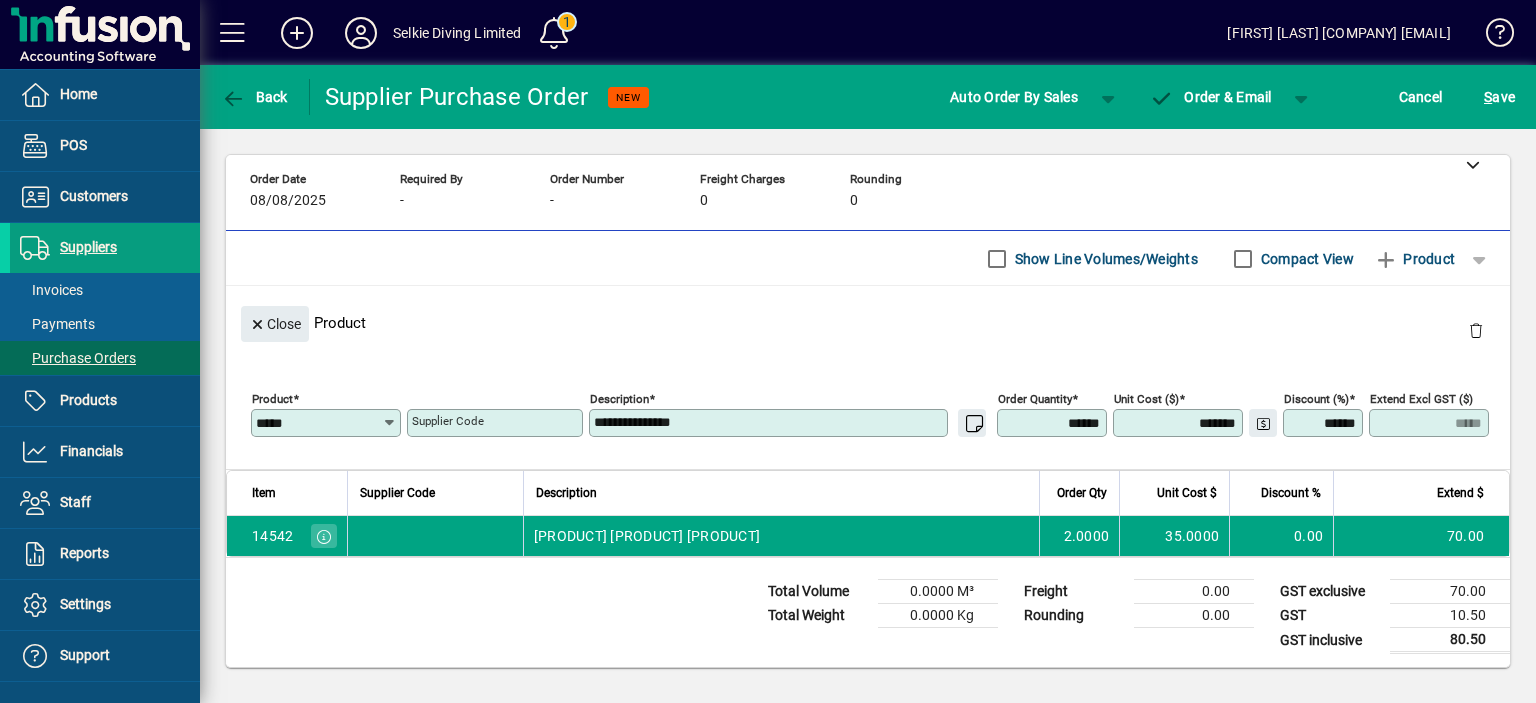 type 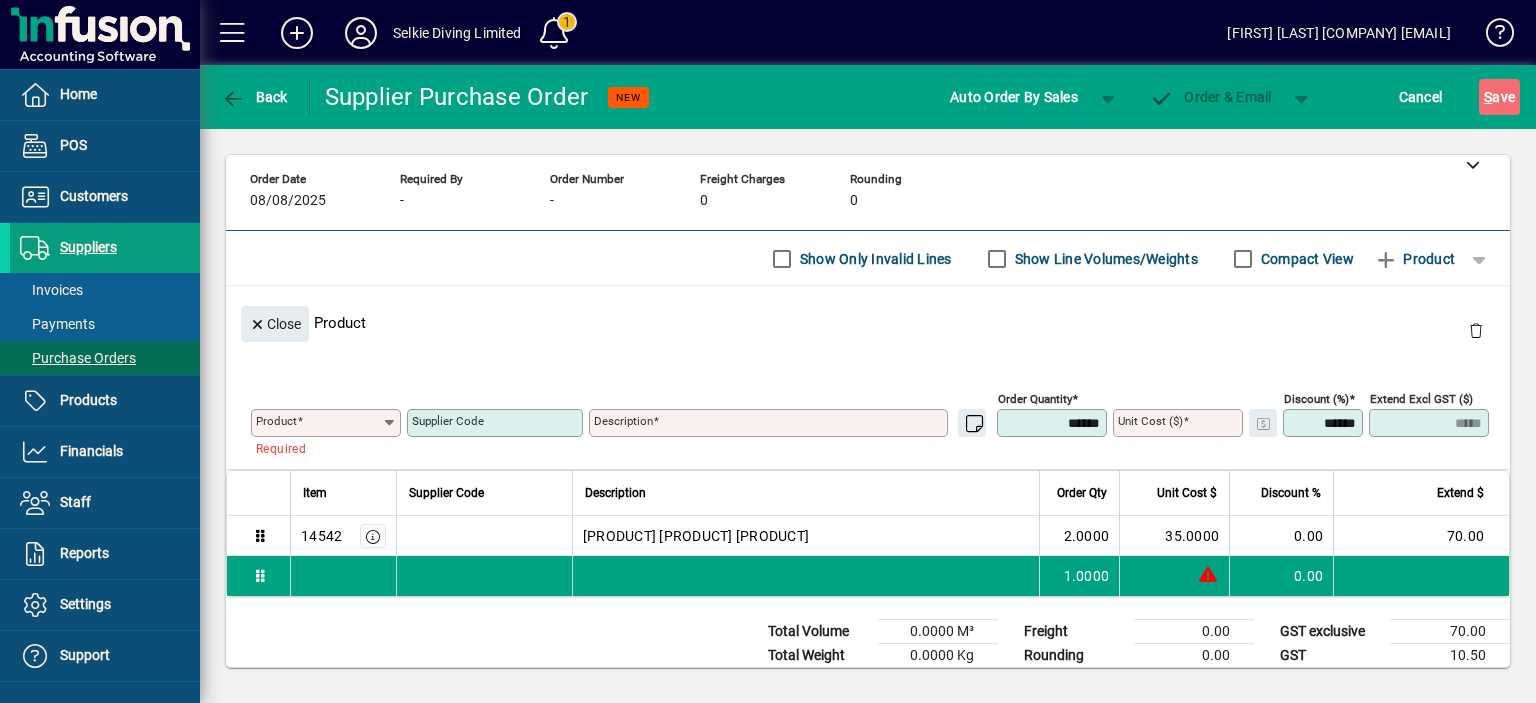 click on "Product" 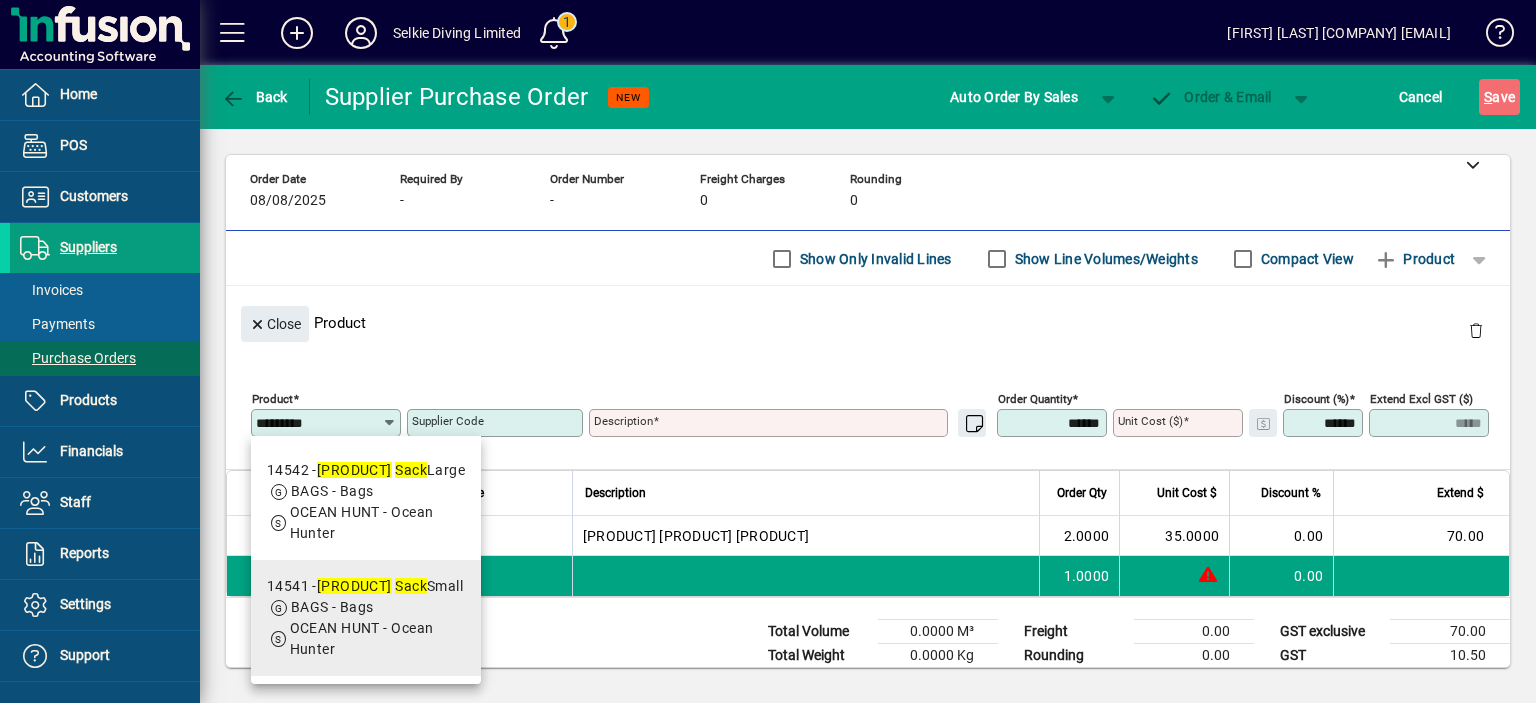 click on "Sack" at bounding box center (411, 586) 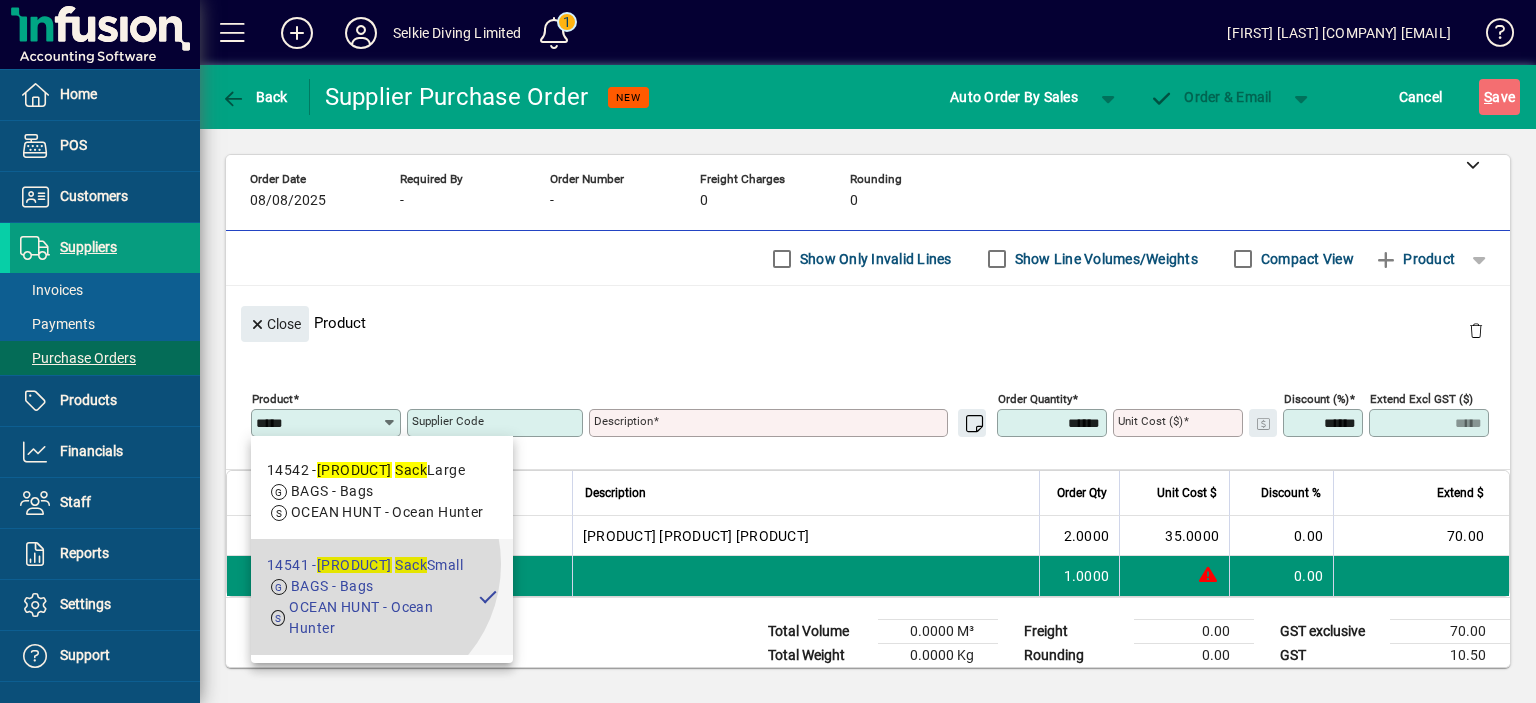 type on "**********" 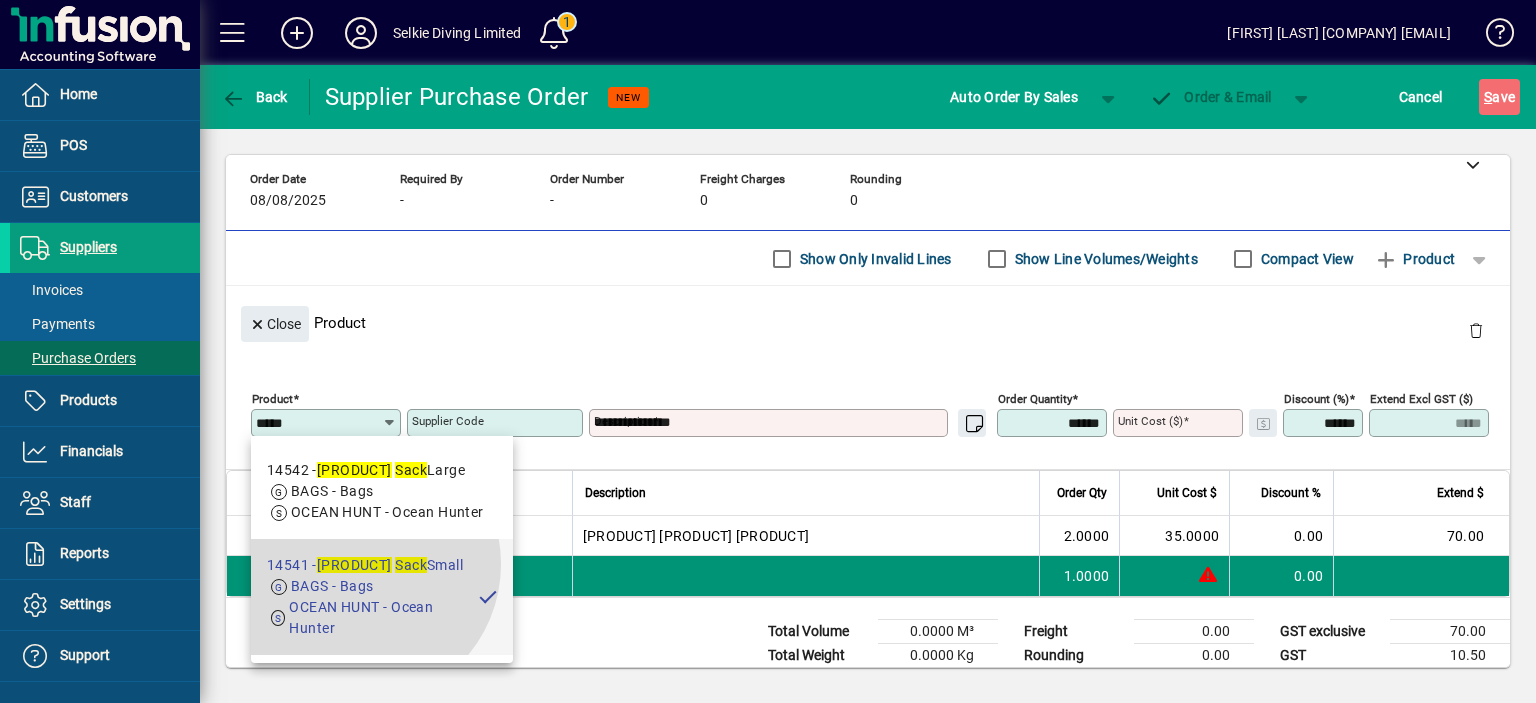 type on "*******" 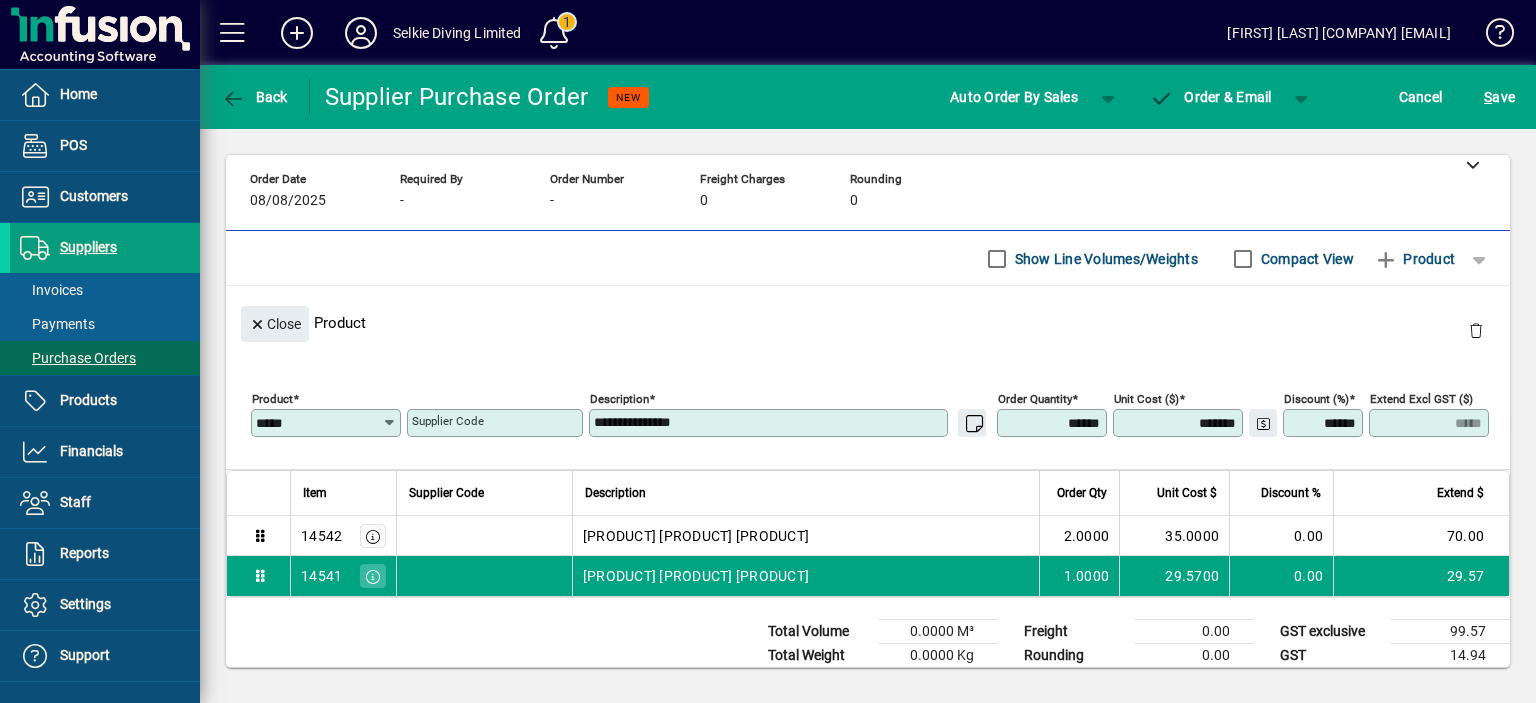 drag, startPoint x: 1036, startPoint y: 426, endPoint x: 1047, endPoint y: 421, distance: 12.083046 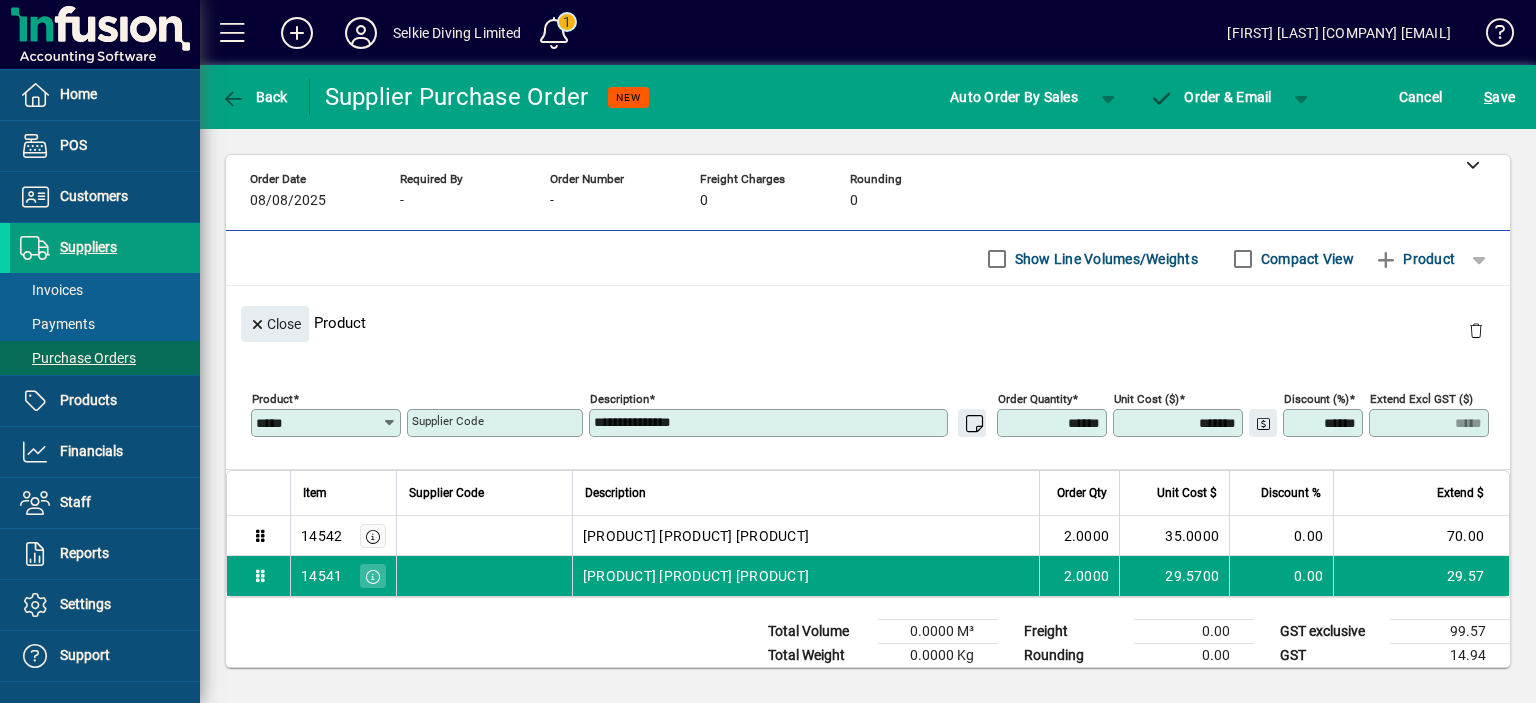 type on "*****" 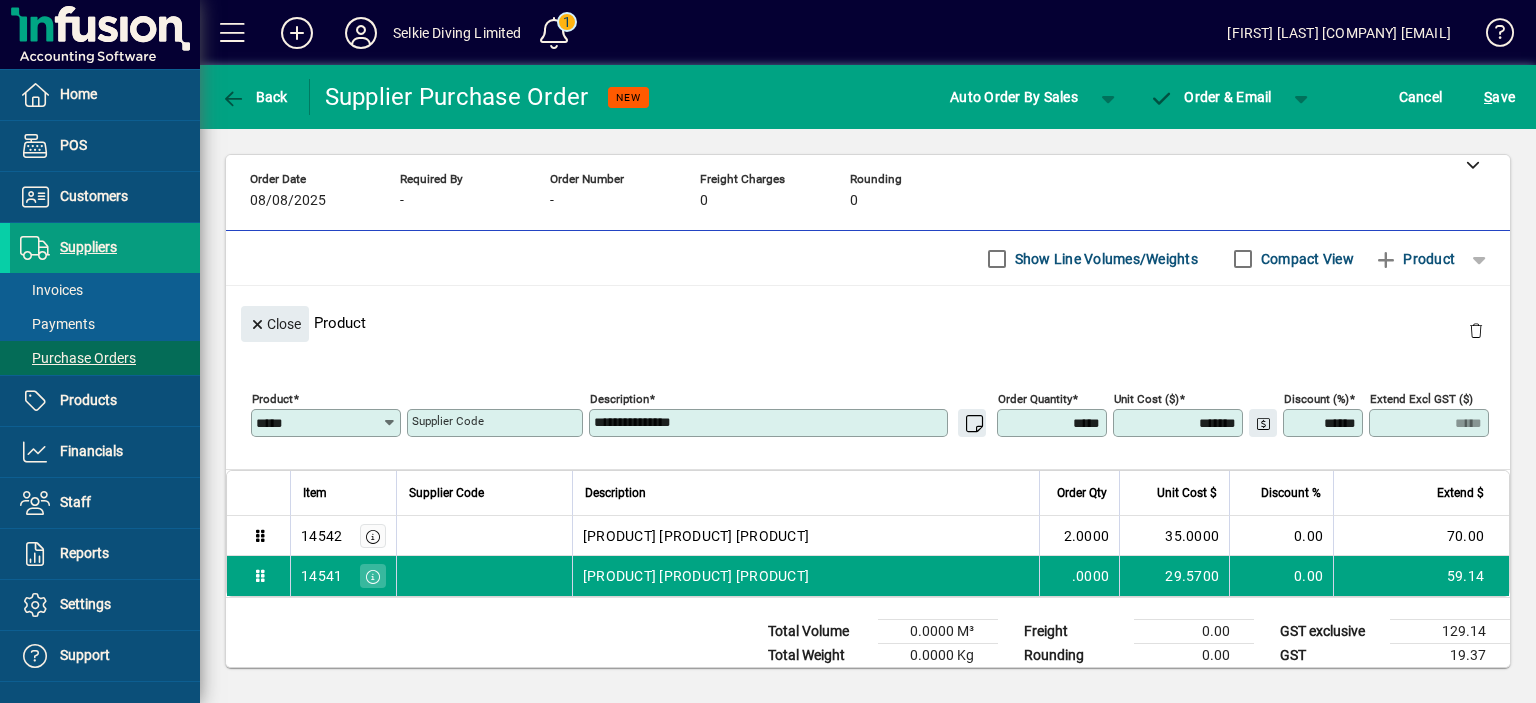 type on "******" 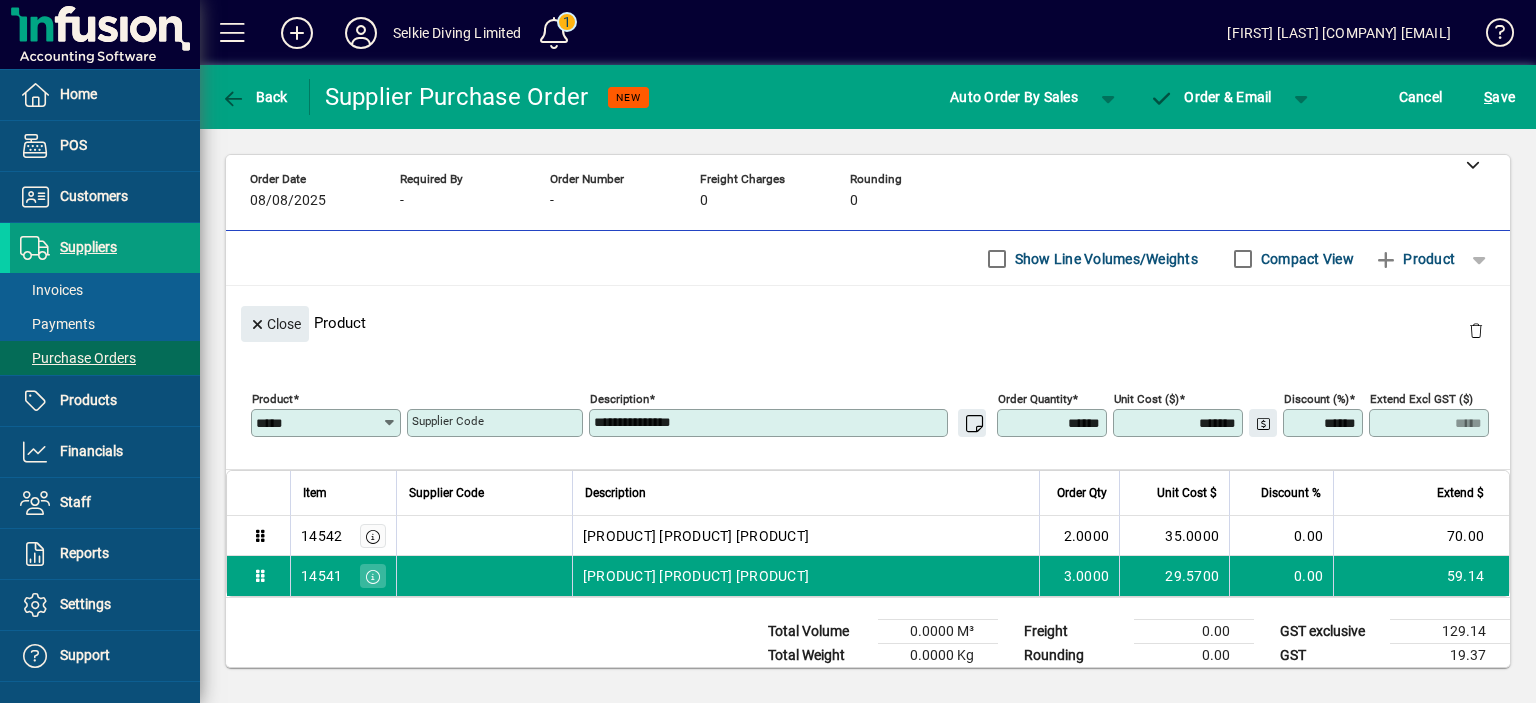 type on "*****" 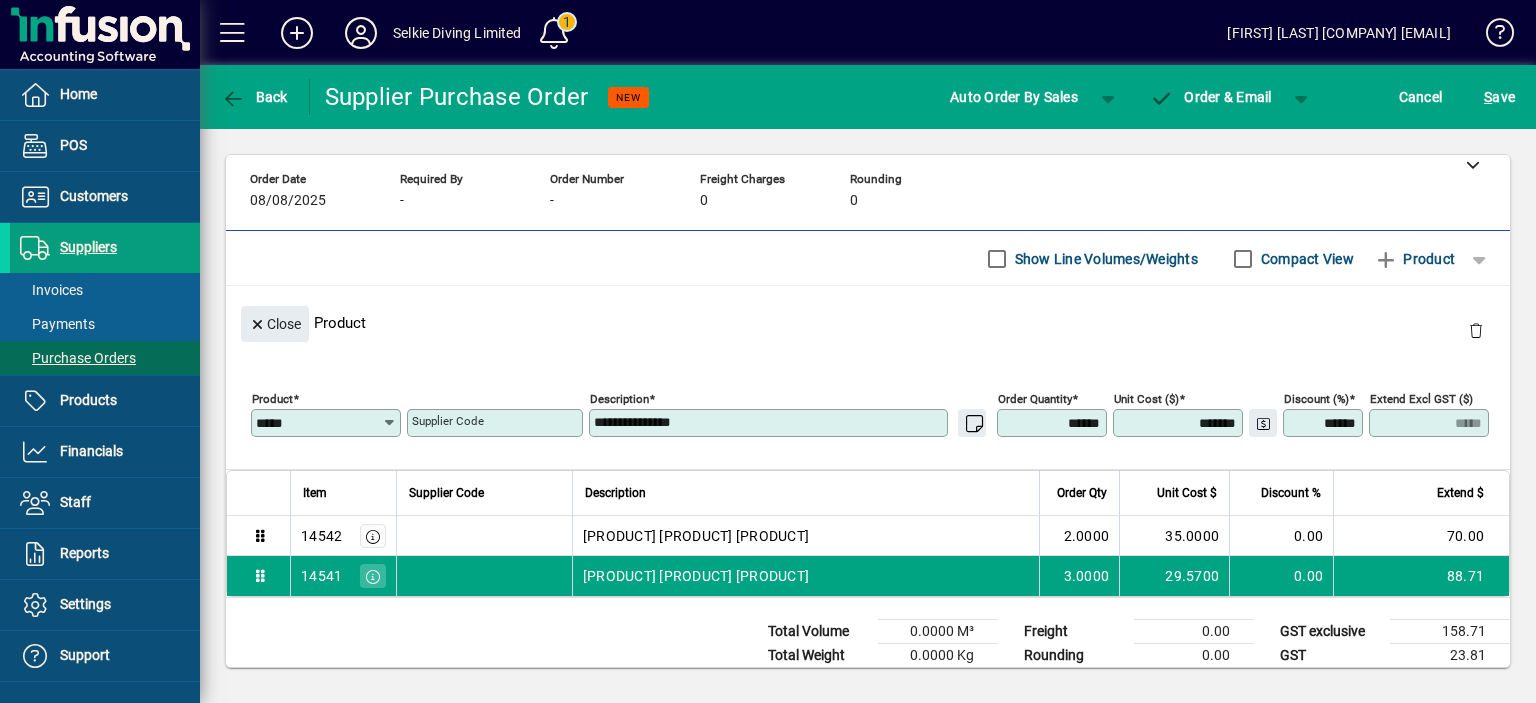 type on "******" 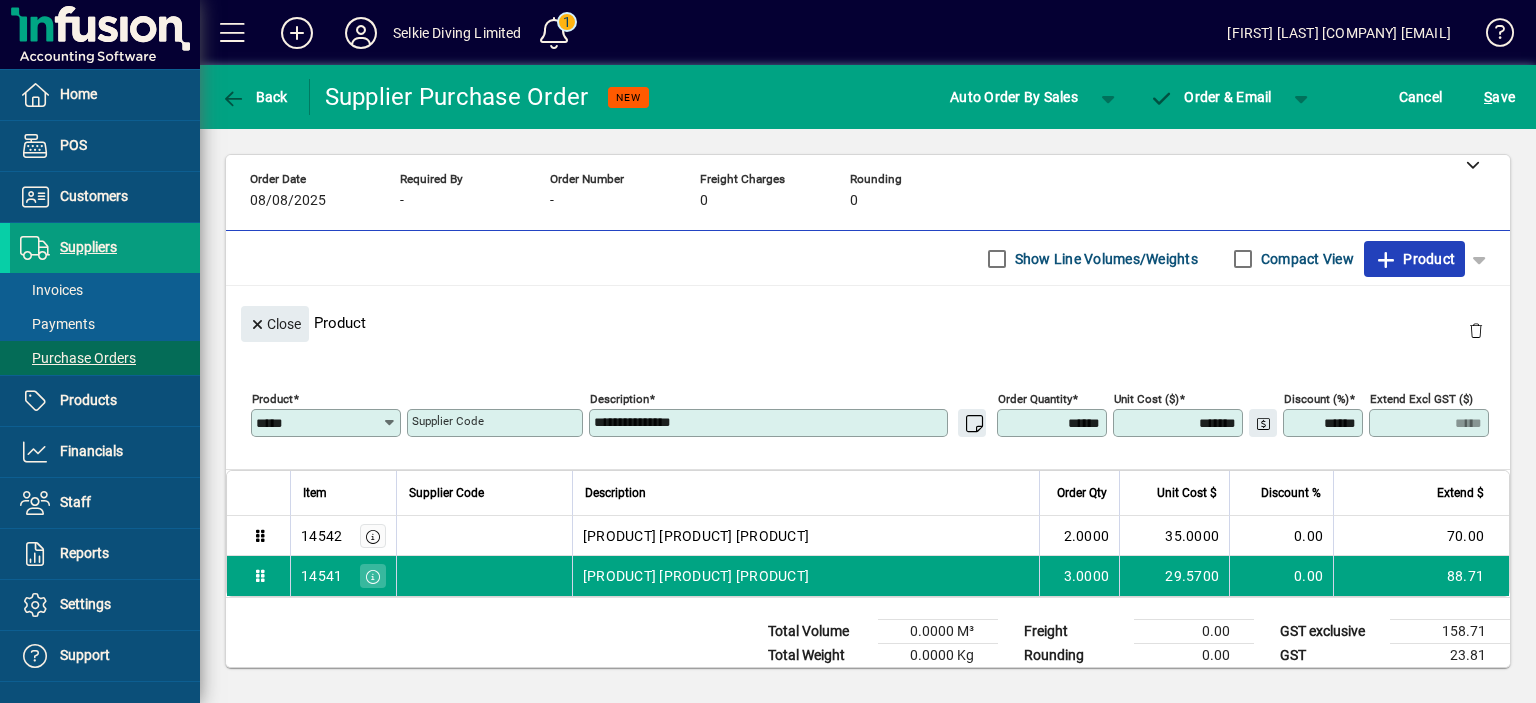 click 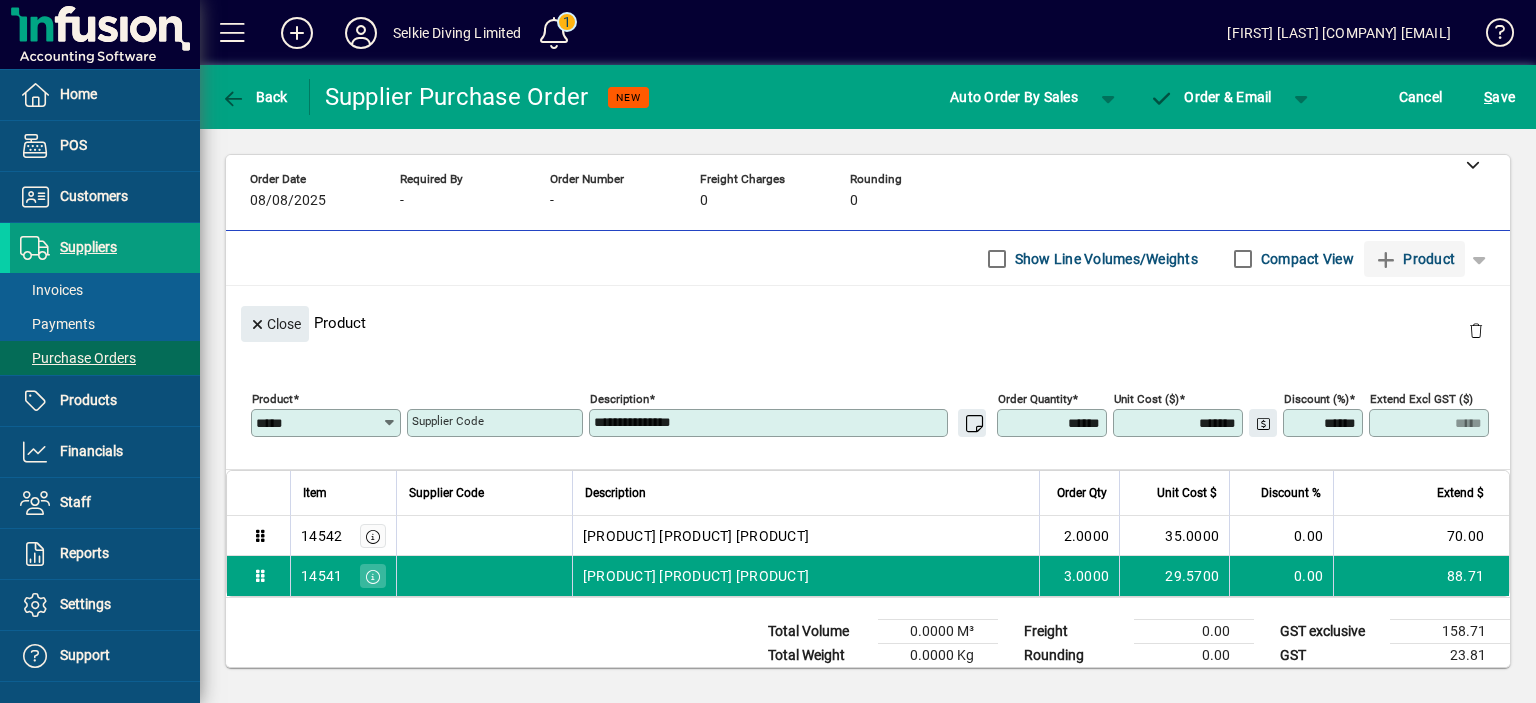 type 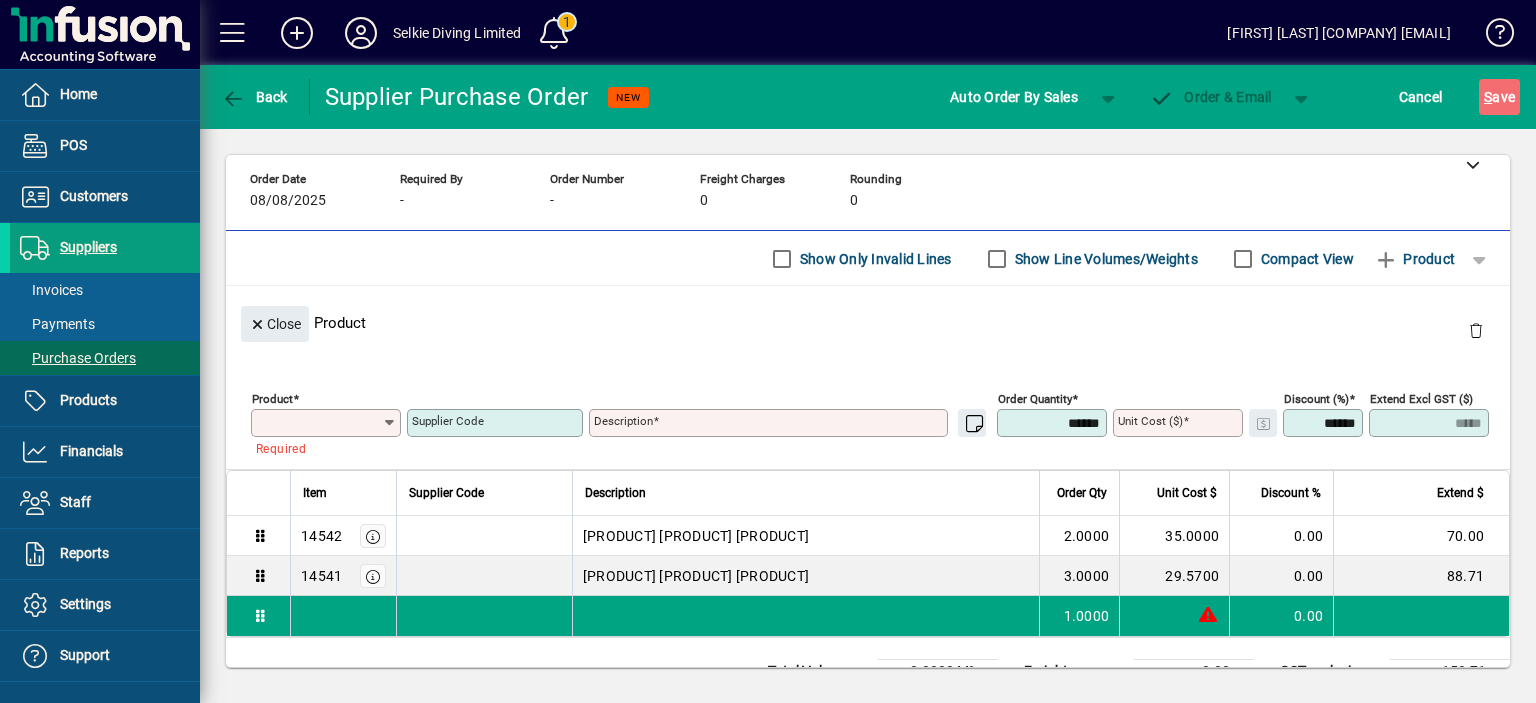 click on "Product" 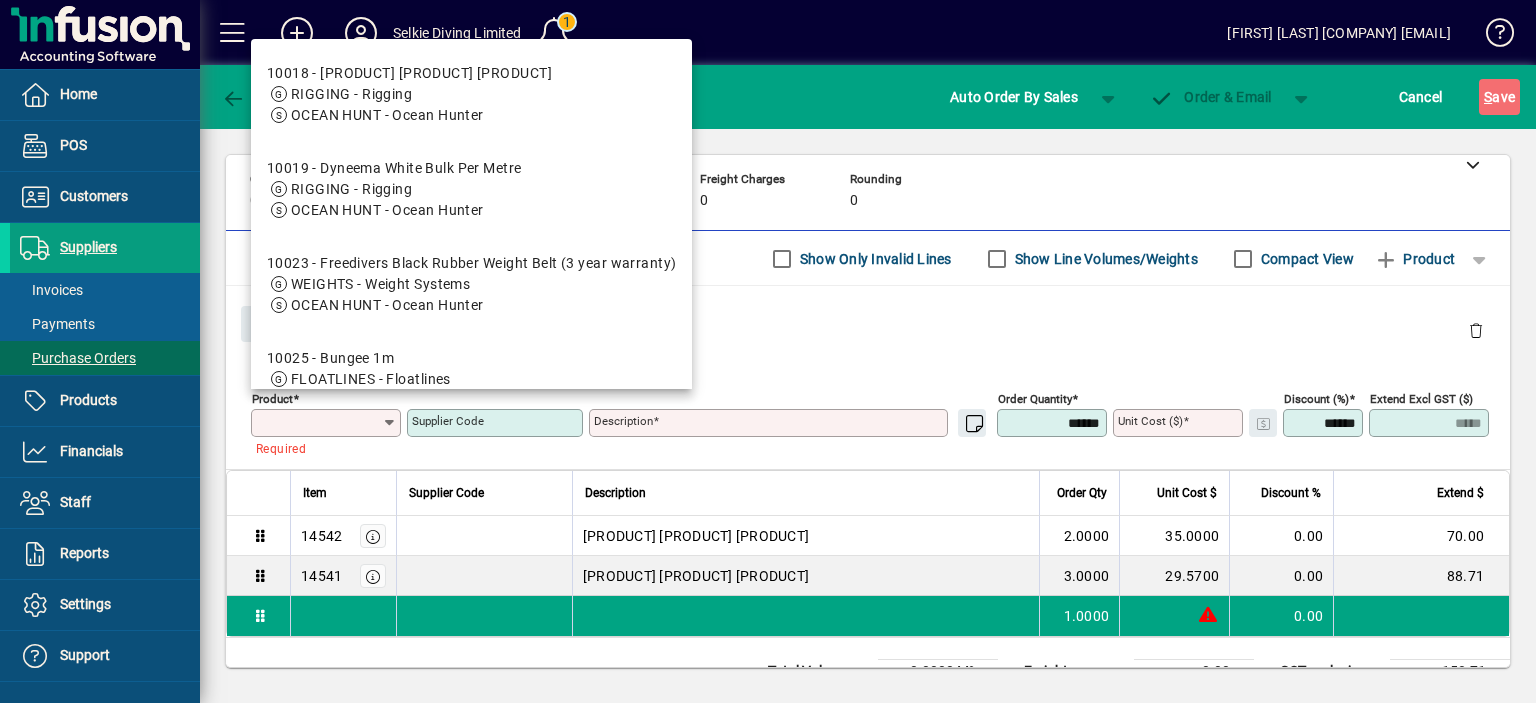 click on "Product" at bounding box center [319, 423] 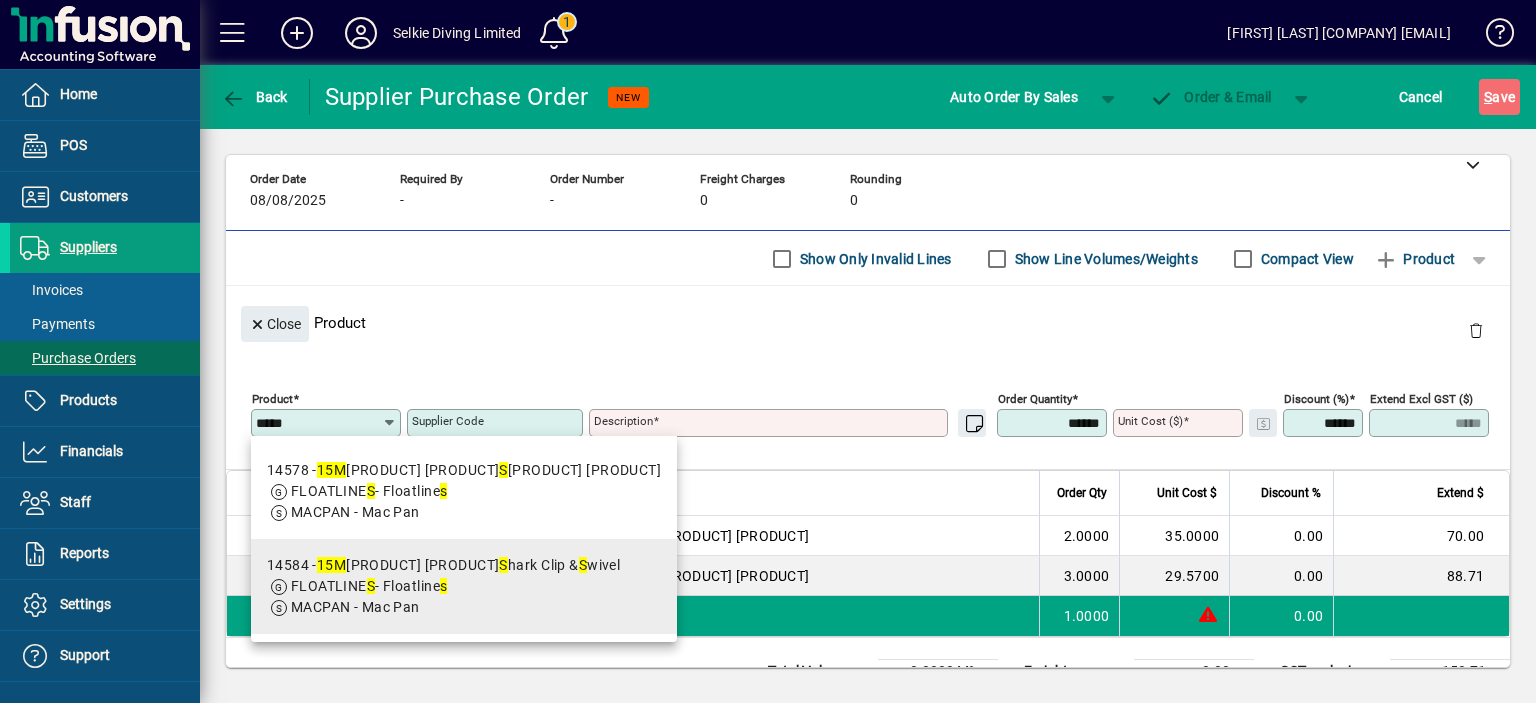 click on "14584 - 15M [PRODUCT] [PRODUCT] [PRODUCT]" at bounding box center (444, 565) 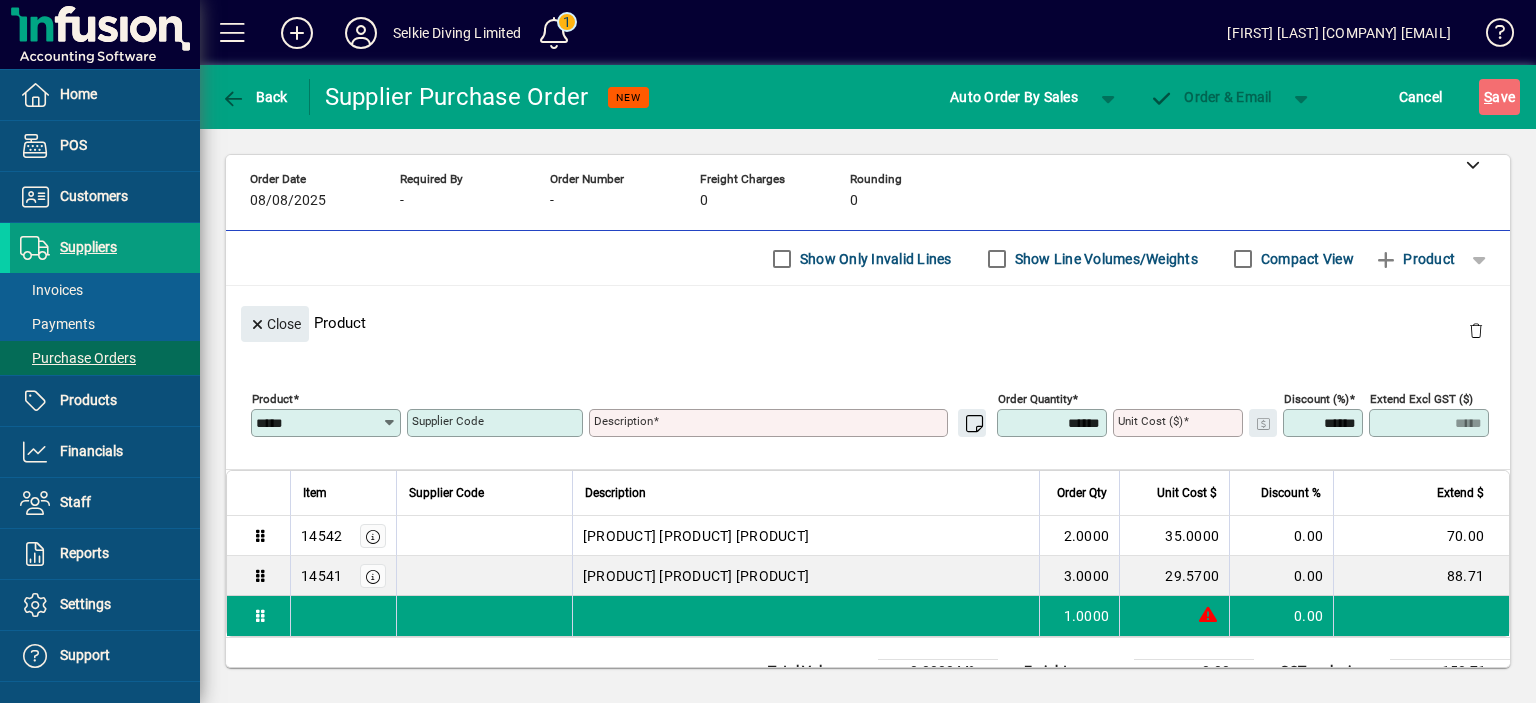 type on "**********" 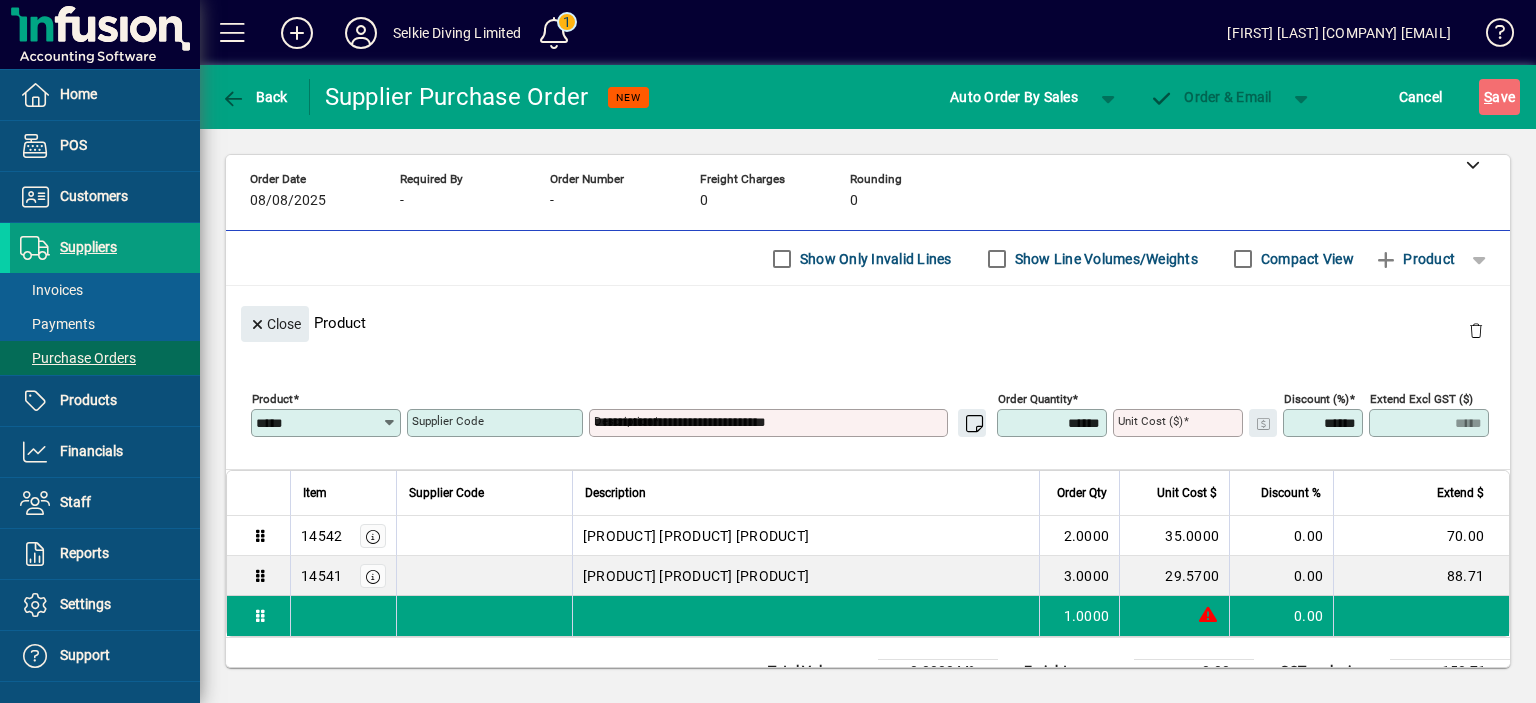 type on "*******" 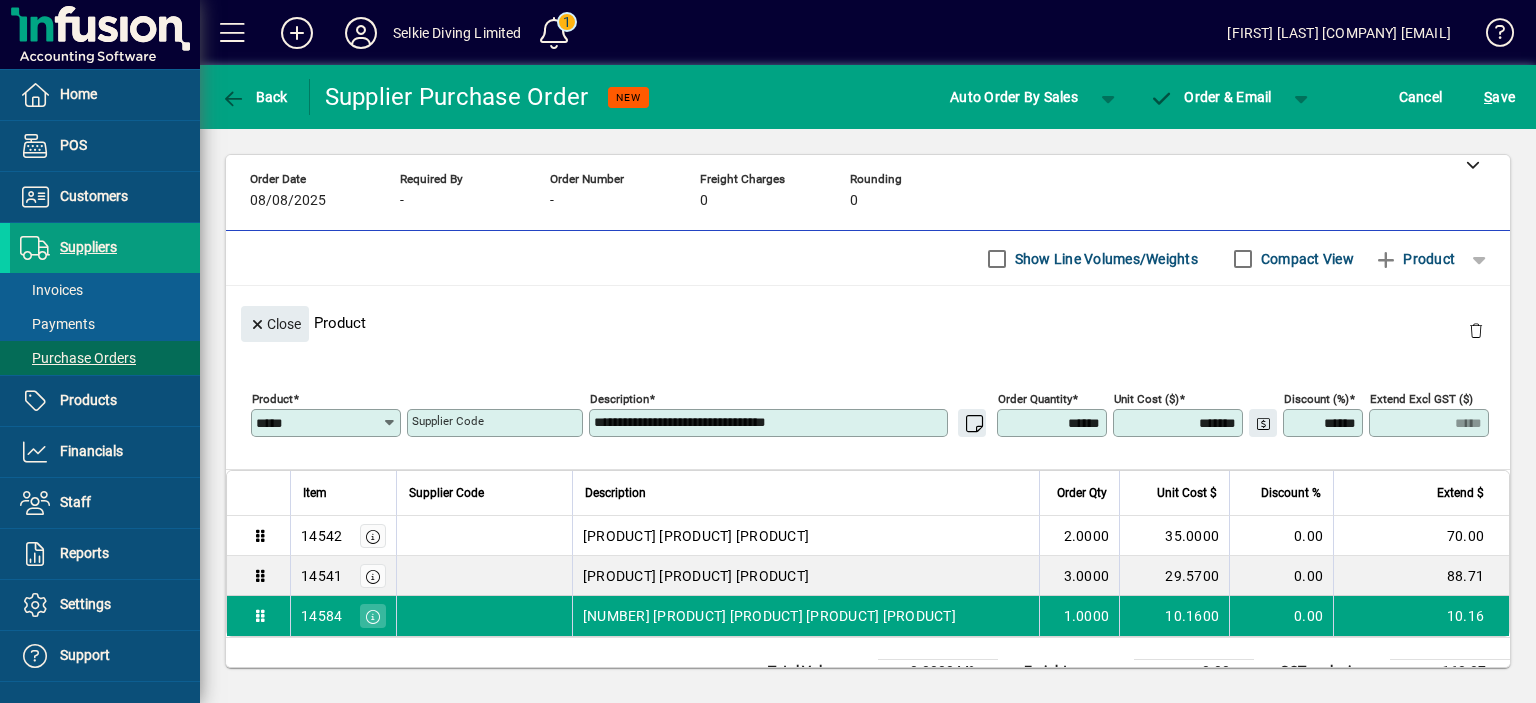 drag, startPoint x: 1036, startPoint y: 423, endPoint x: 1047, endPoint y: 421, distance: 11.18034 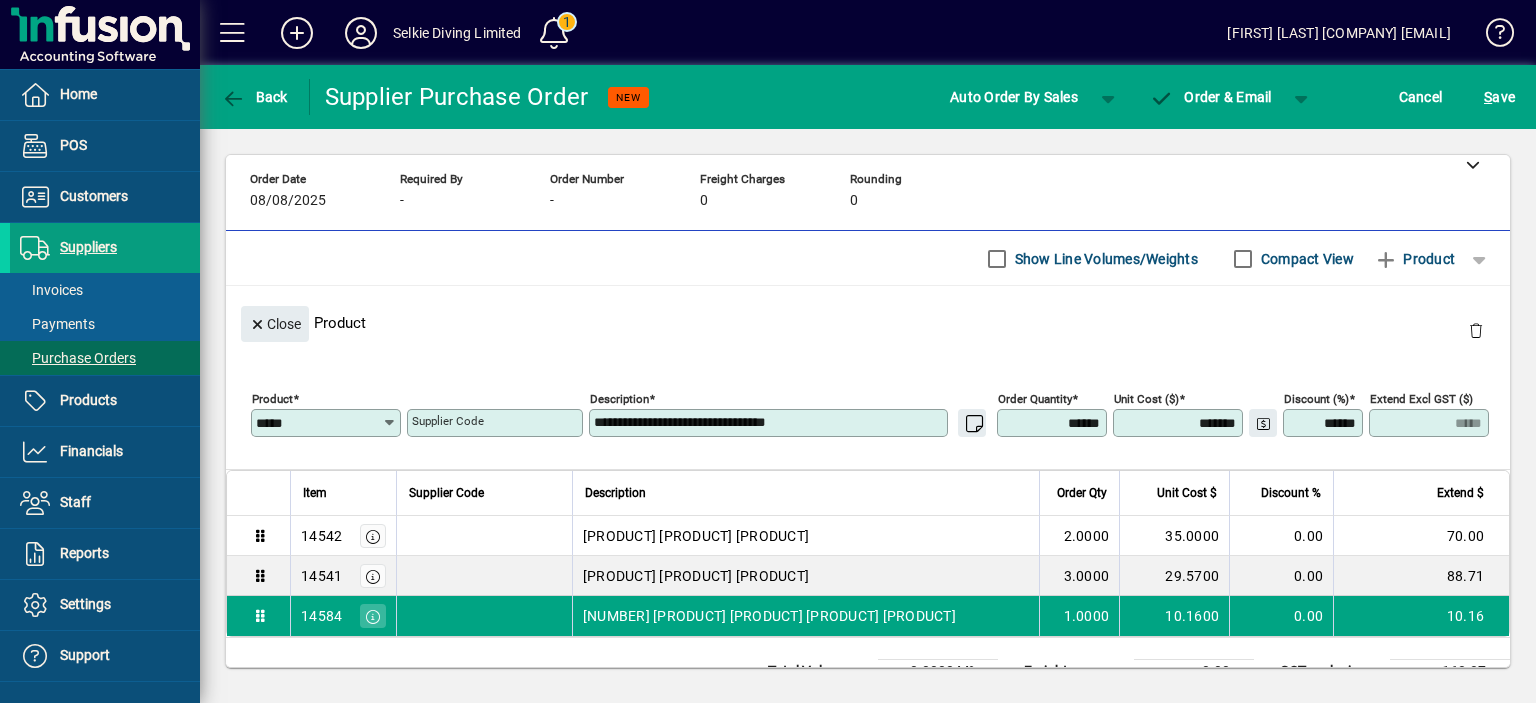 type on "******" 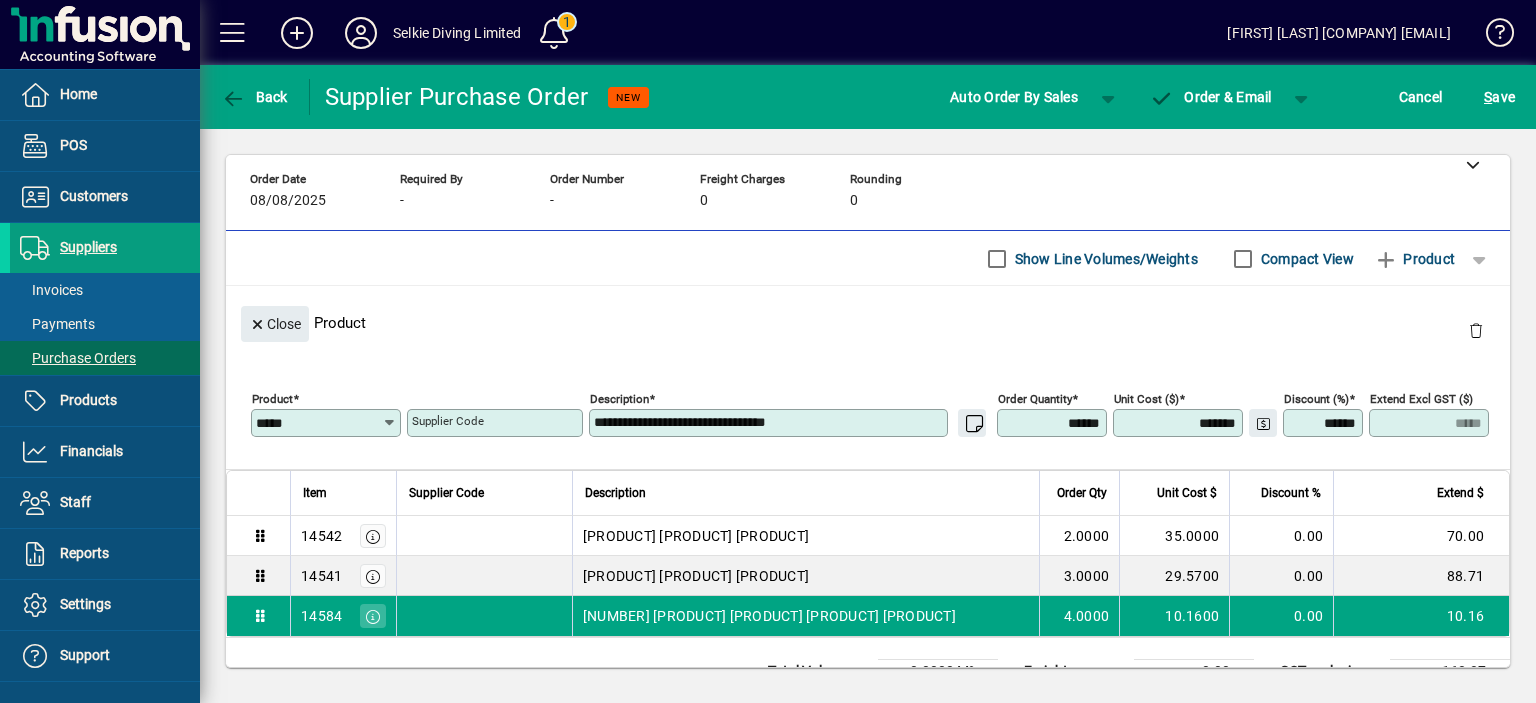 type on "*****" 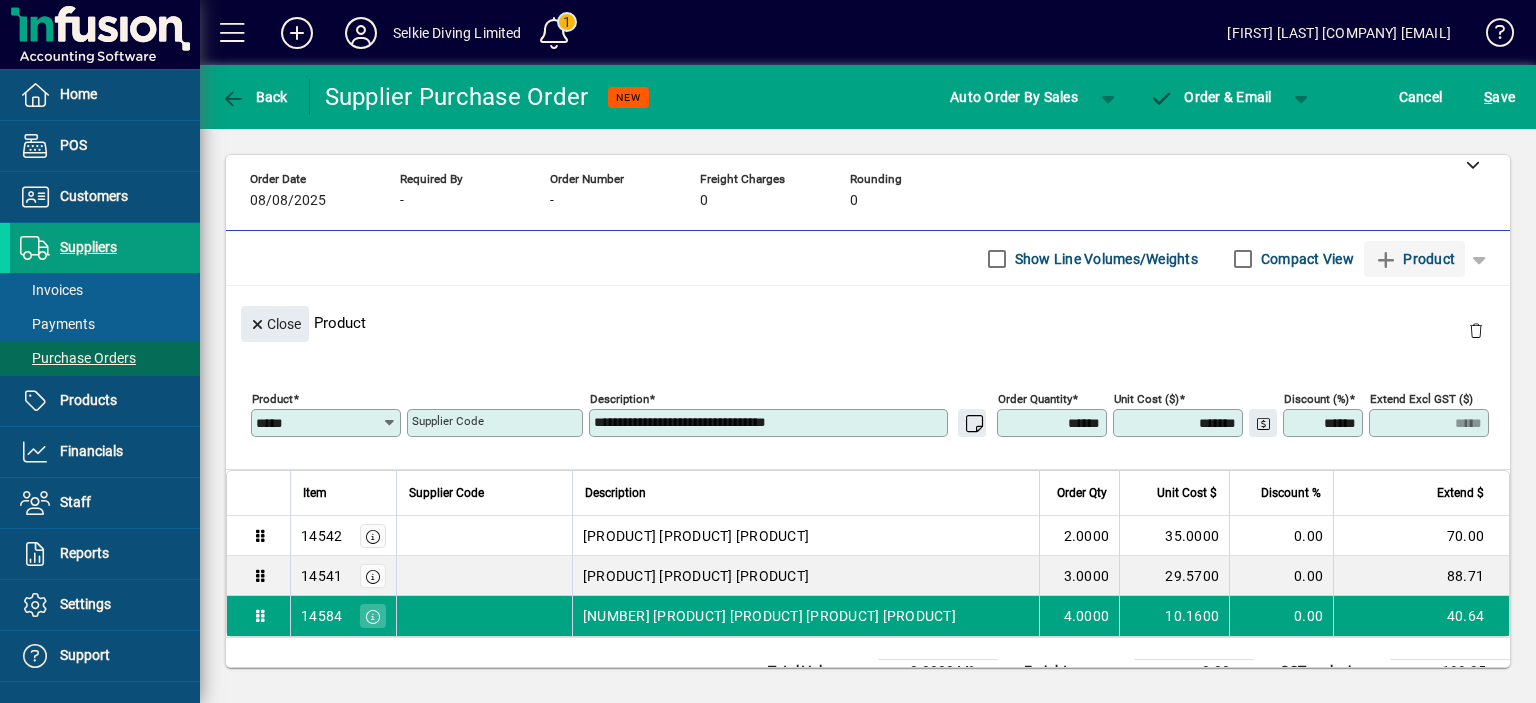 type on "******" 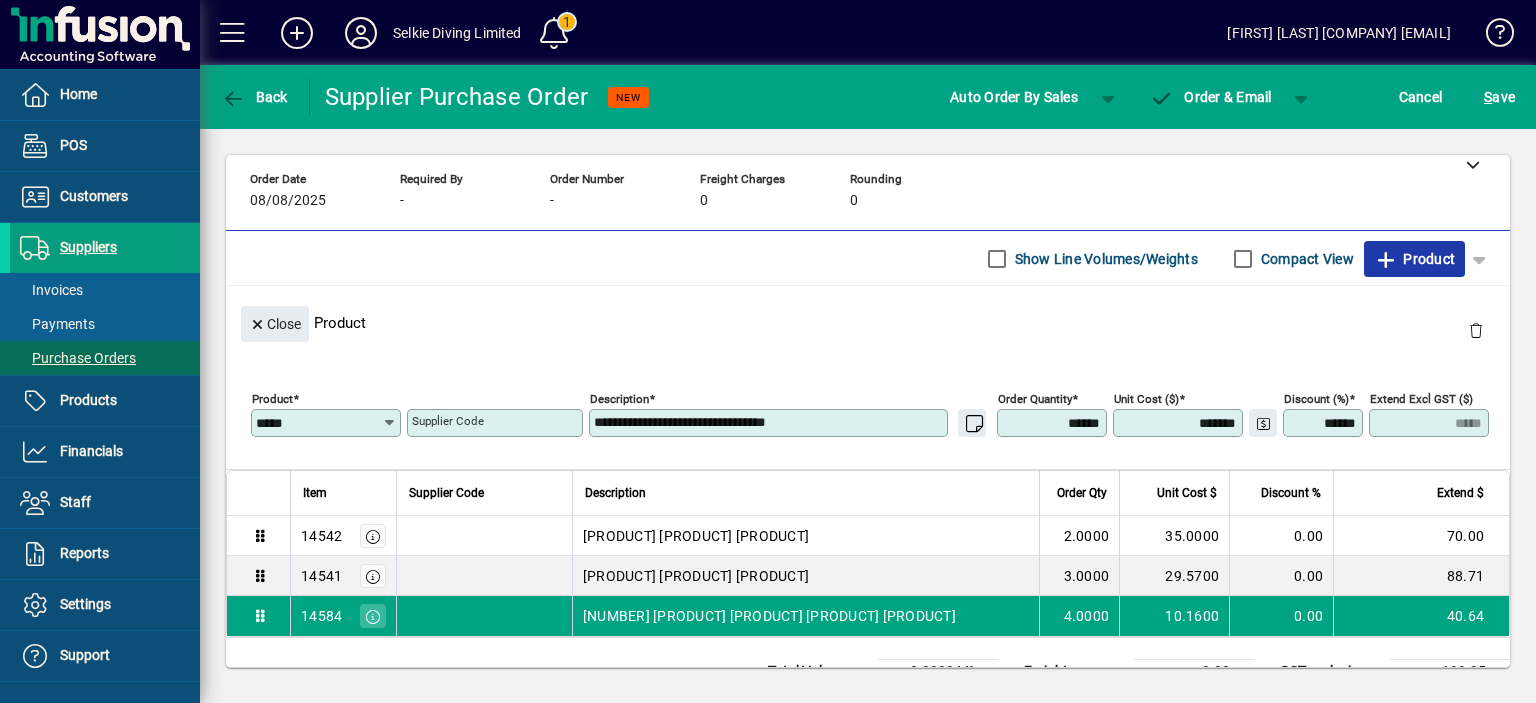 click 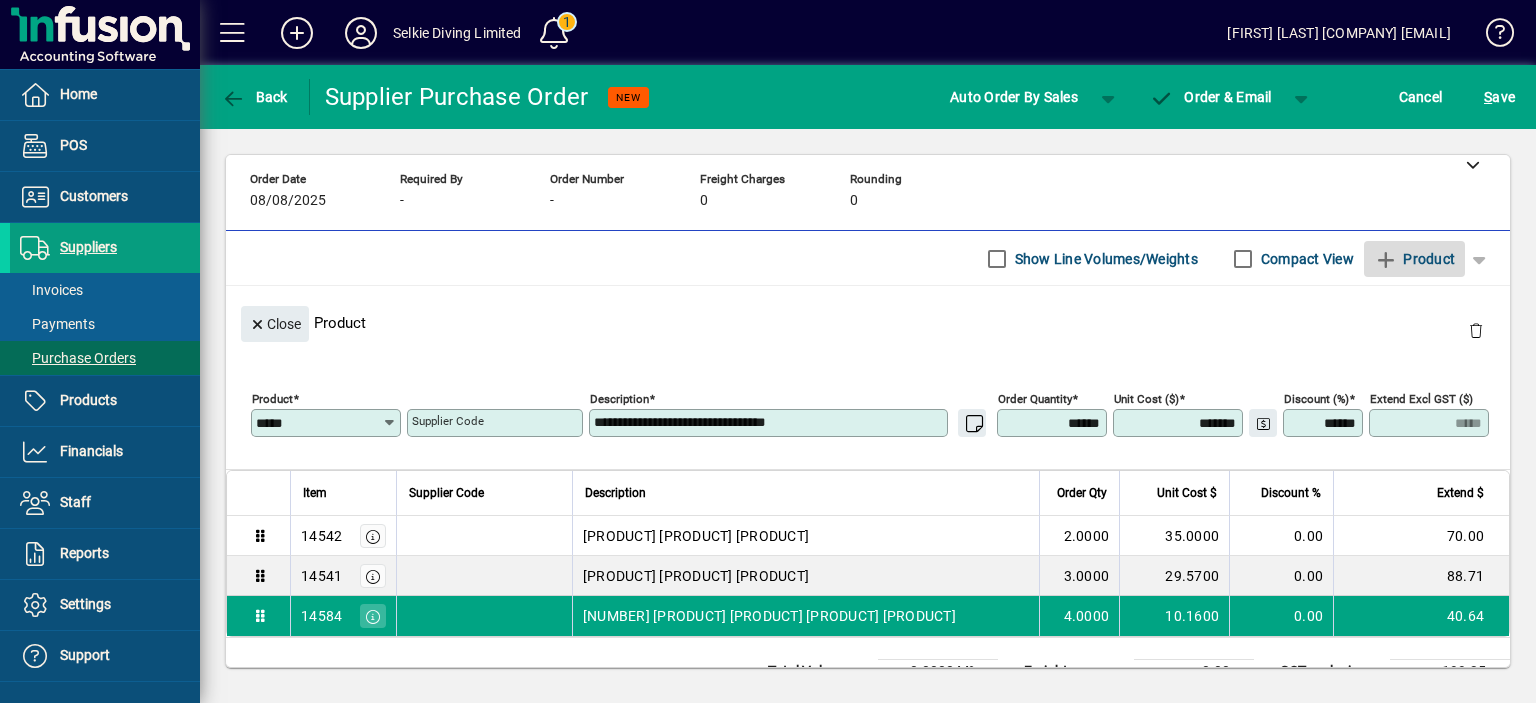 type 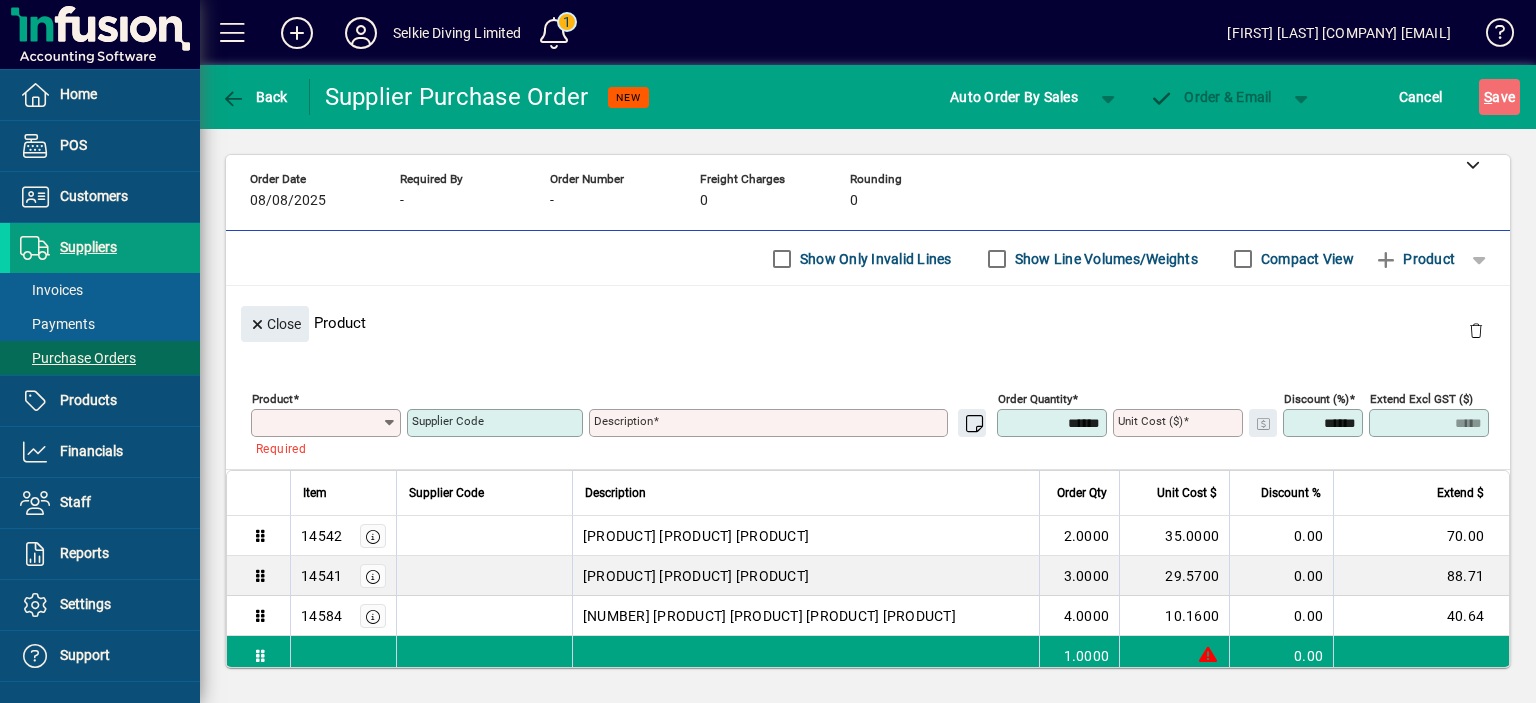 click on "Product" at bounding box center [319, 423] 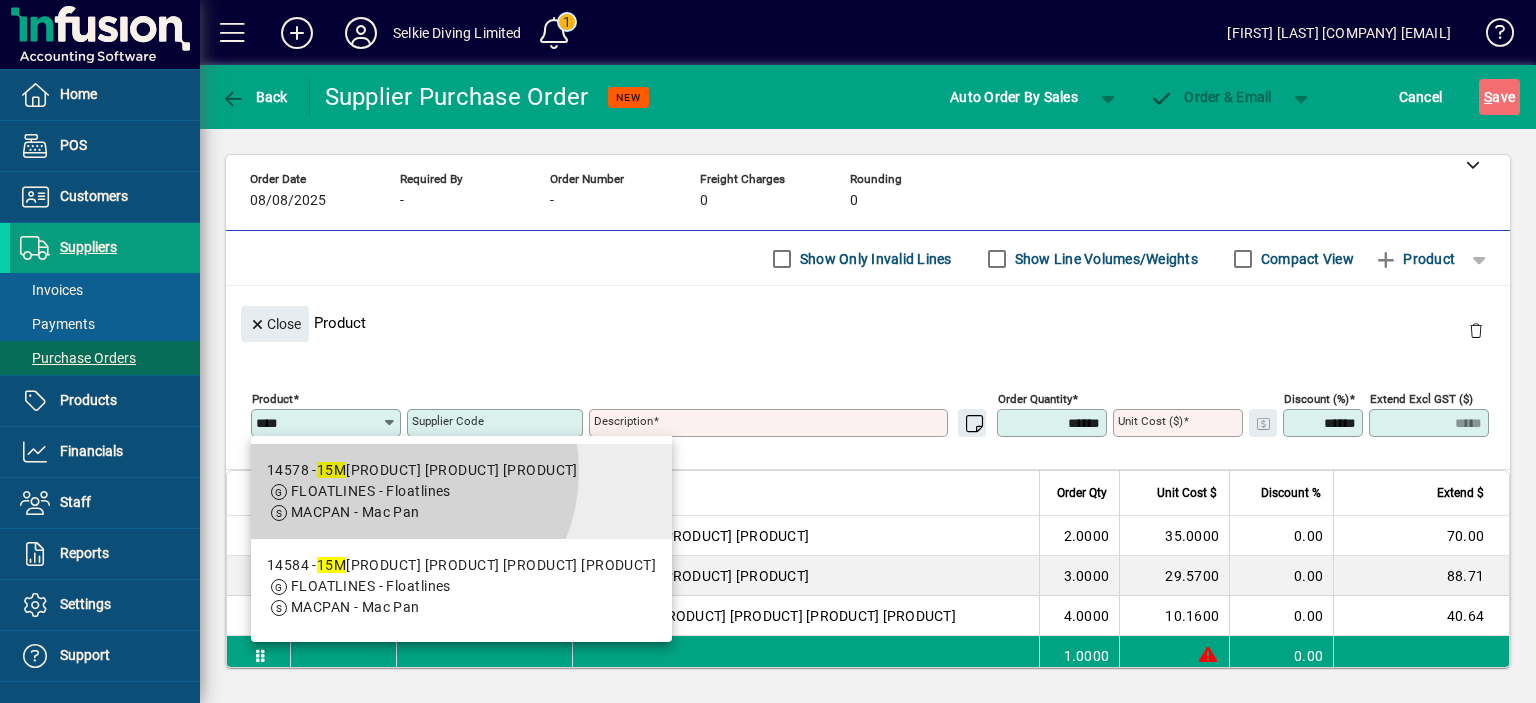 click on "14578 - 15M [PRODUCT] [PRODUCT]" at bounding box center (422, 470) 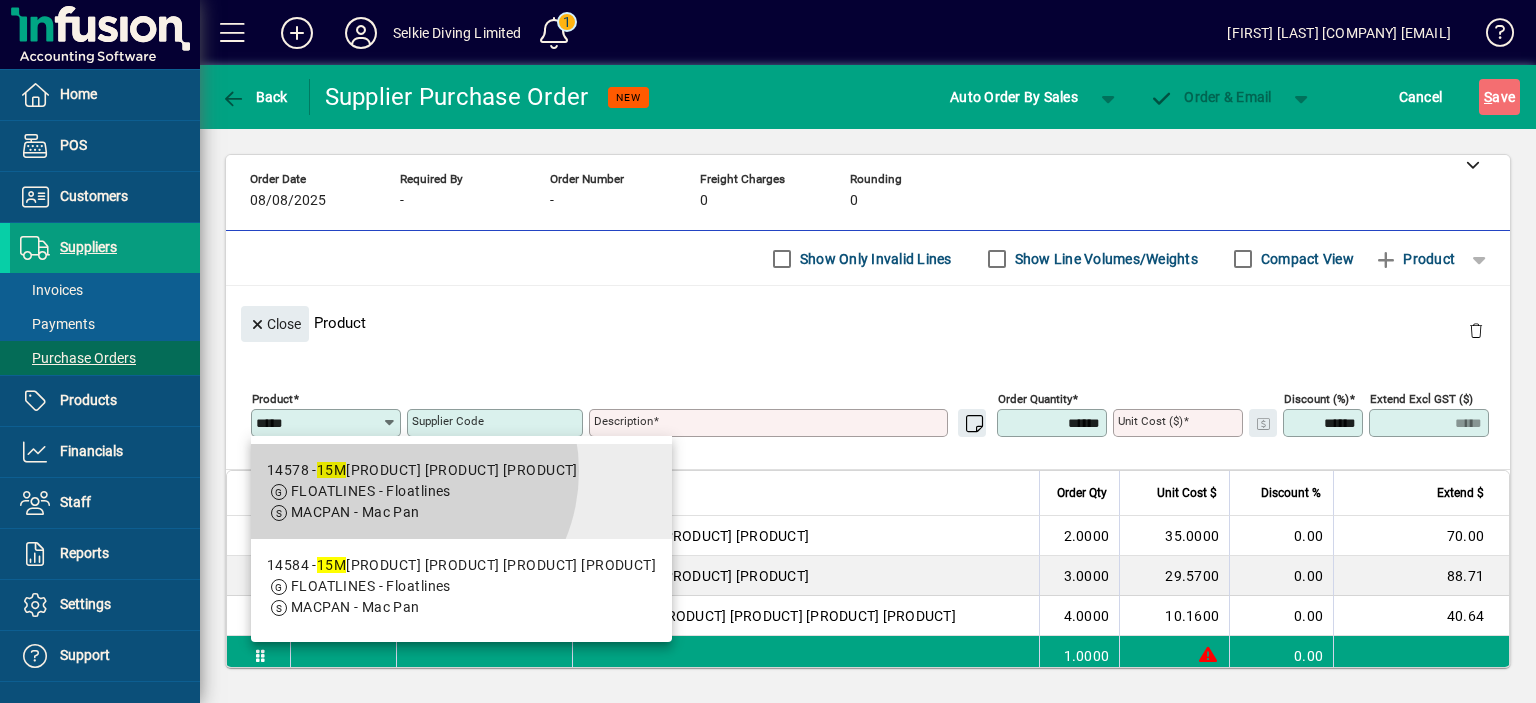 type on "**********" 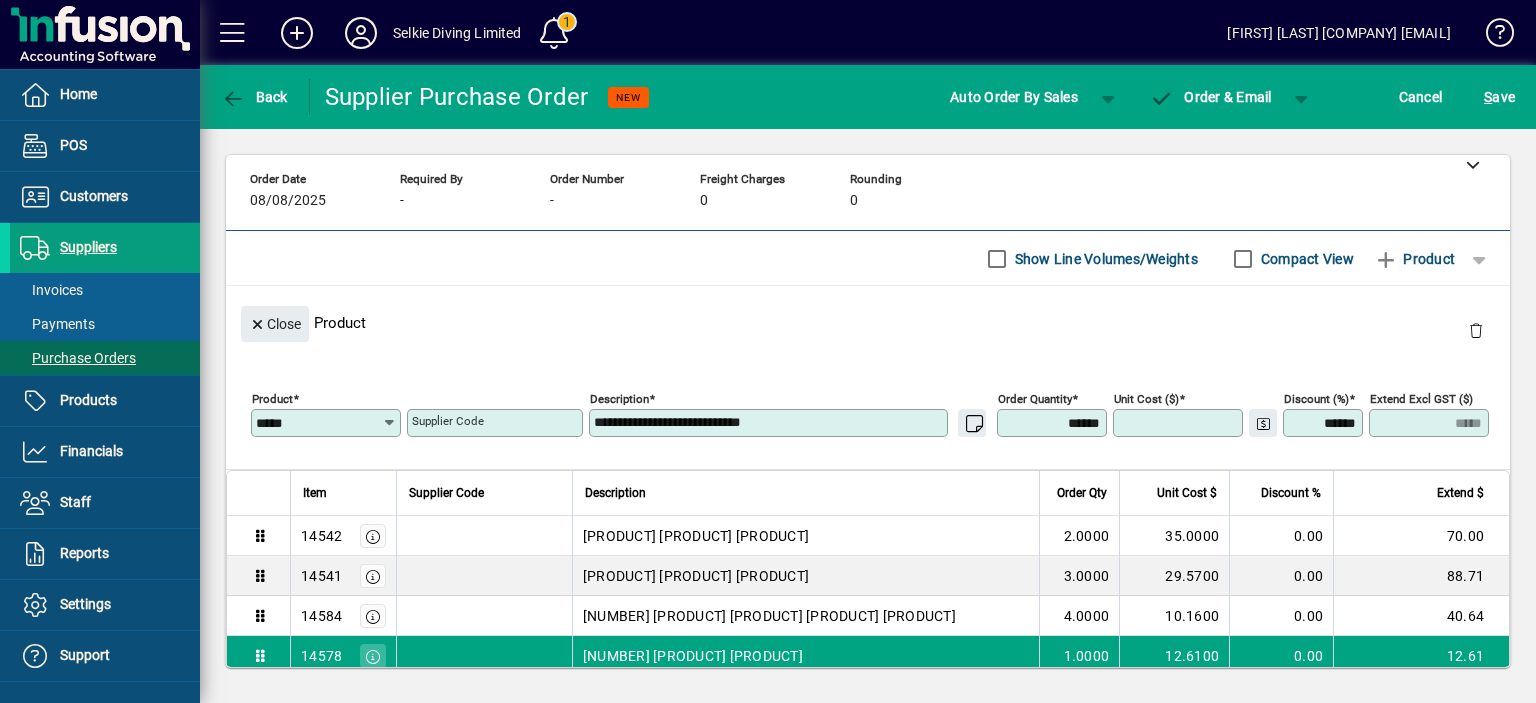 type on "*******" 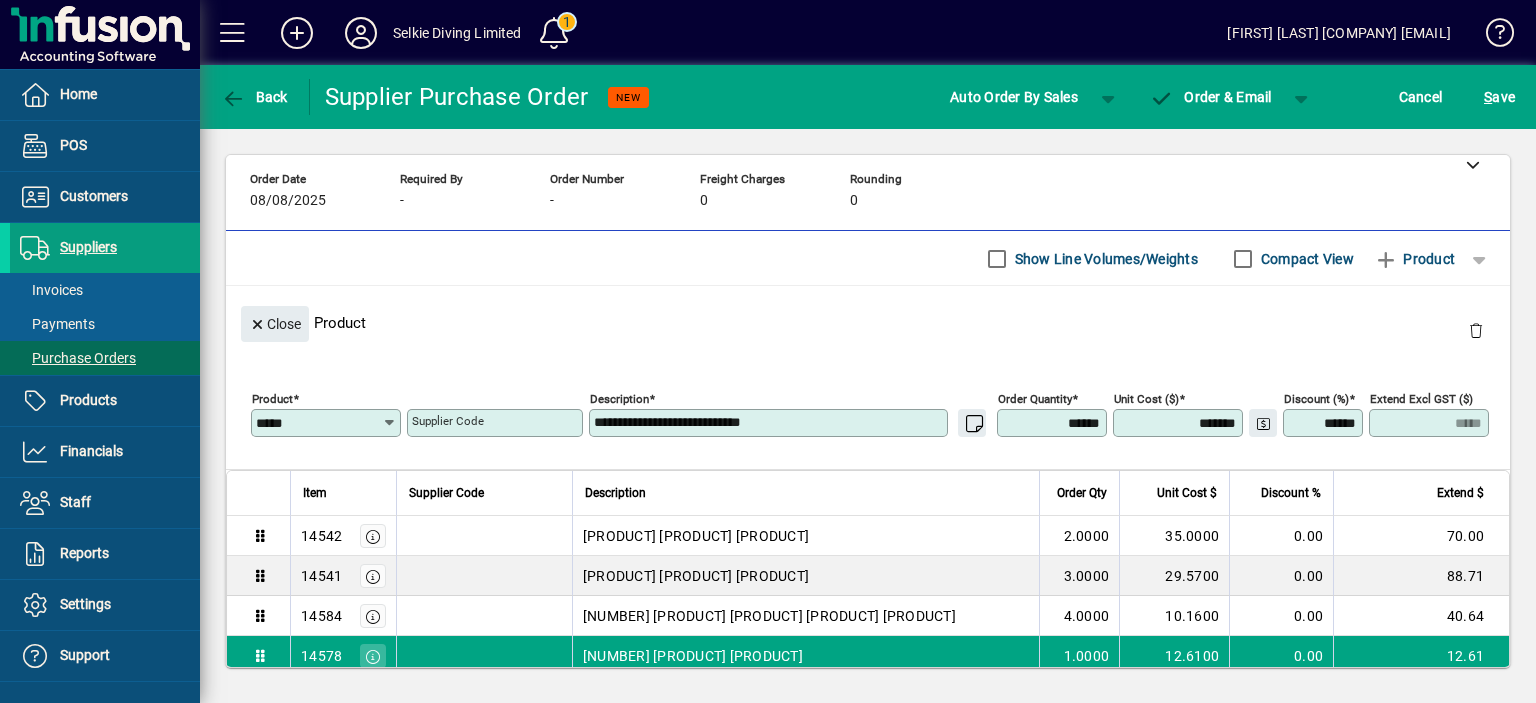 drag, startPoint x: 1048, startPoint y: 420, endPoint x: 1036, endPoint y: 417, distance: 12.369317 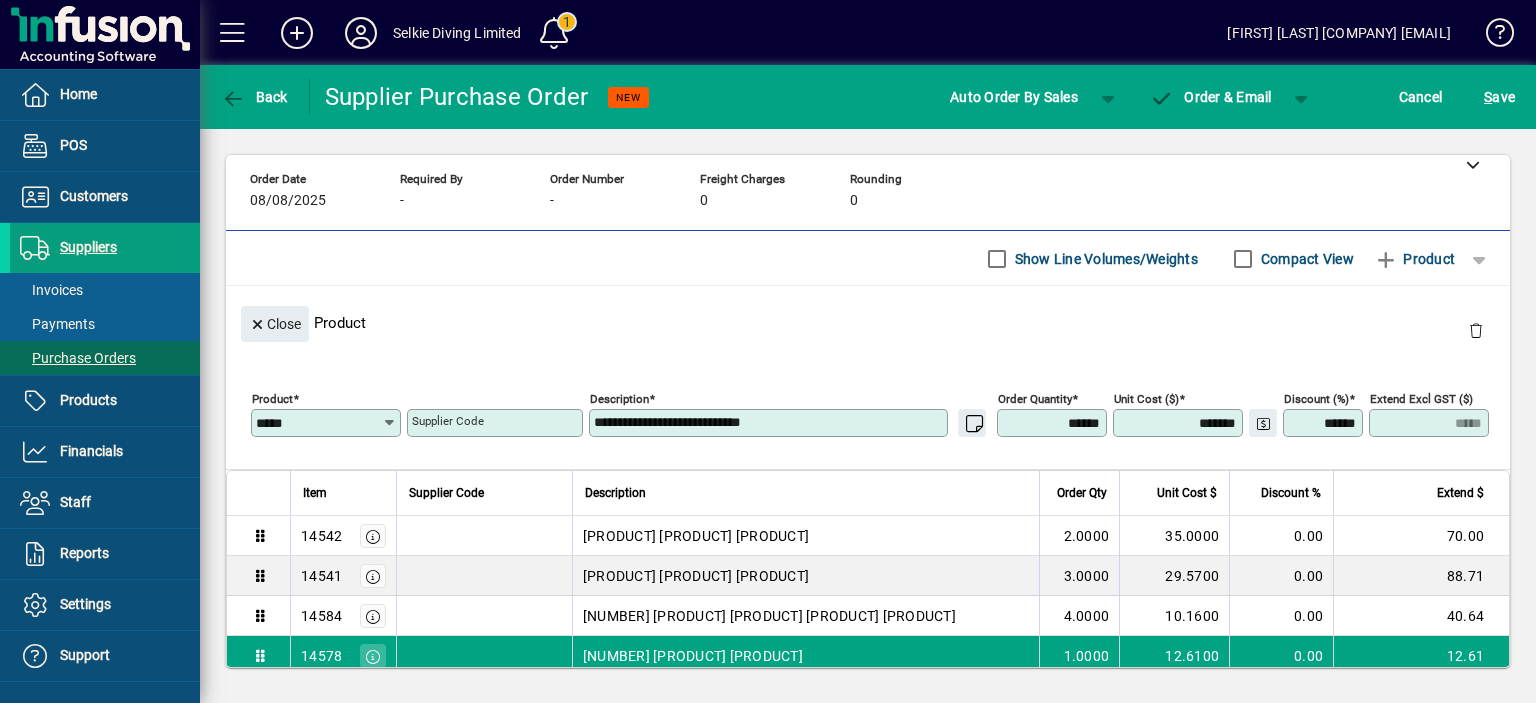 type on "******" 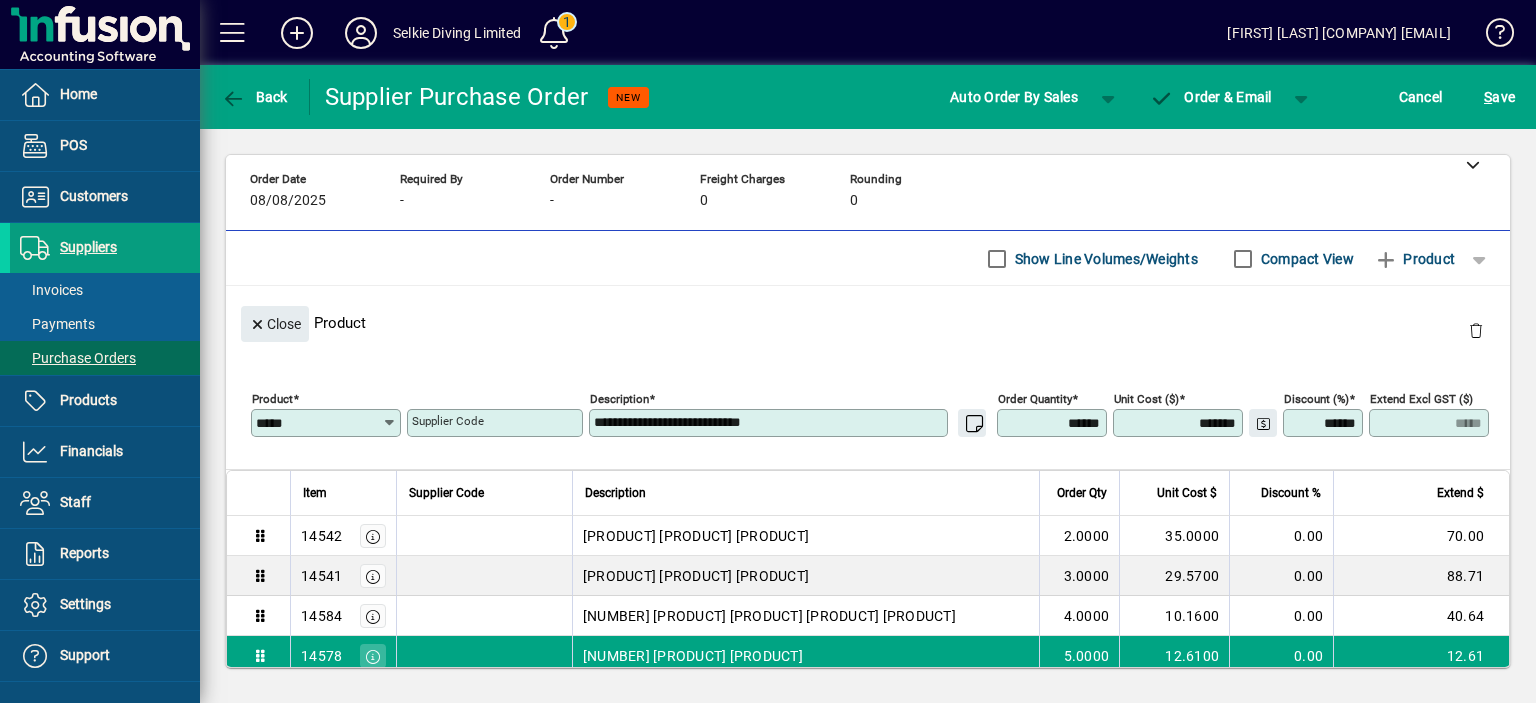 type on "*****" 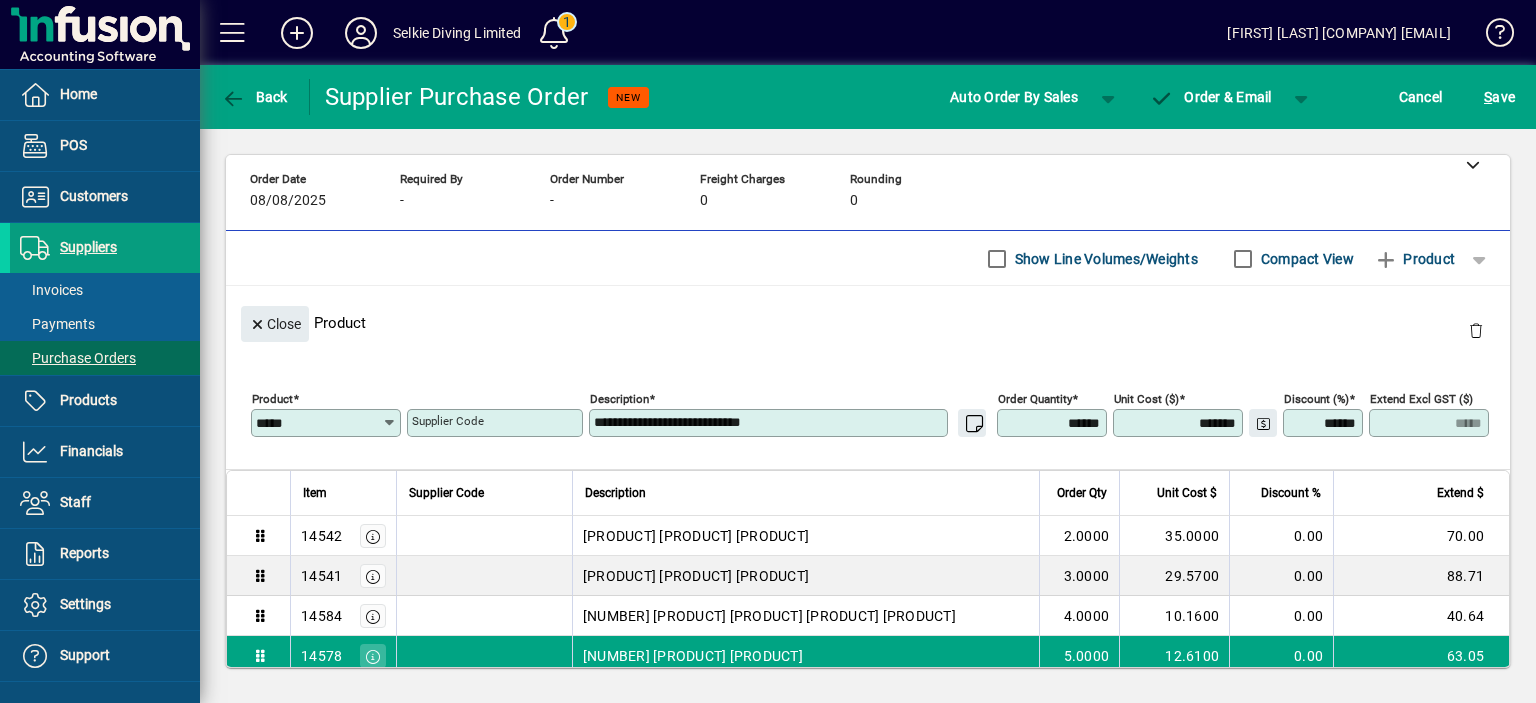 type on "******" 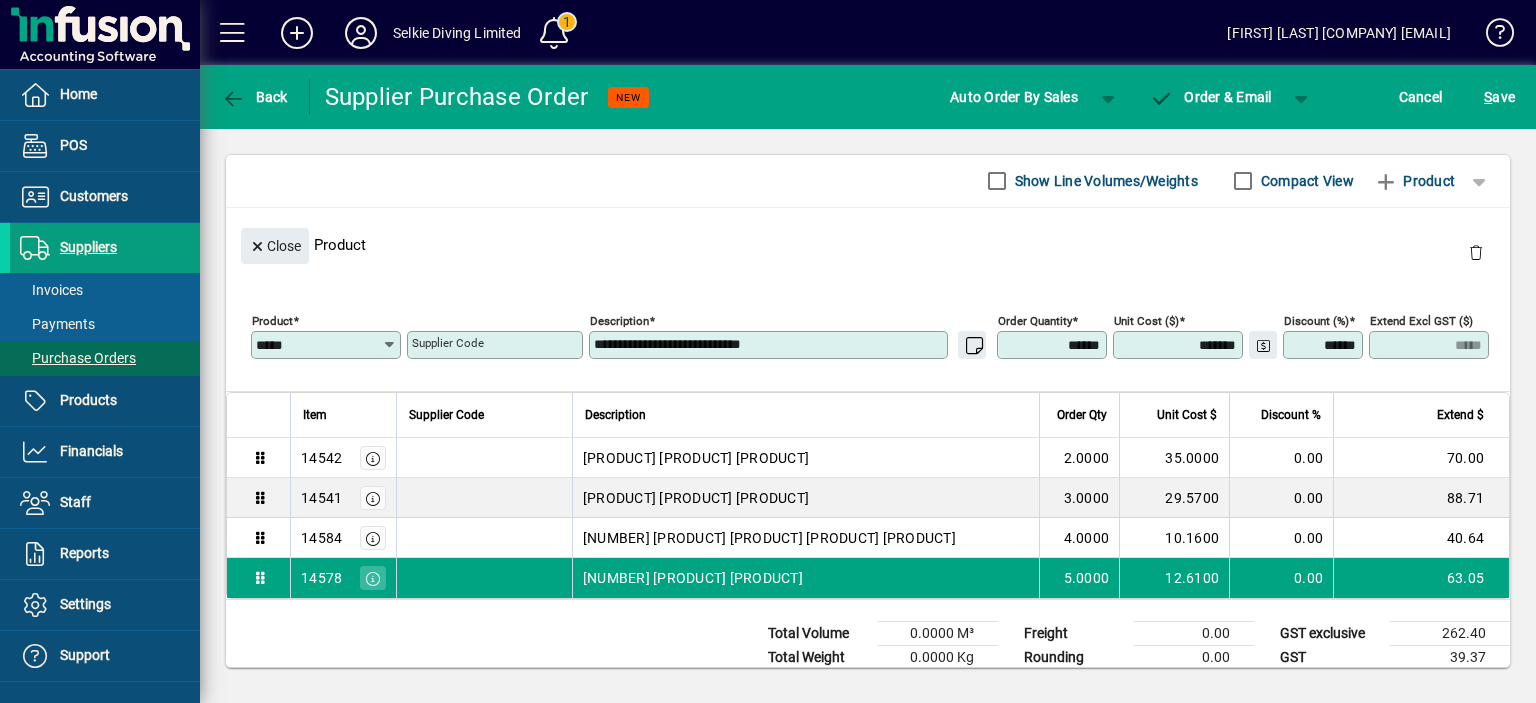 scroll, scrollTop: 198, scrollLeft: 0, axis: vertical 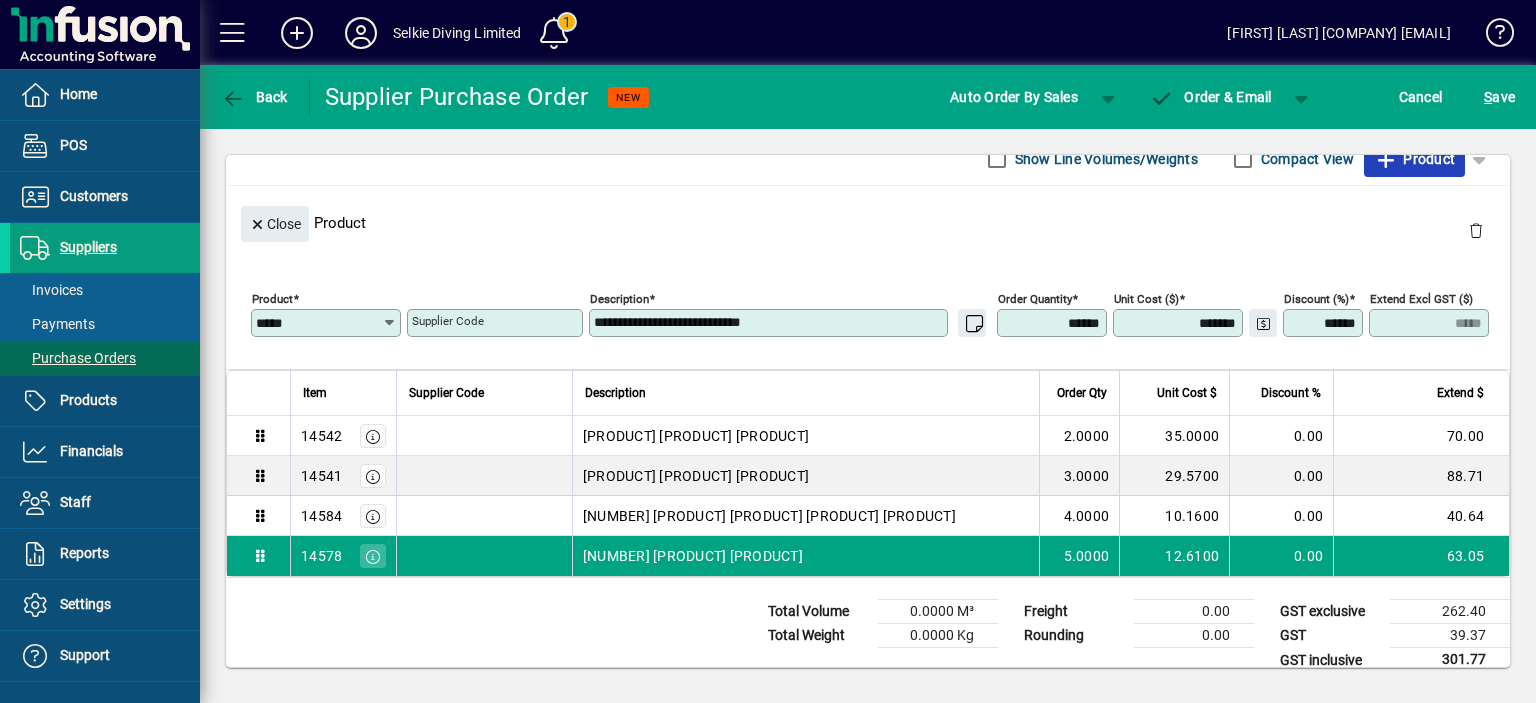 click 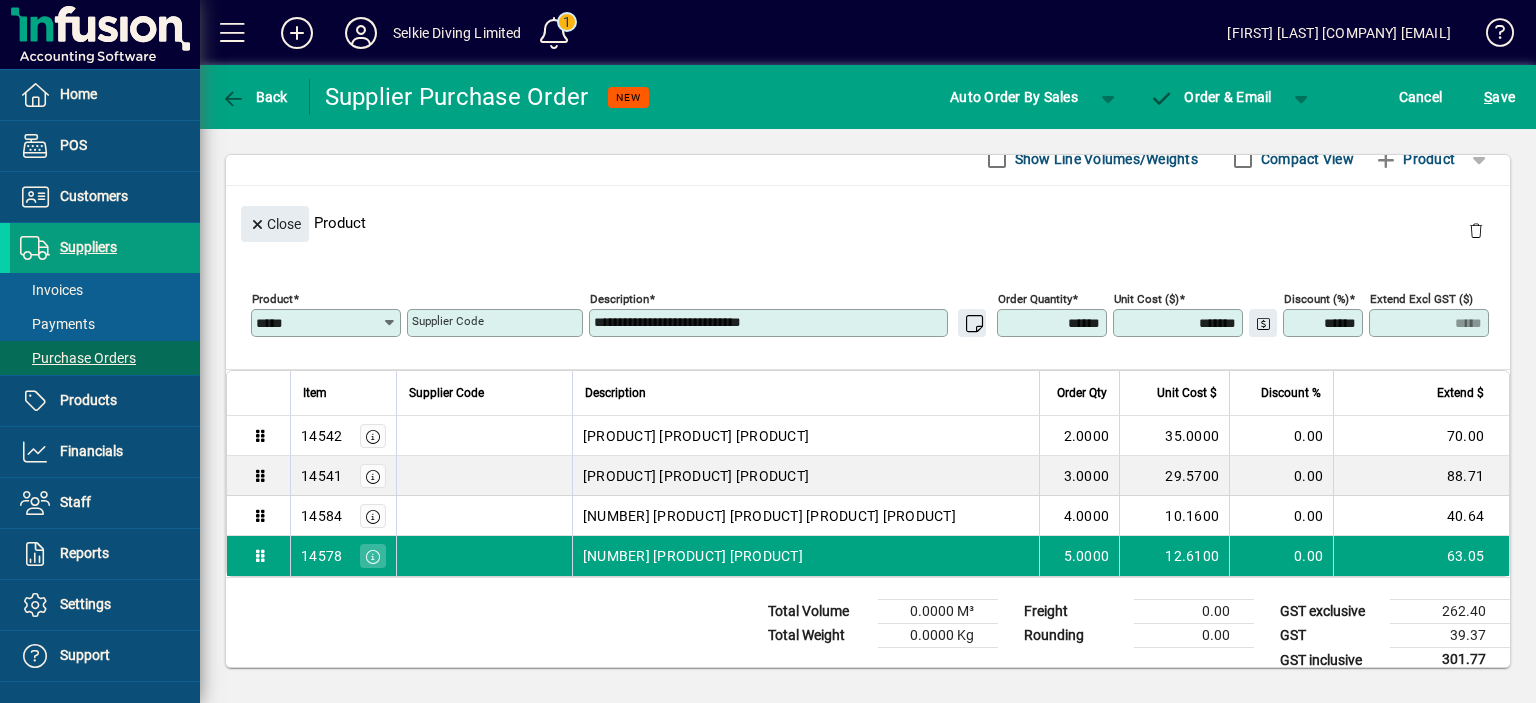 type 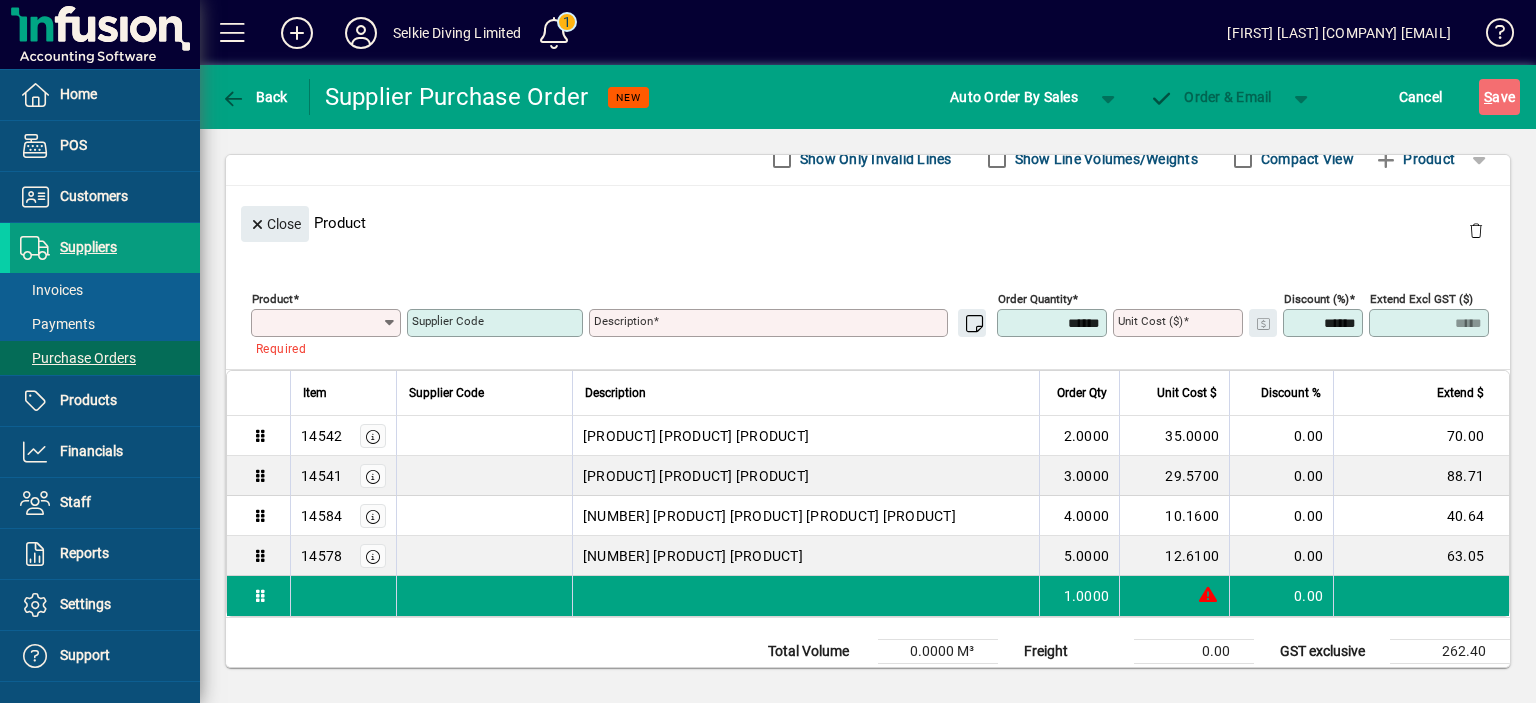 click on "Product" at bounding box center (319, 323) 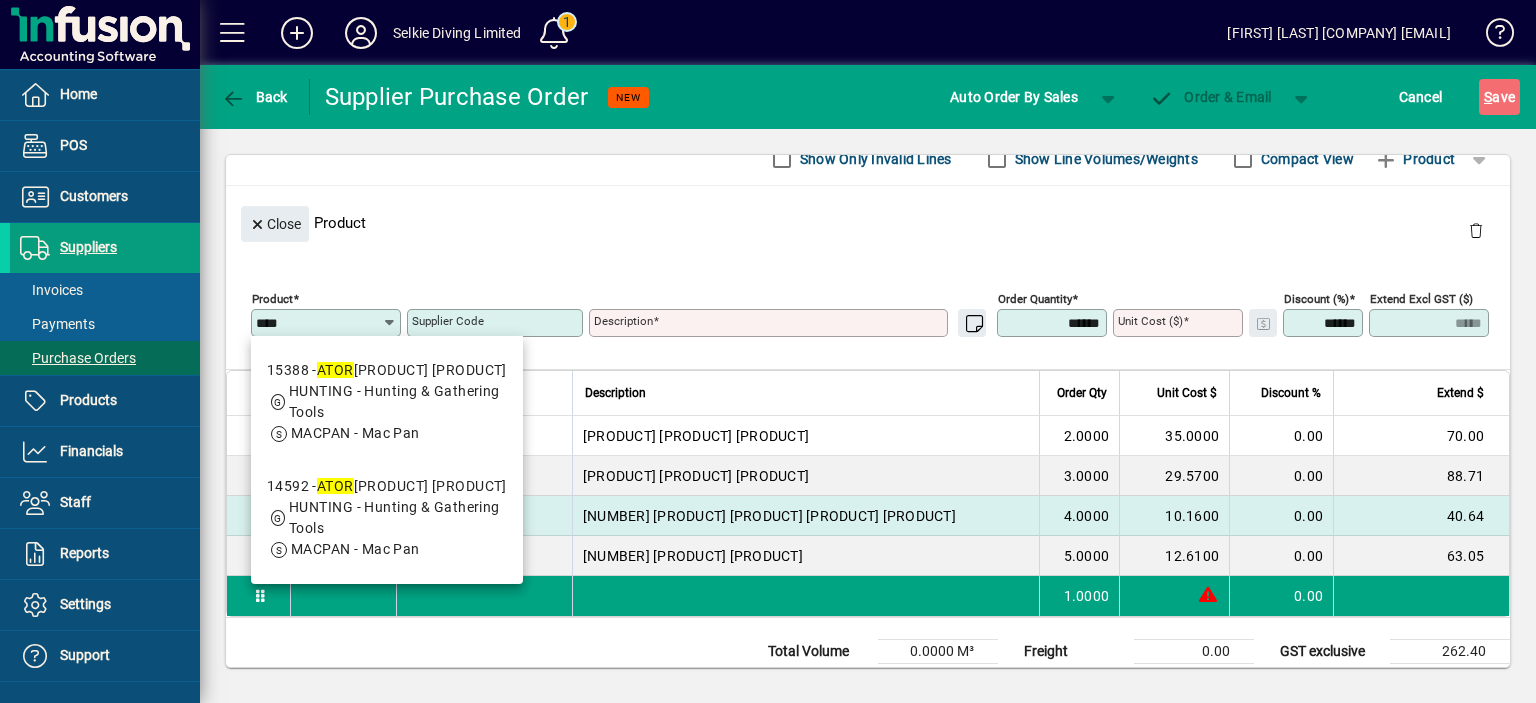 drag, startPoint x: 380, startPoint y: 509, endPoint x: 380, endPoint y: 528, distance: 19 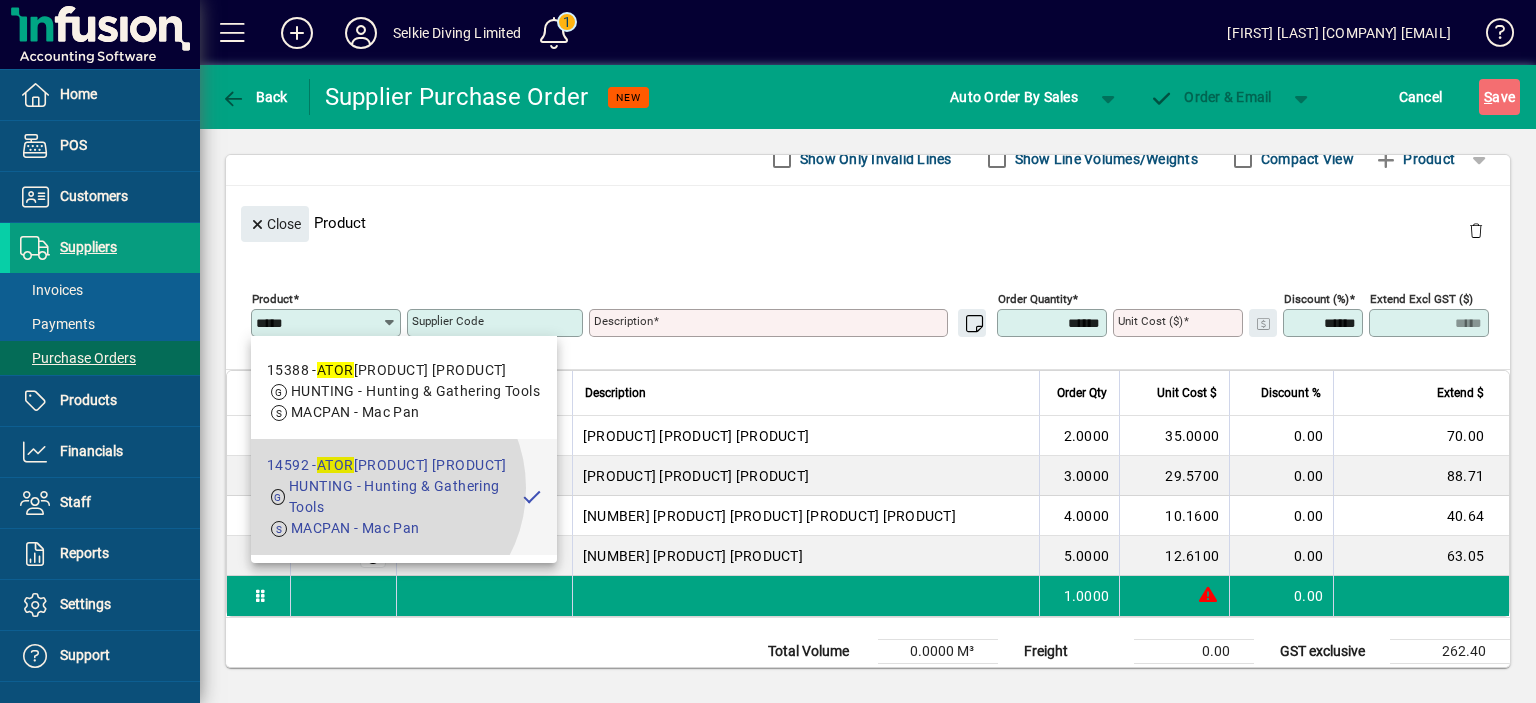 type on "**********" 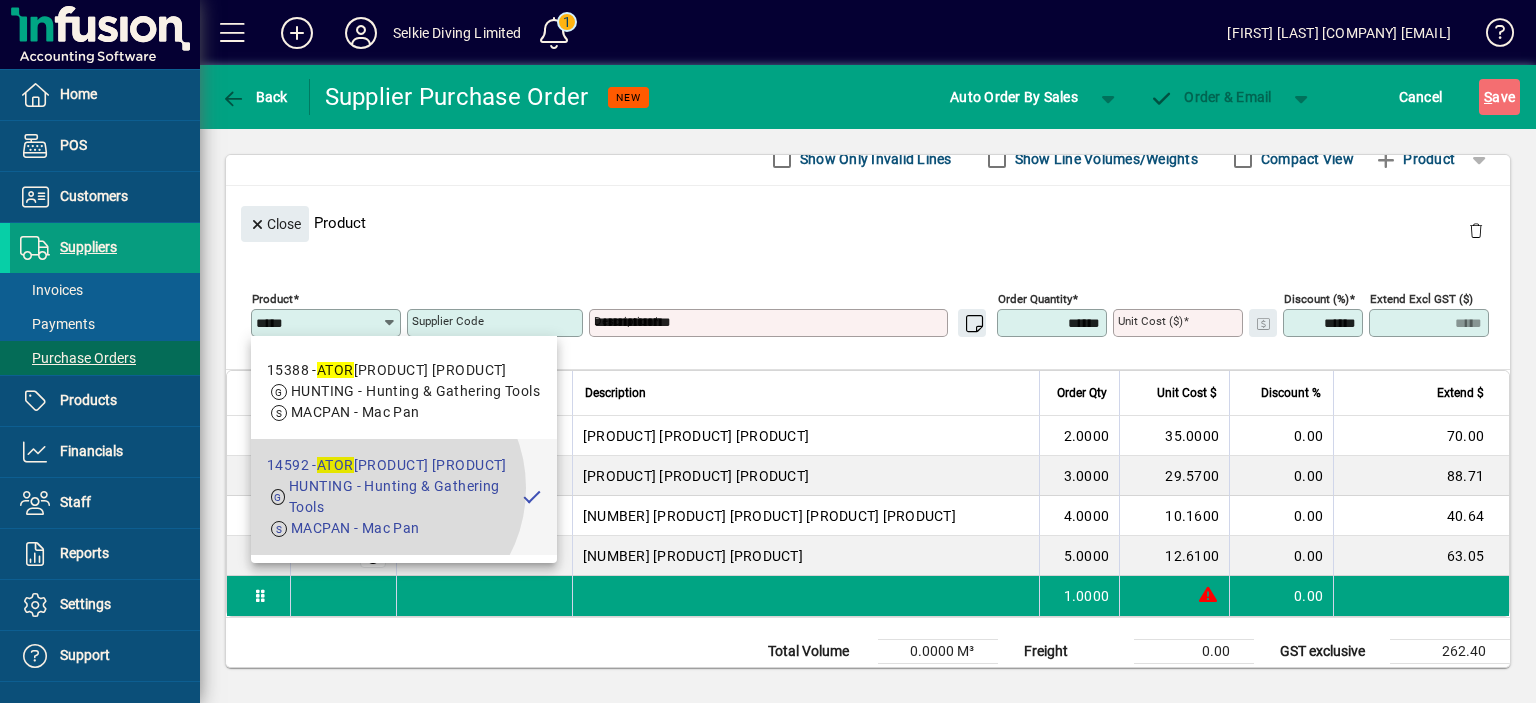 type on "*******" 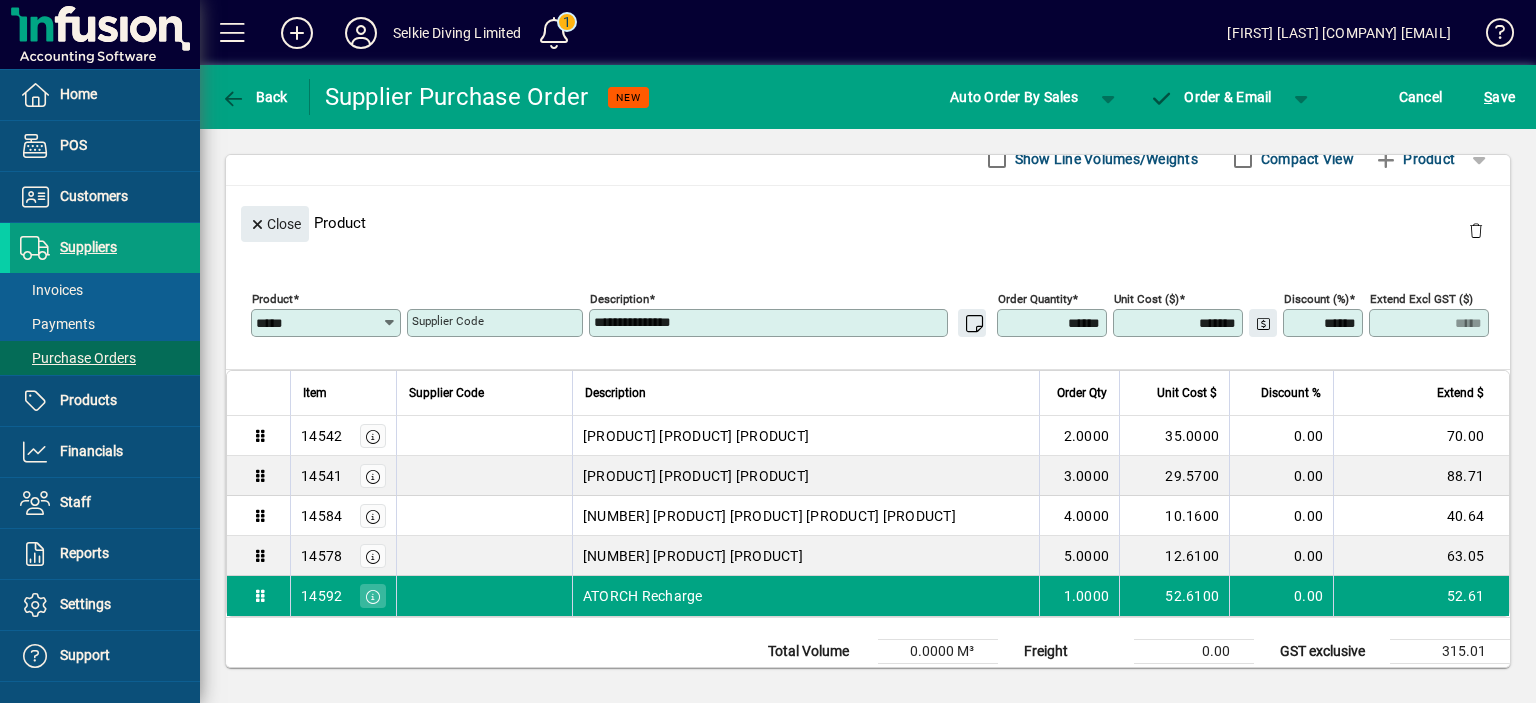 click on "******" at bounding box center [1054, 323] 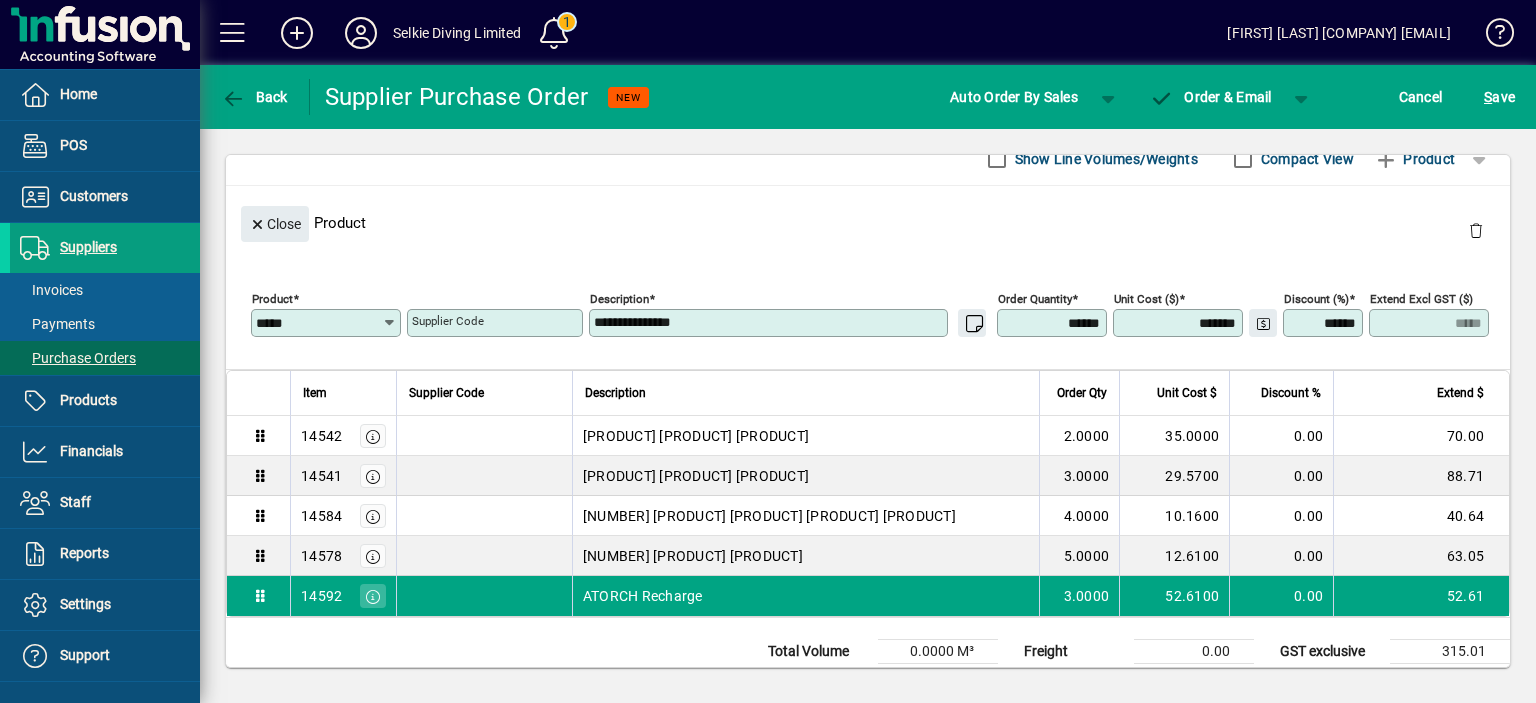 type on "******" 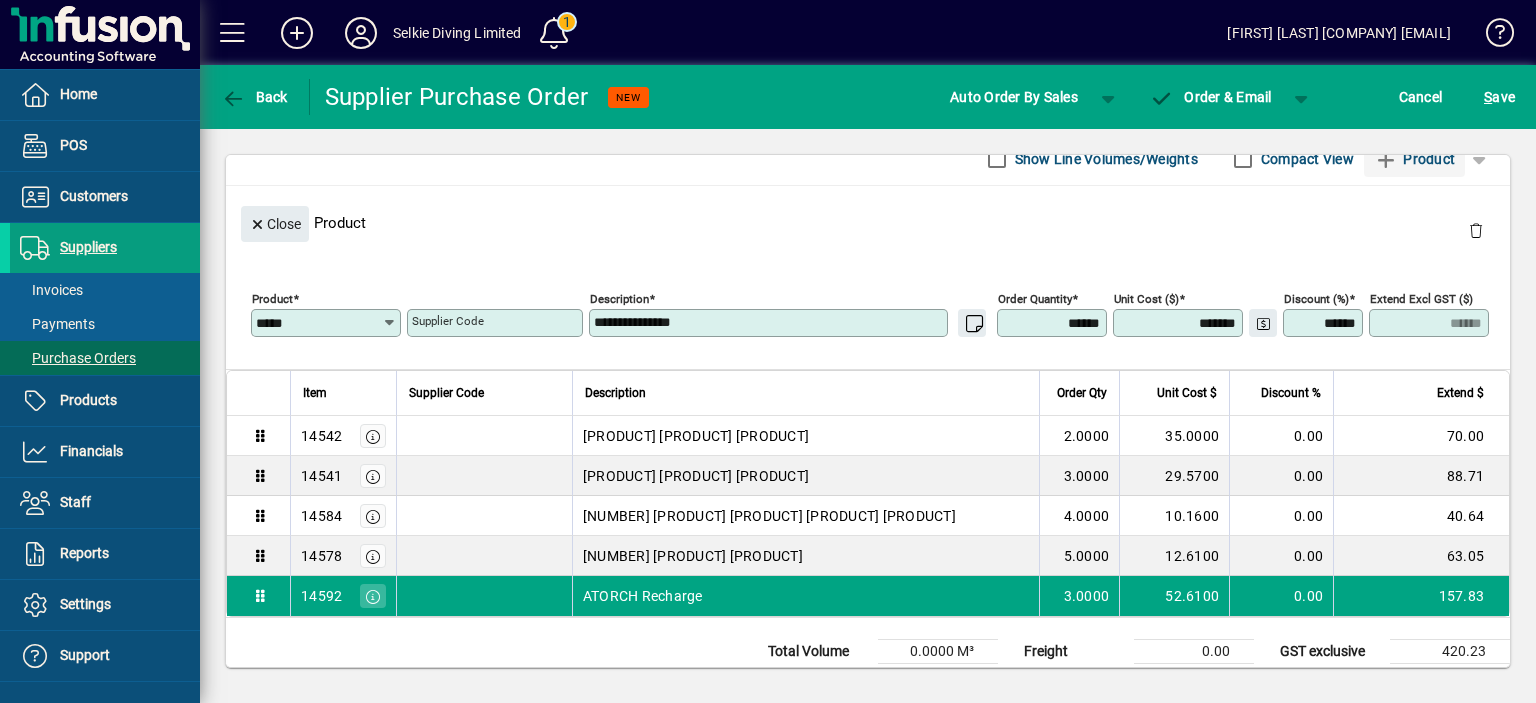 type on "******" 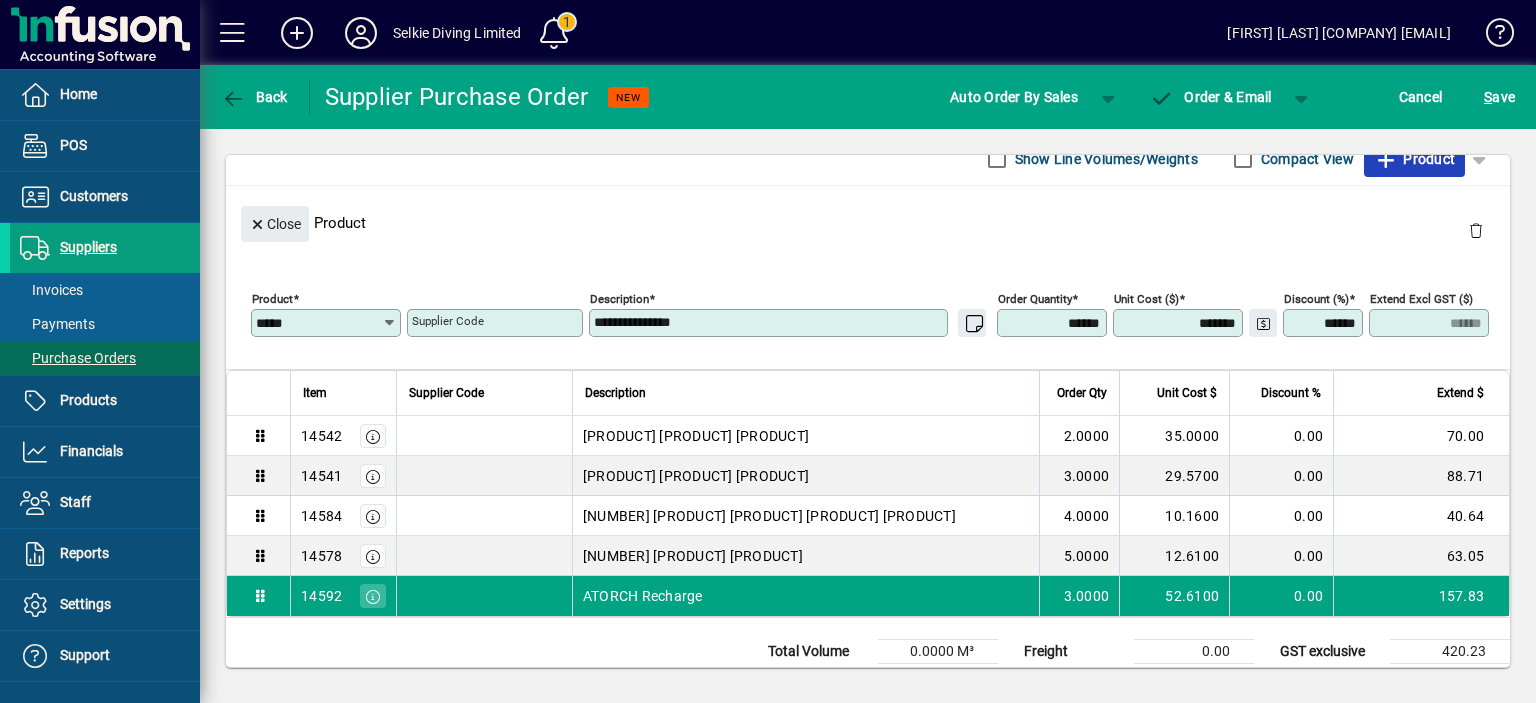 click on "Product" 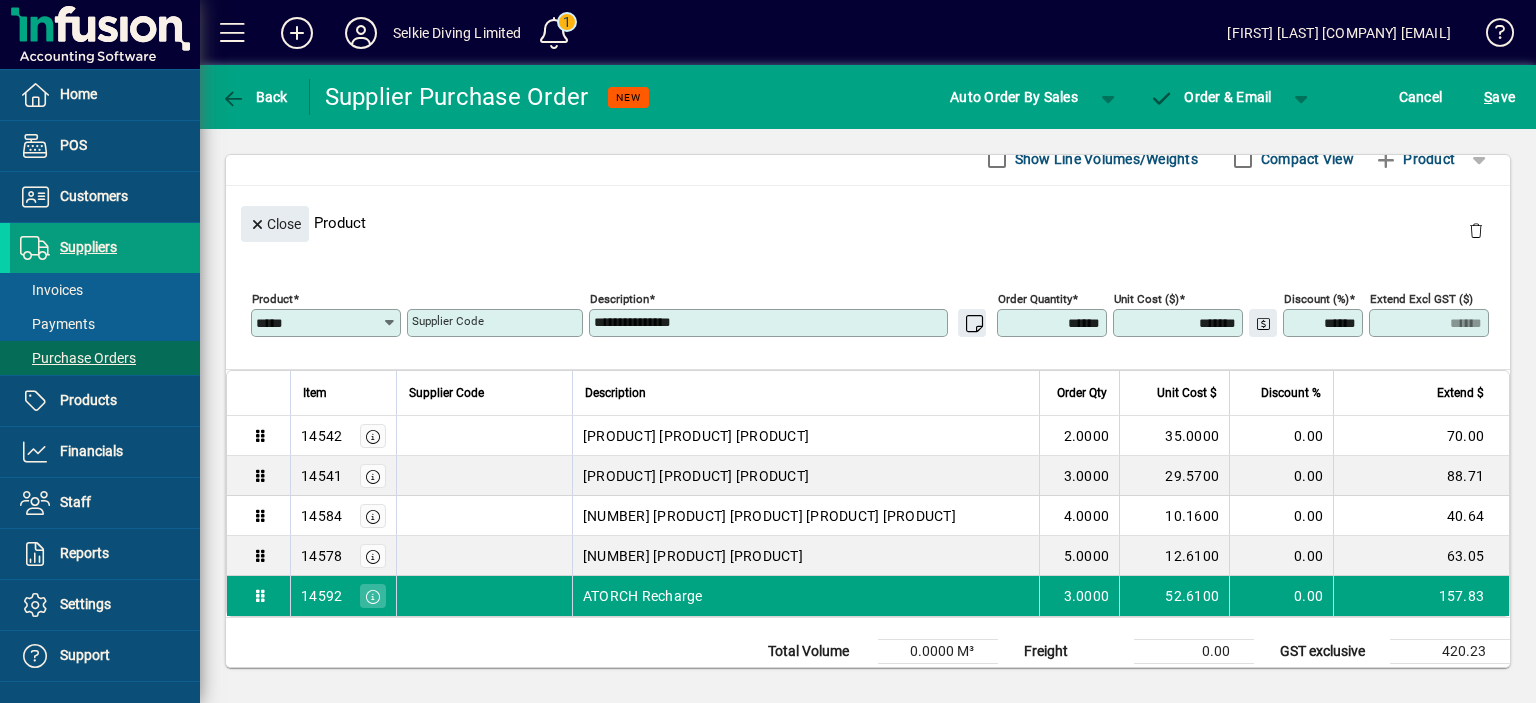 type 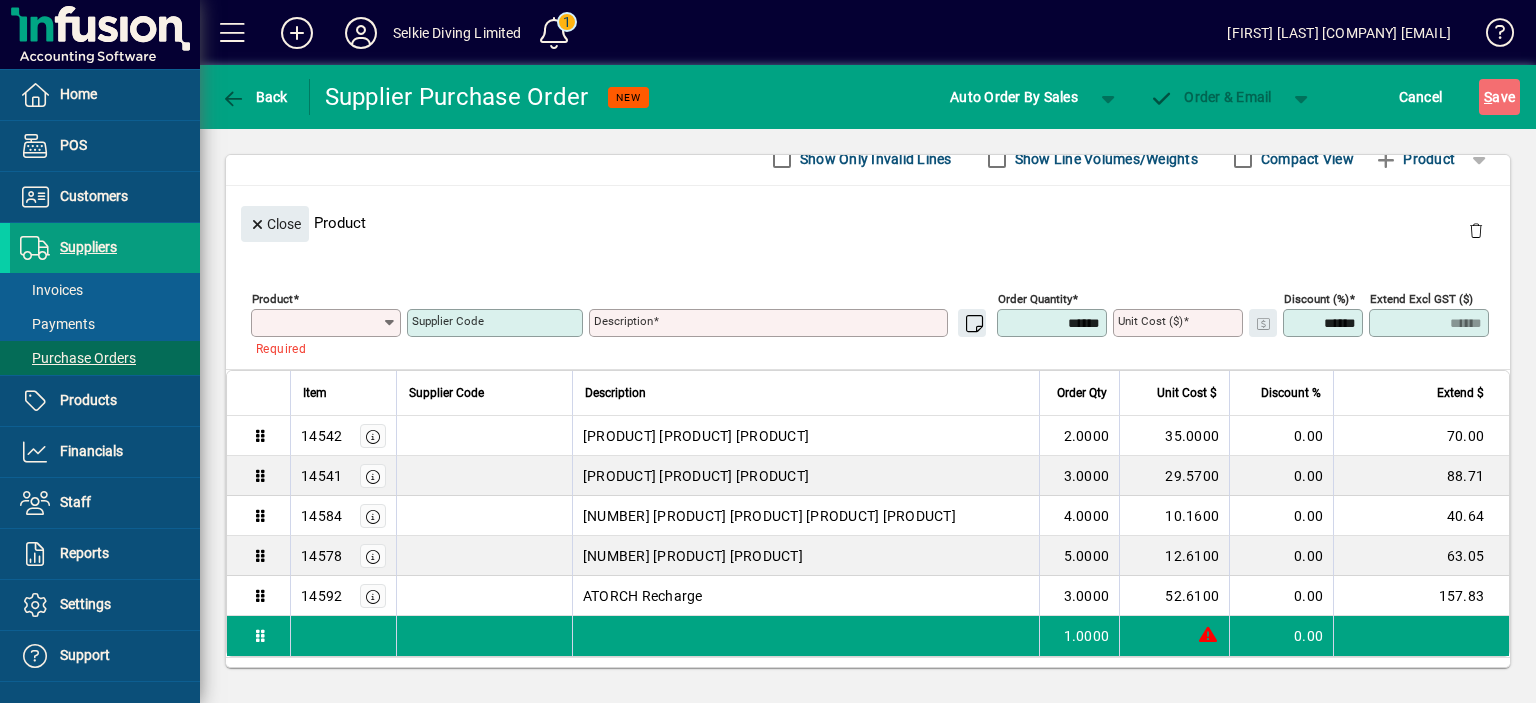 click on "Product" at bounding box center (319, 323) 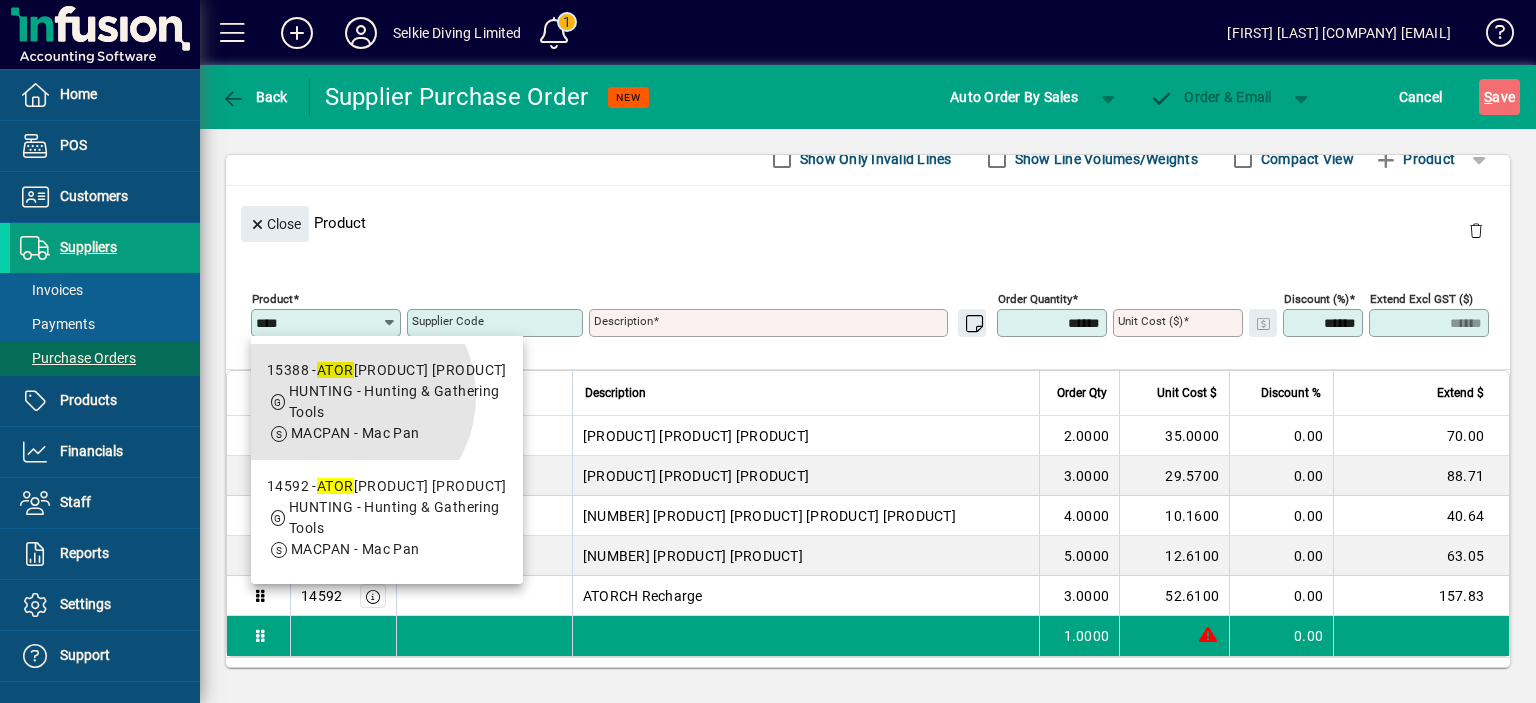 click on "HUNTING - Hunting & Gathering Tools" at bounding box center (394, 401) 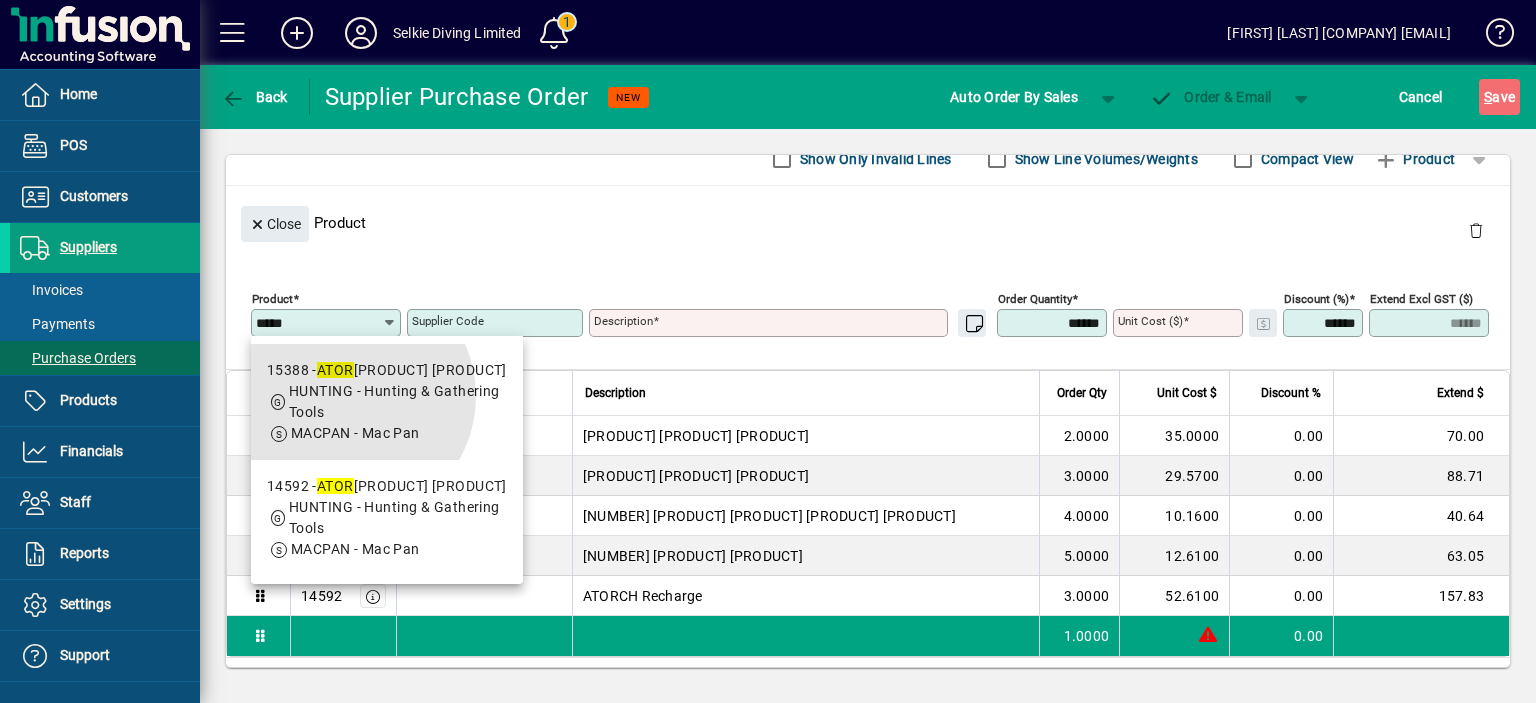 type on "**********" 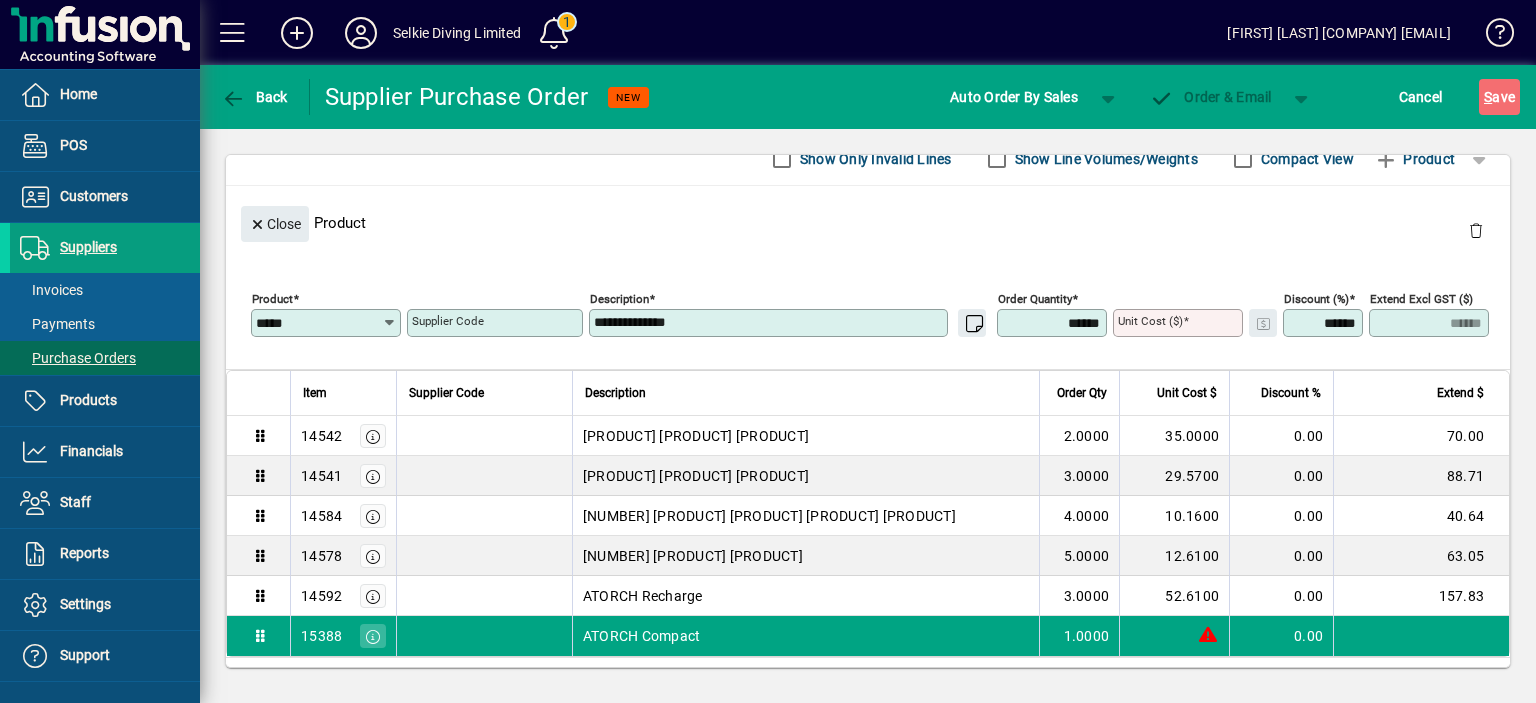 type on "*******" 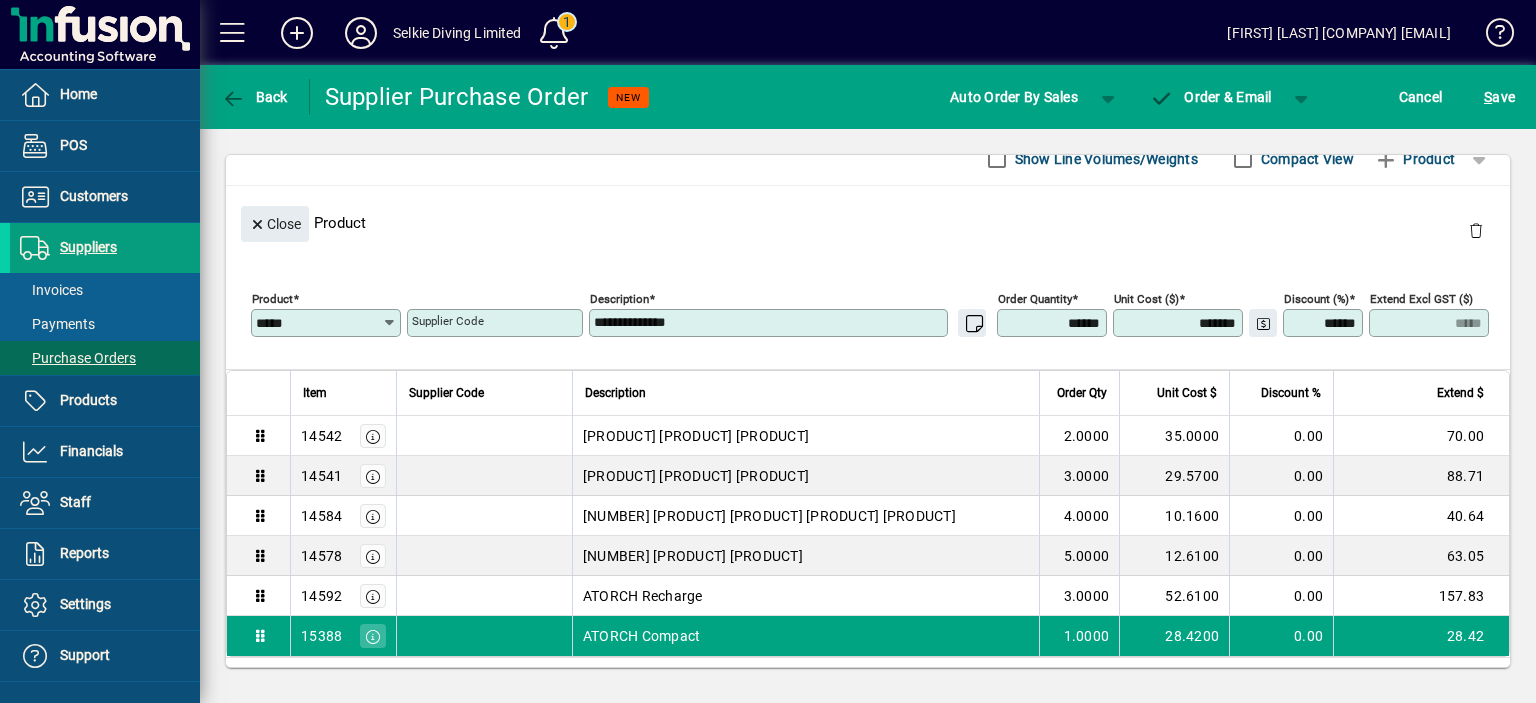 click on "******" at bounding box center [1054, 323] 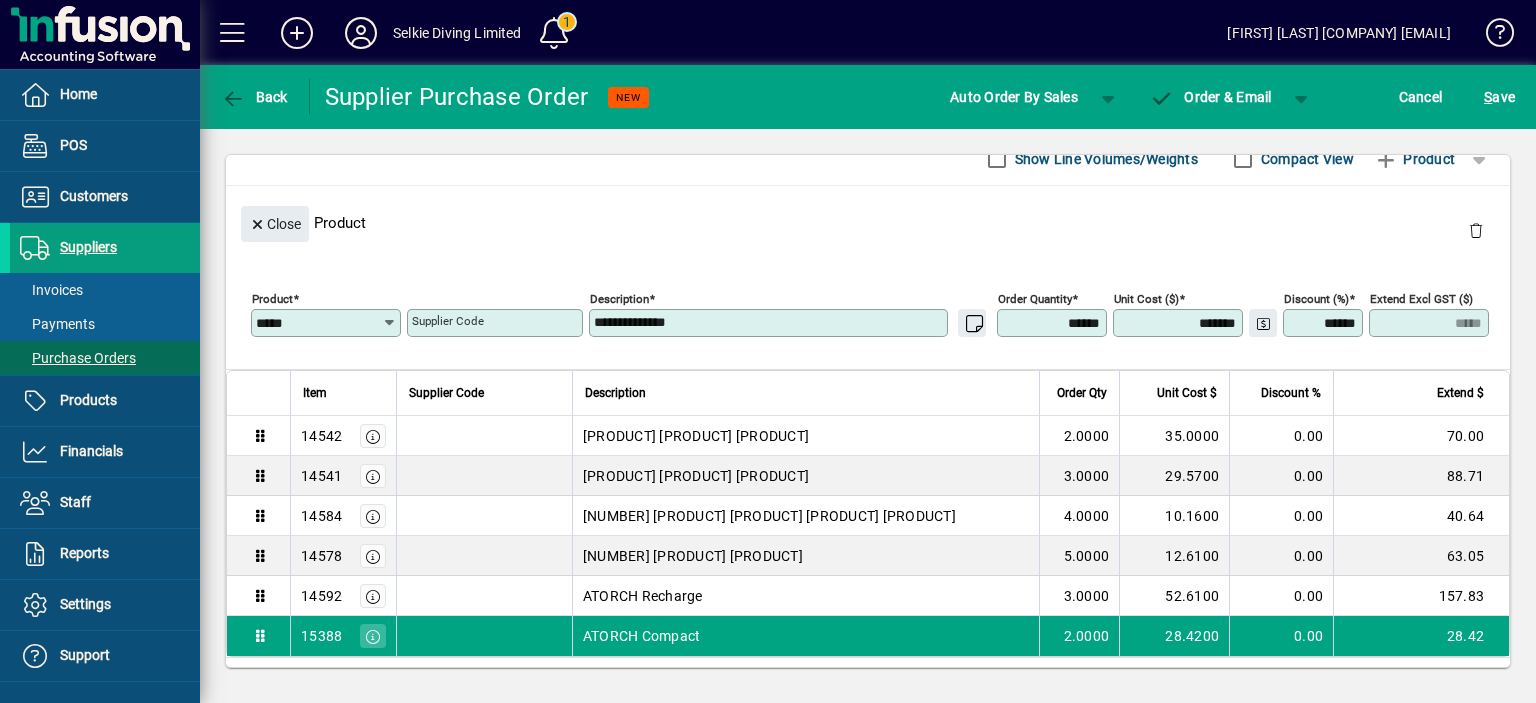 type on "*****" 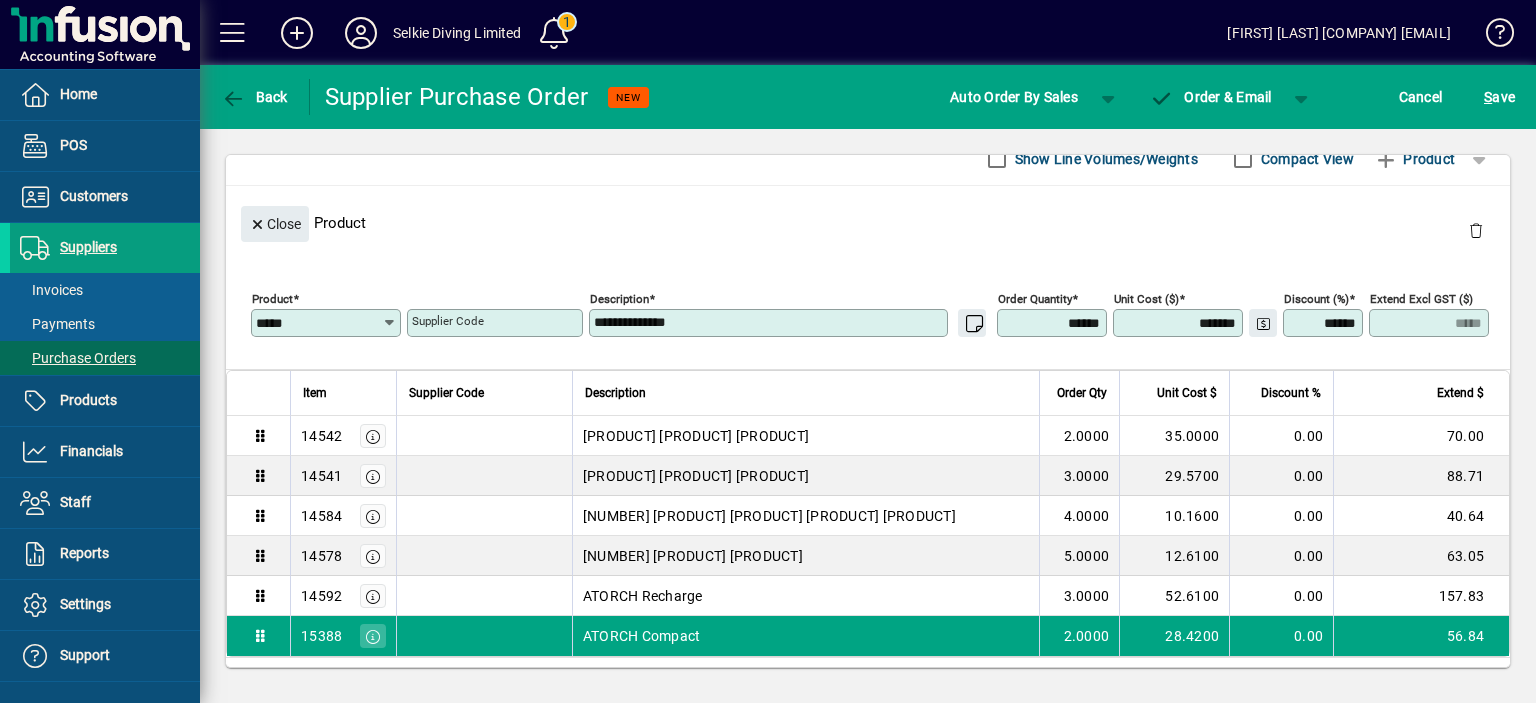 type on "******" 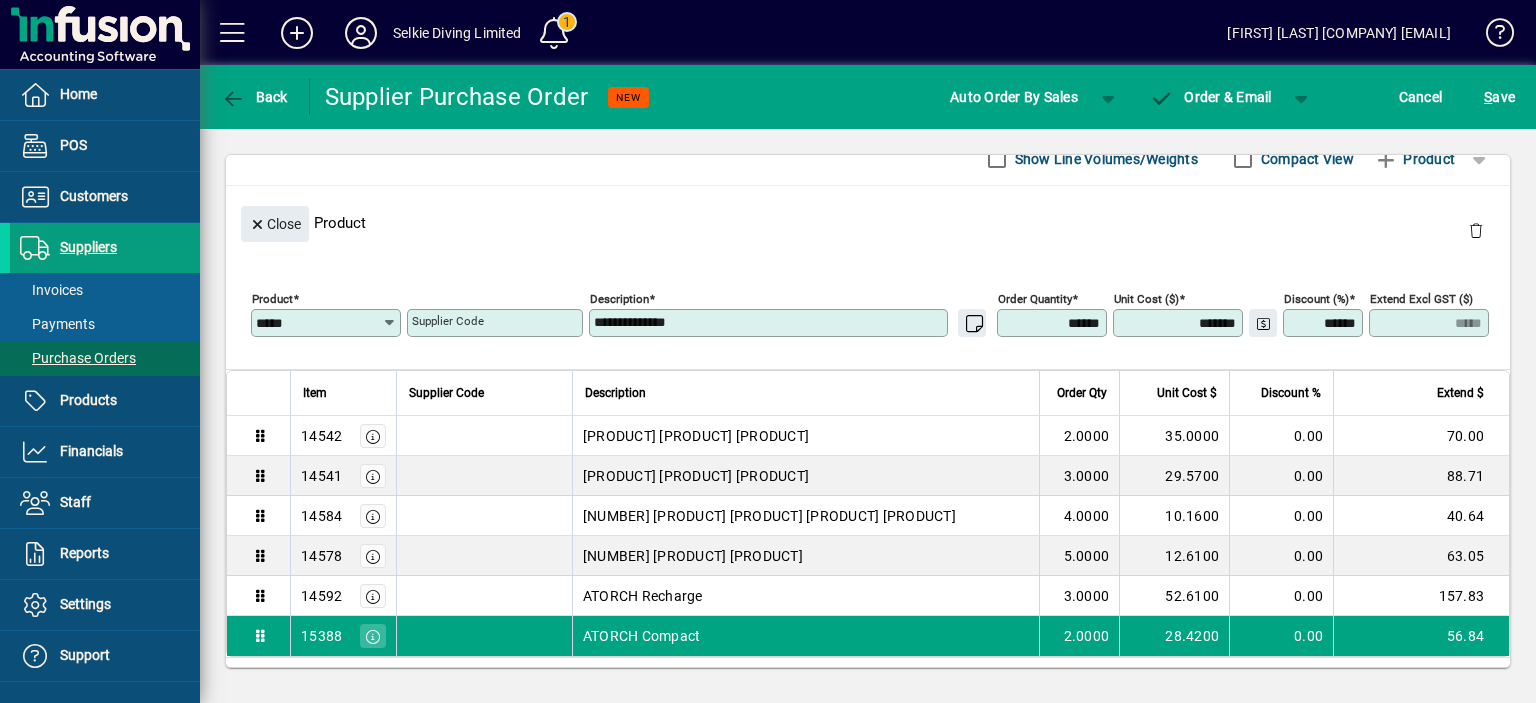 scroll, scrollTop: 298, scrollLeft: 0, axis: vertical 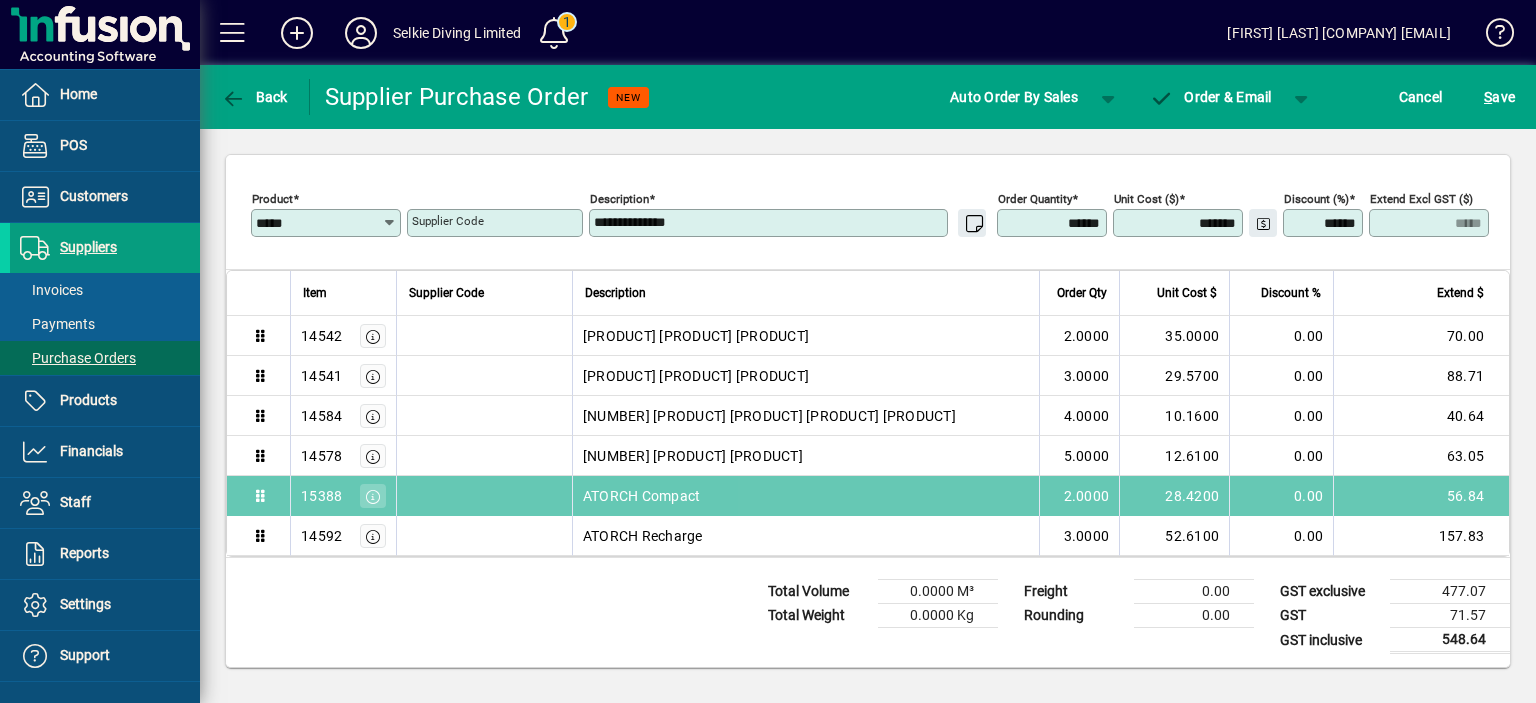 drag, startPoint x: 254, startPoint y: 539, endPoint x: 250, endPoint y: 499, distance: 40.1995 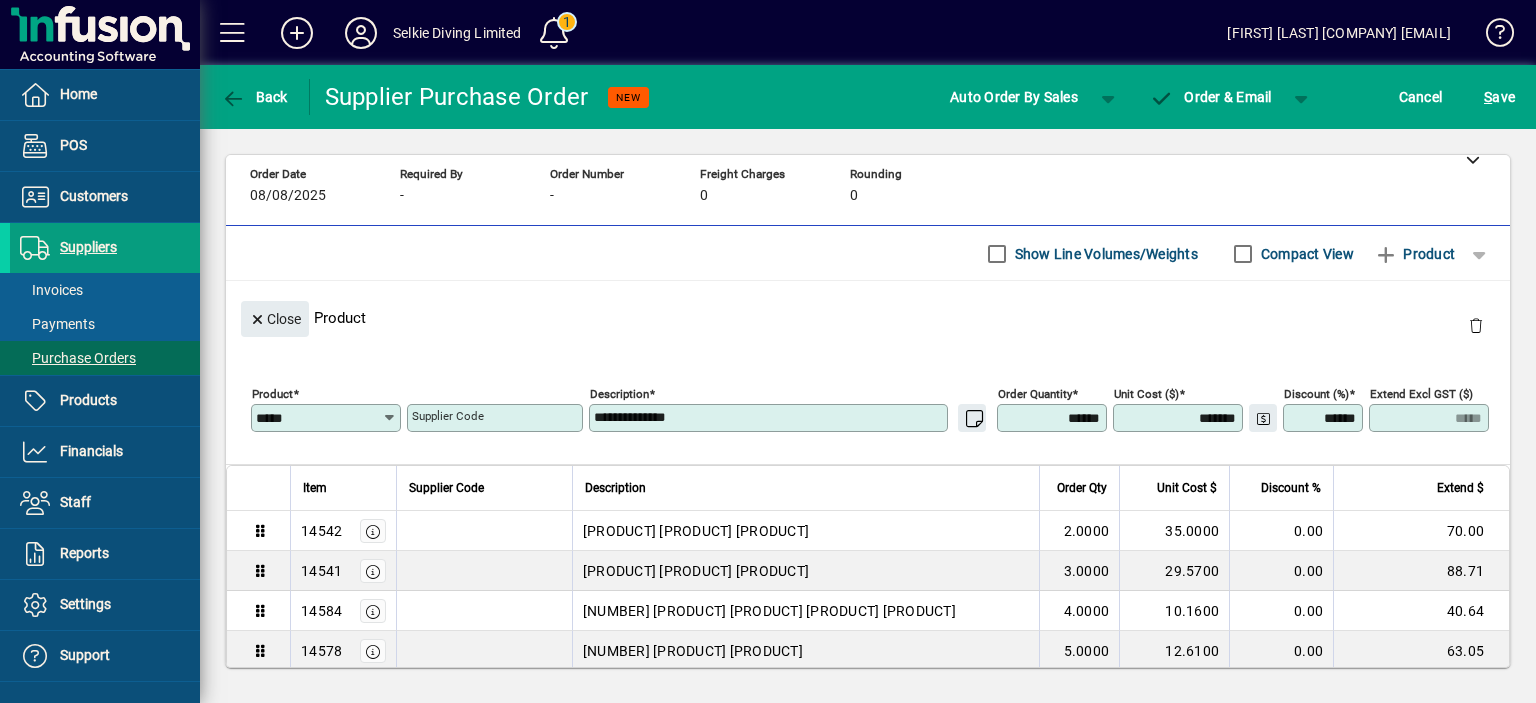 scroll, scrollTop: 98, scrollLeft: 0, axis: vertical 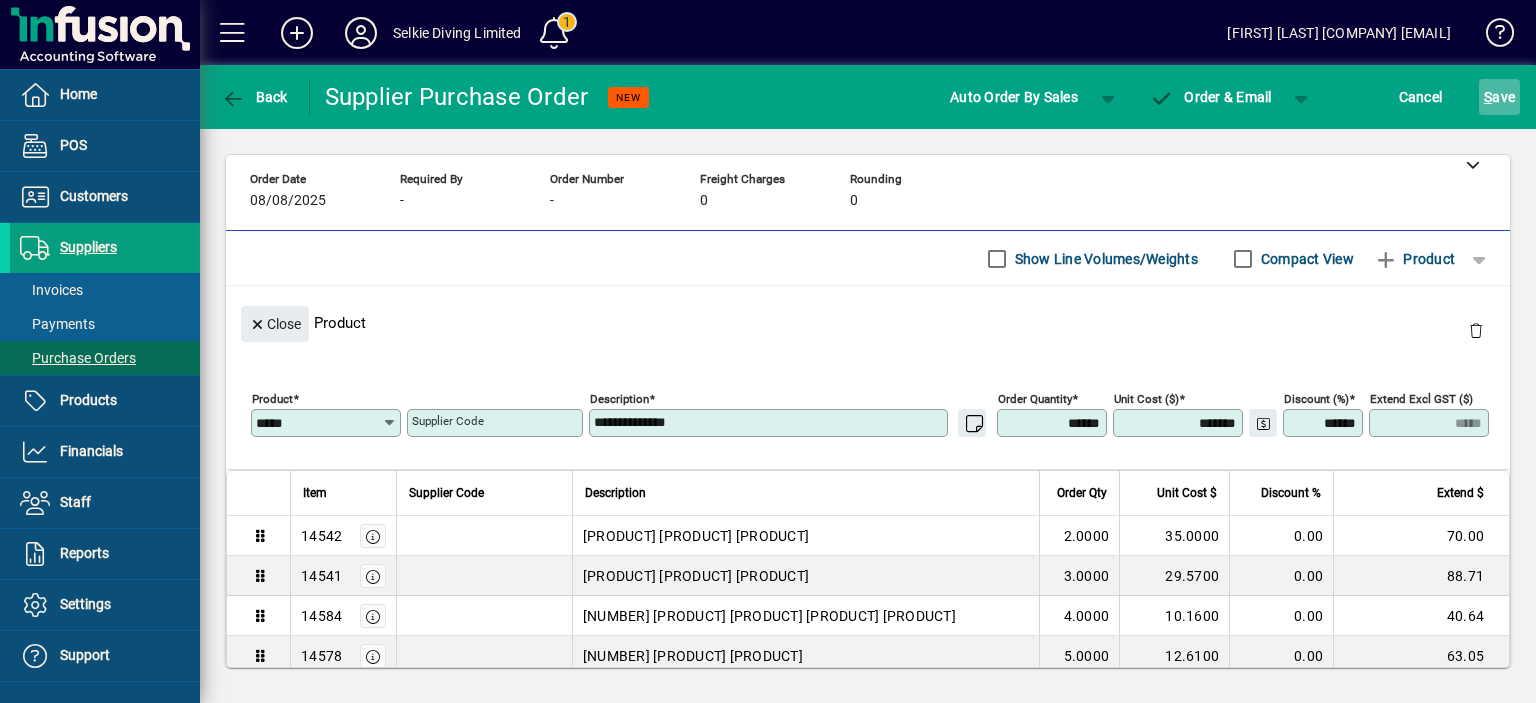 click 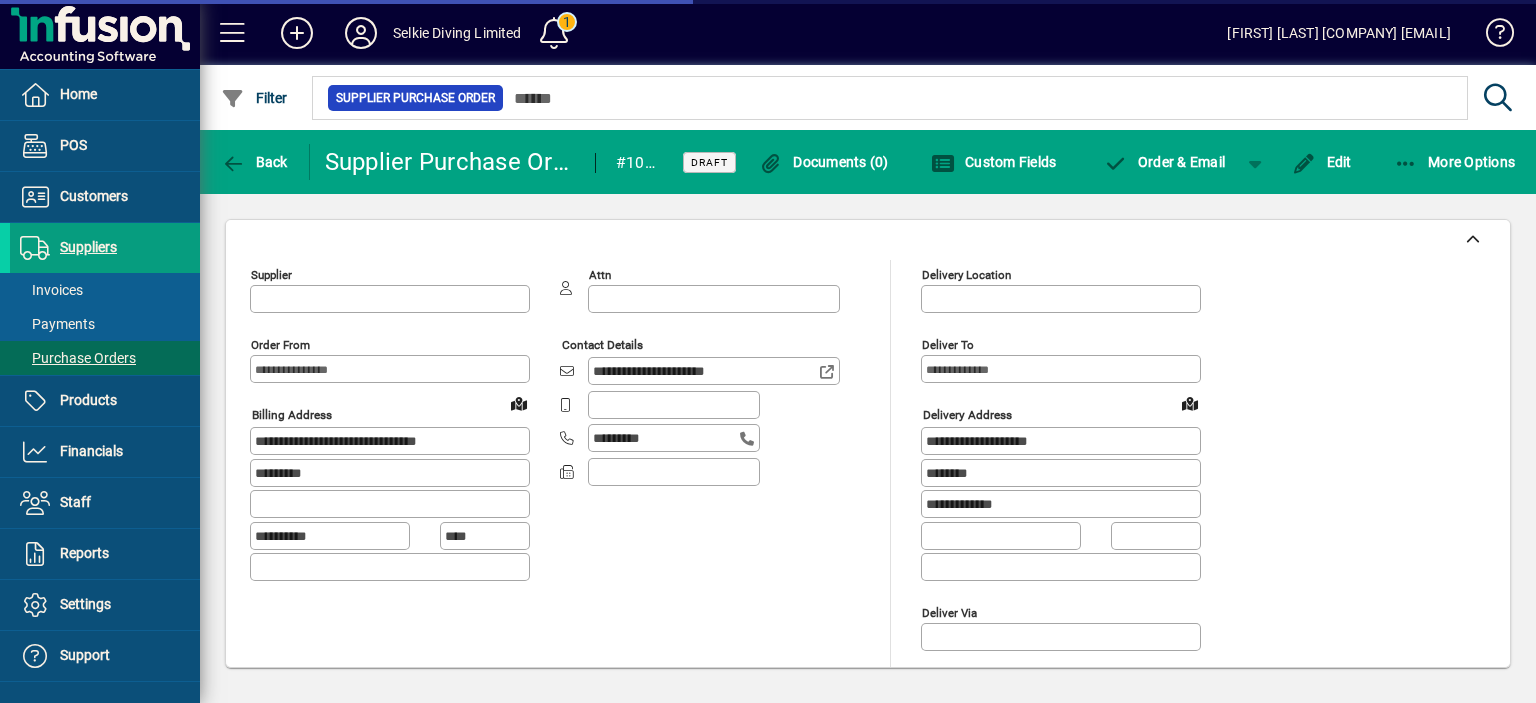 type on "**********" 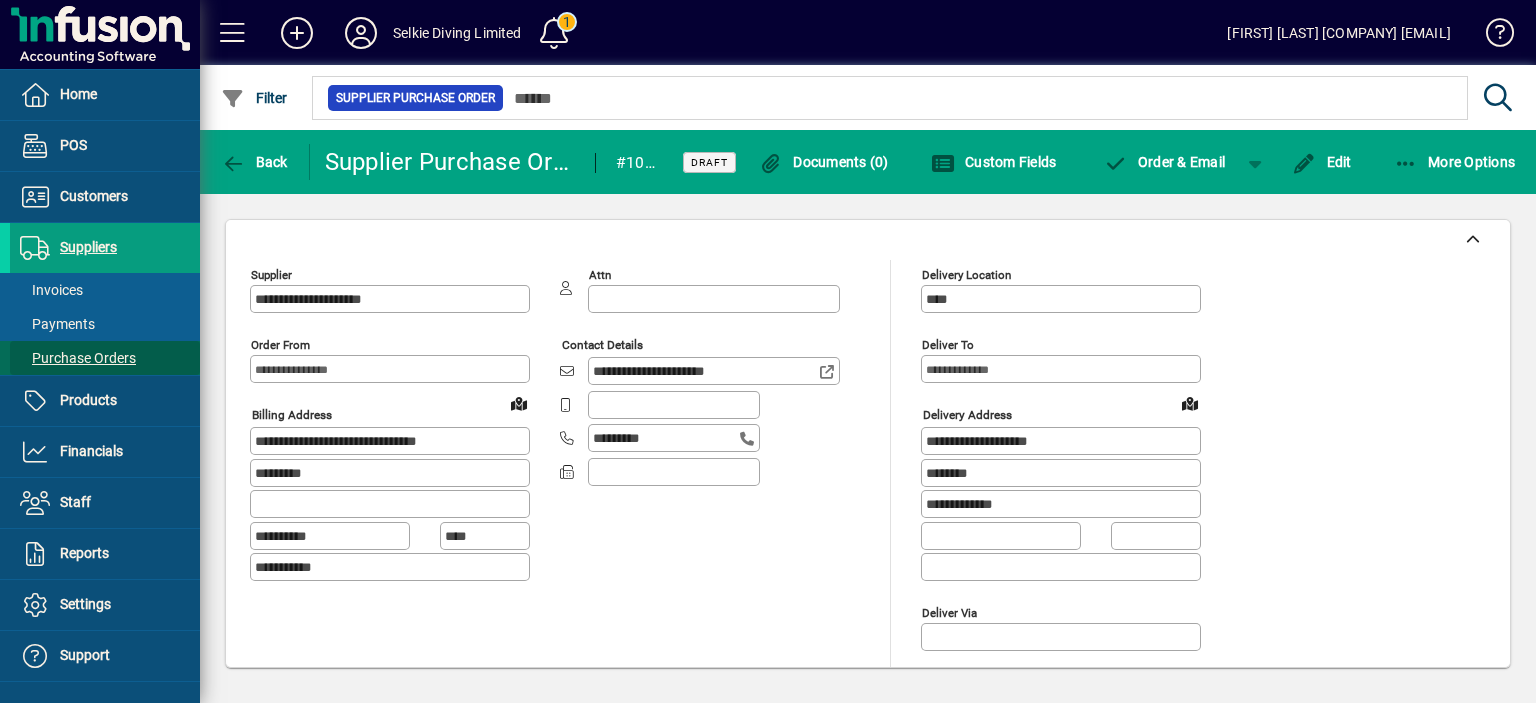 click on "Purchase Orders" at bounding box center (78, 358) 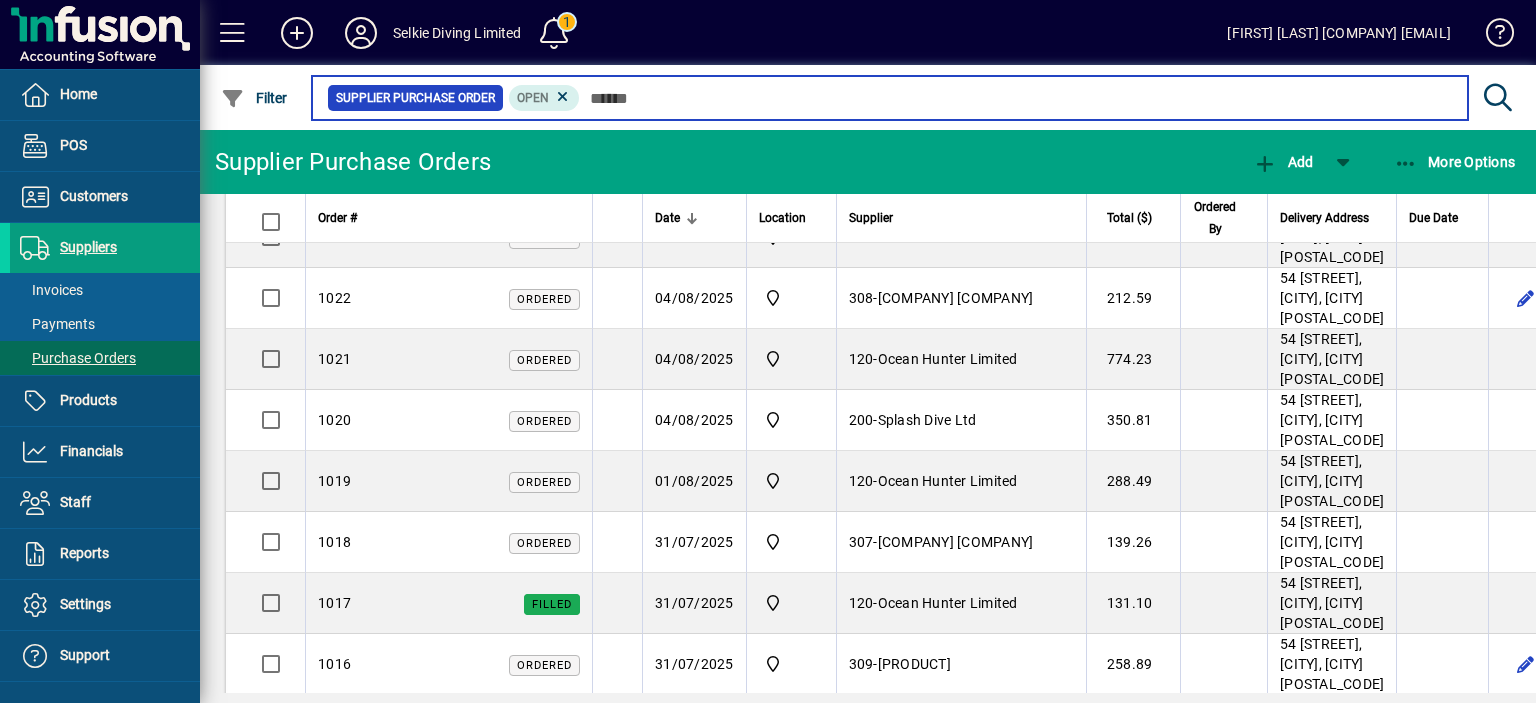scroll, scrollTop: 0, scrollLeft: 0, axis: both 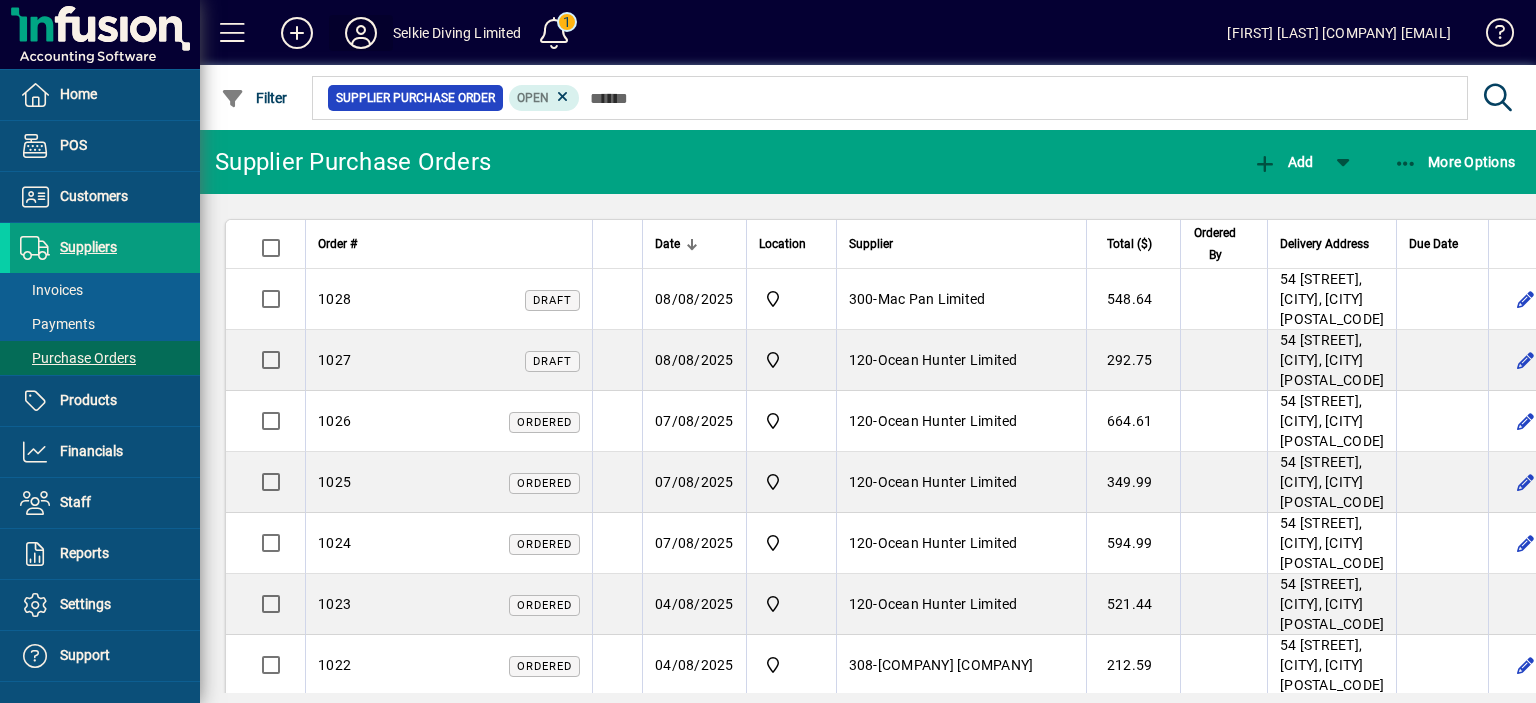 click 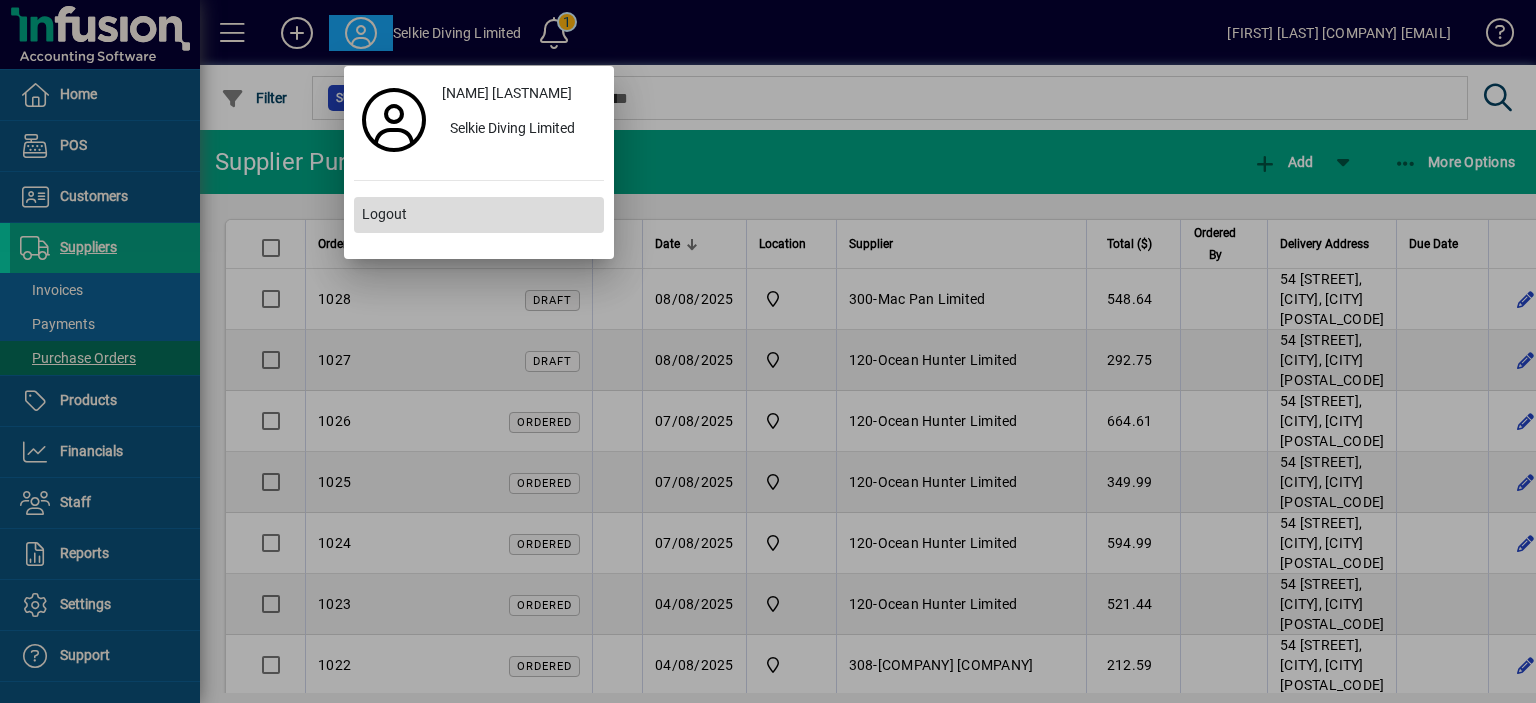 click on "Logout" at bounding box center (384, 214) 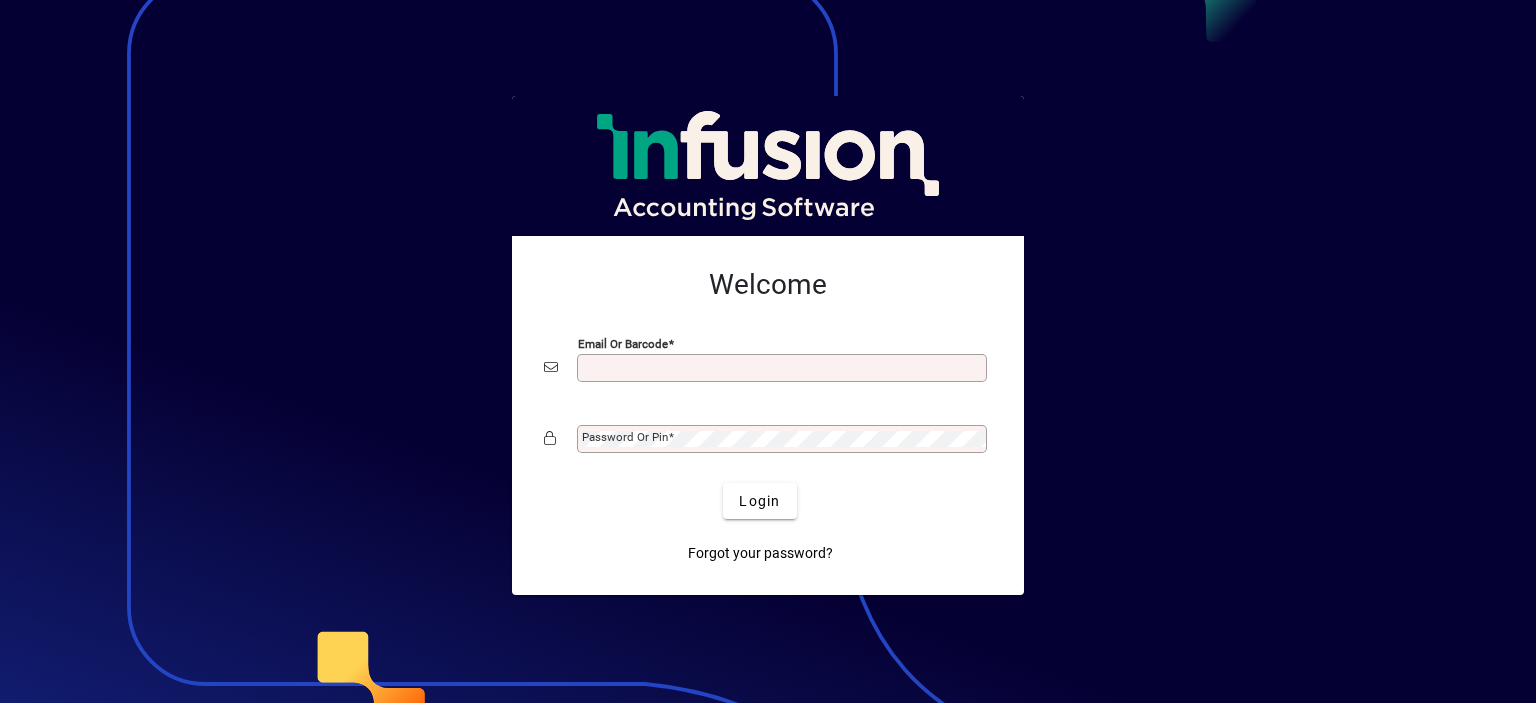 scroll, scrollTop: 0, scrollLeft: 0, axis: both 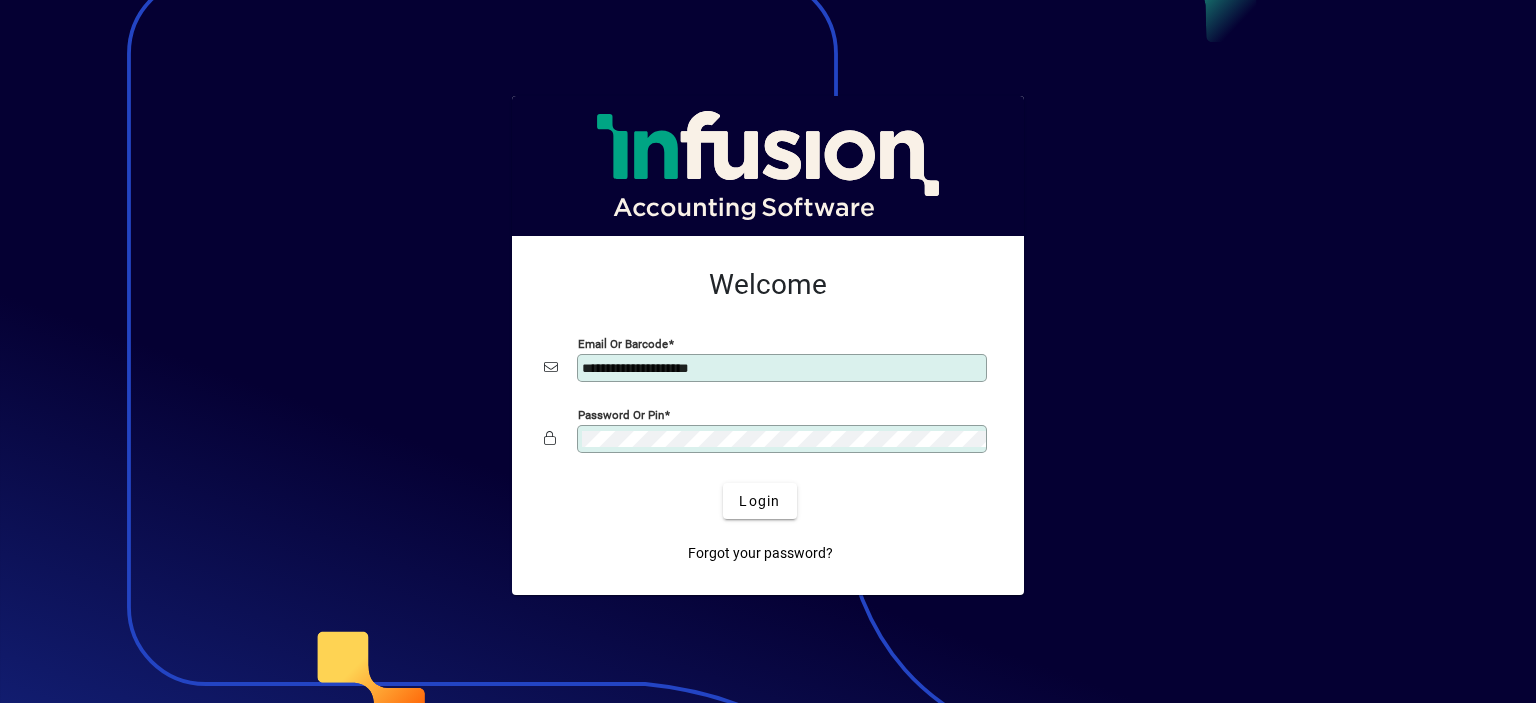 drag, startPoint x: 758, startPoint y: 365, endPoint x: 568, endPoint y: 367, distance: 190.01053 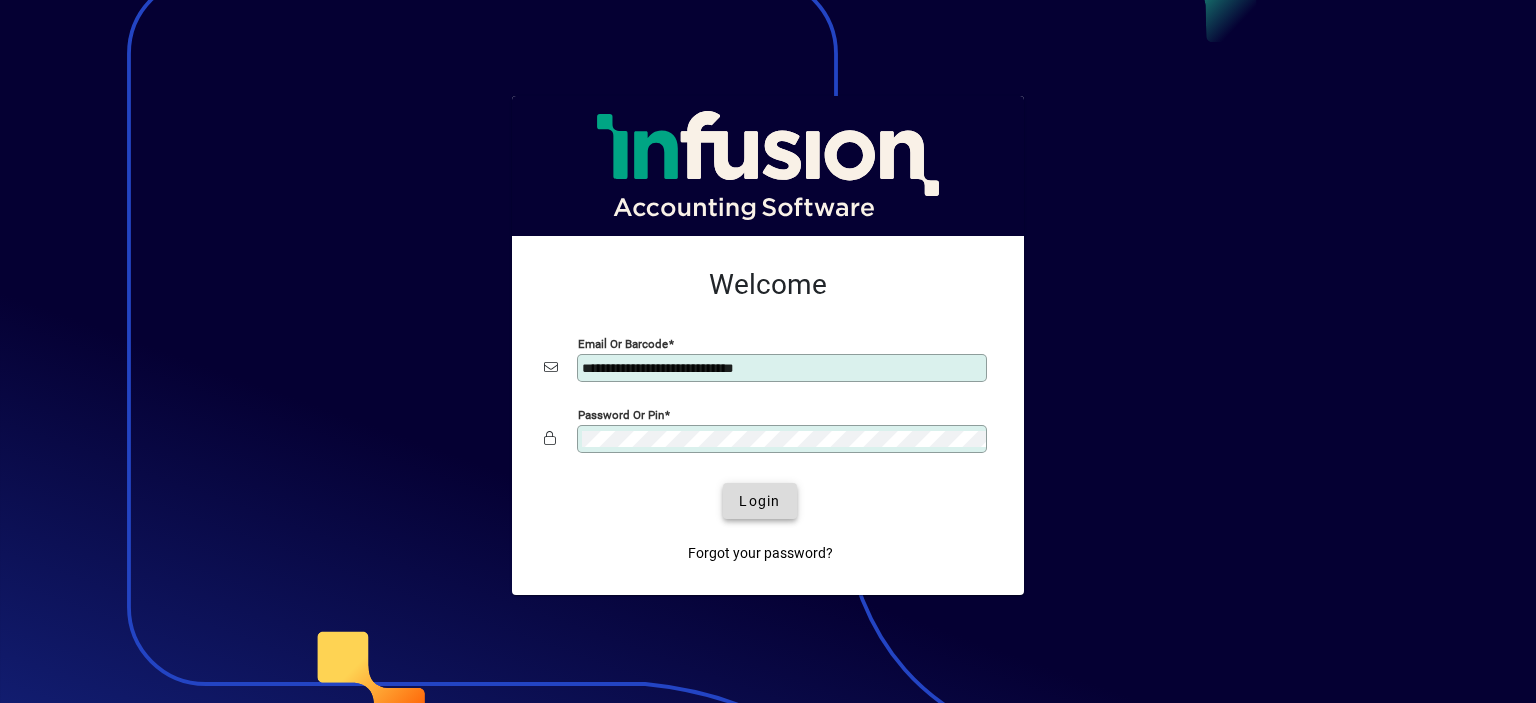 click 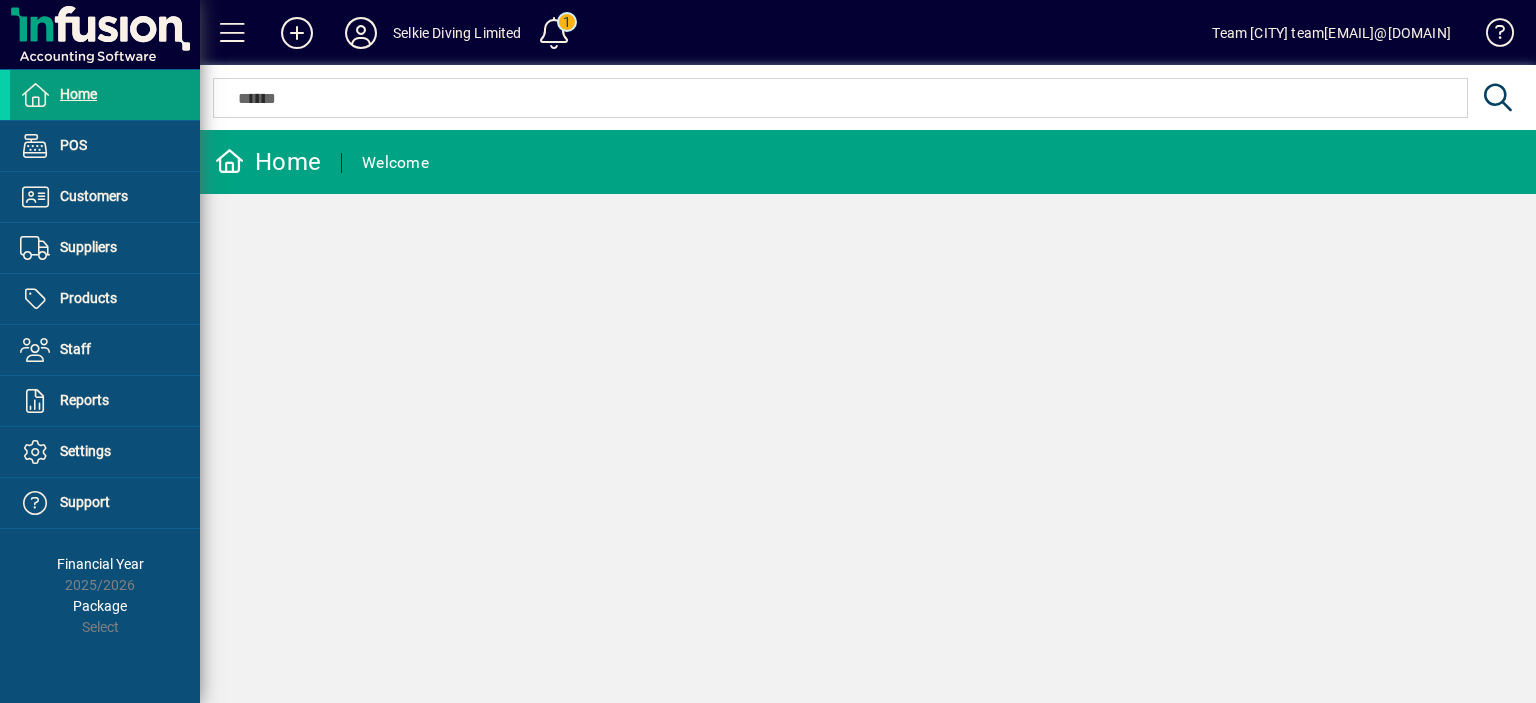 scroll, scrollTop: 0, scrollLeft: 0, axis: both 